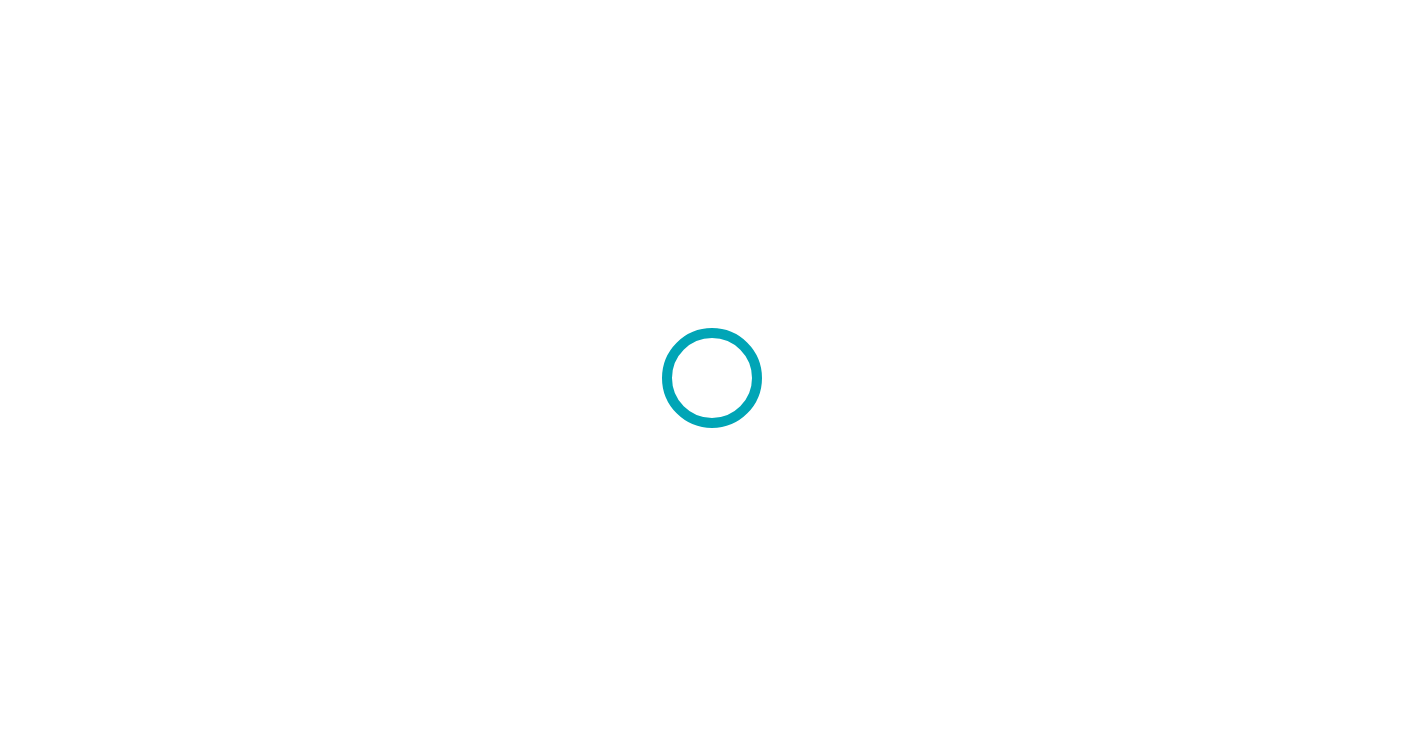 scroll, scrollTop: 0, scrollLeft: 0, axis: both 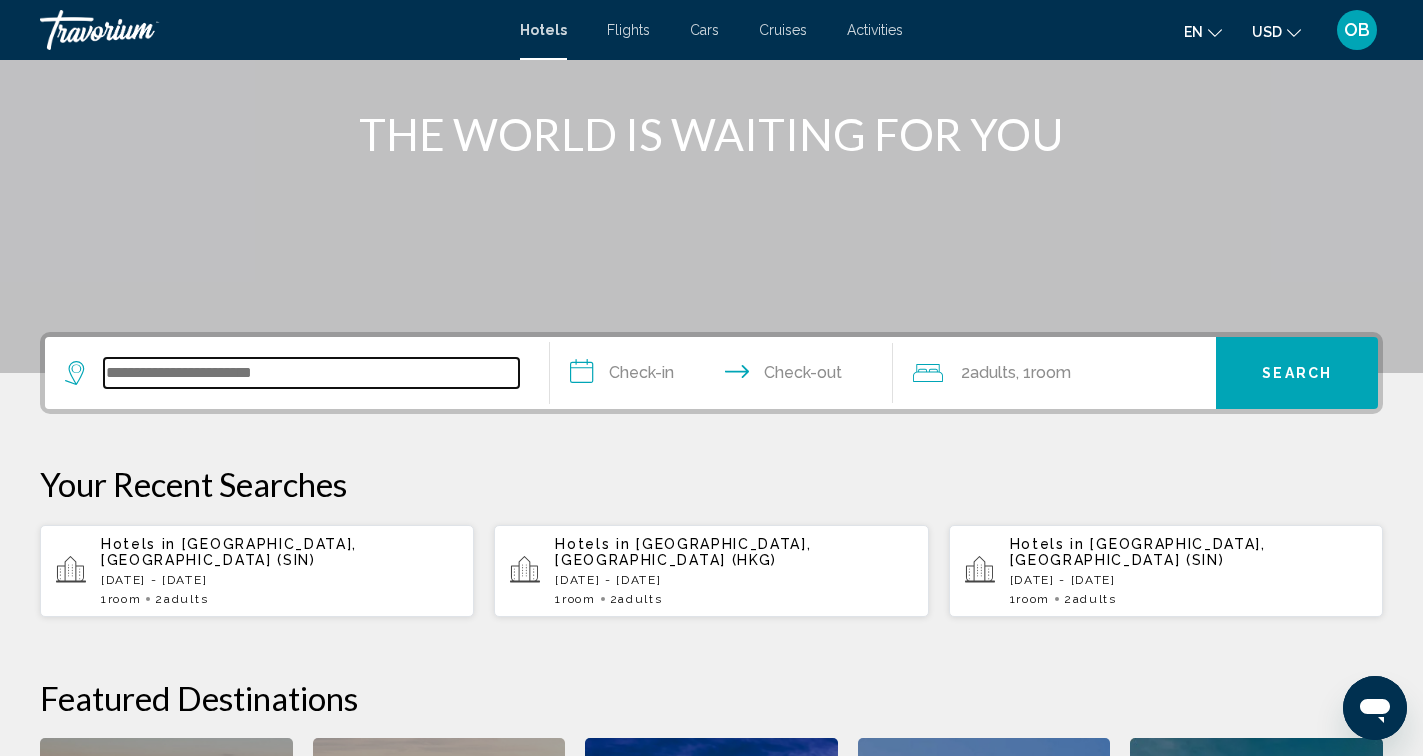 click at bounding box center (311, 373) 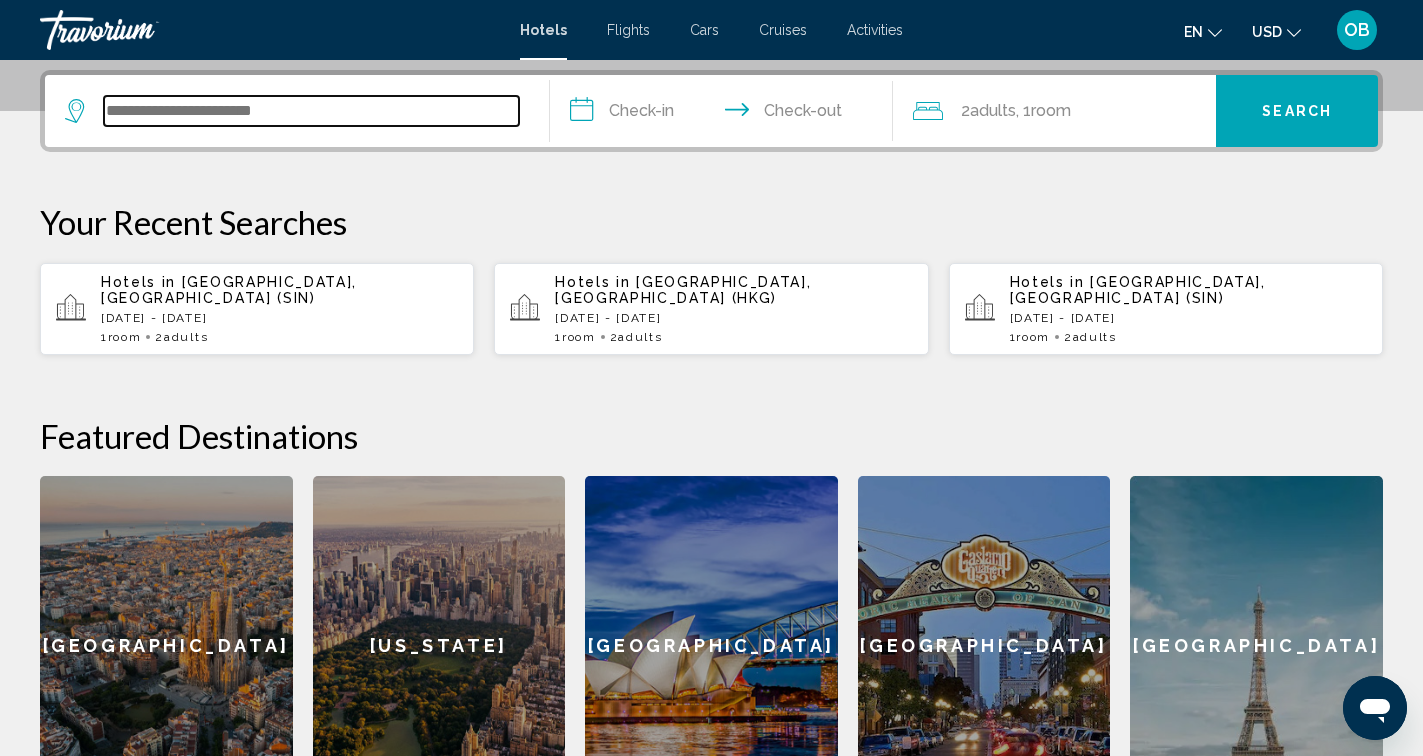 scroll, scrollTop: 494, scrollLeft: 0, axis: vertical 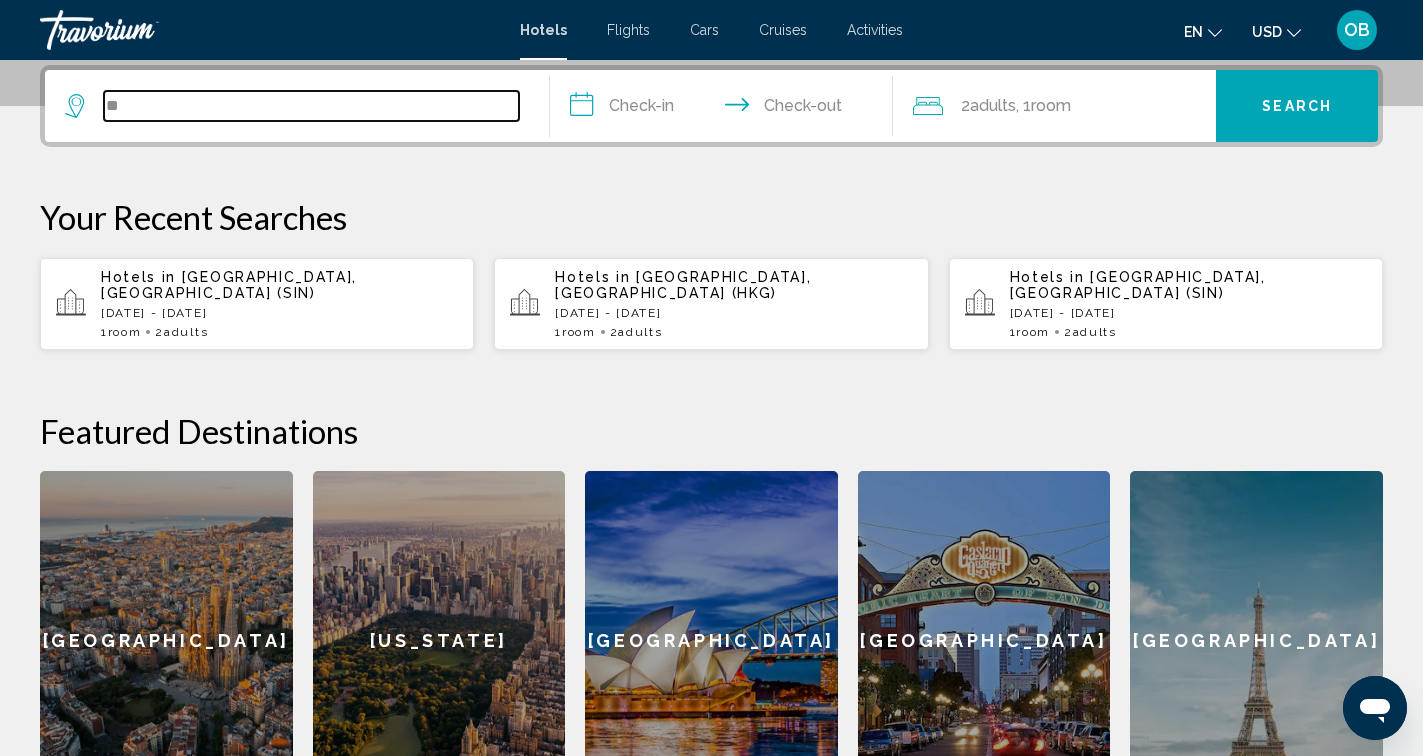 type on "*" 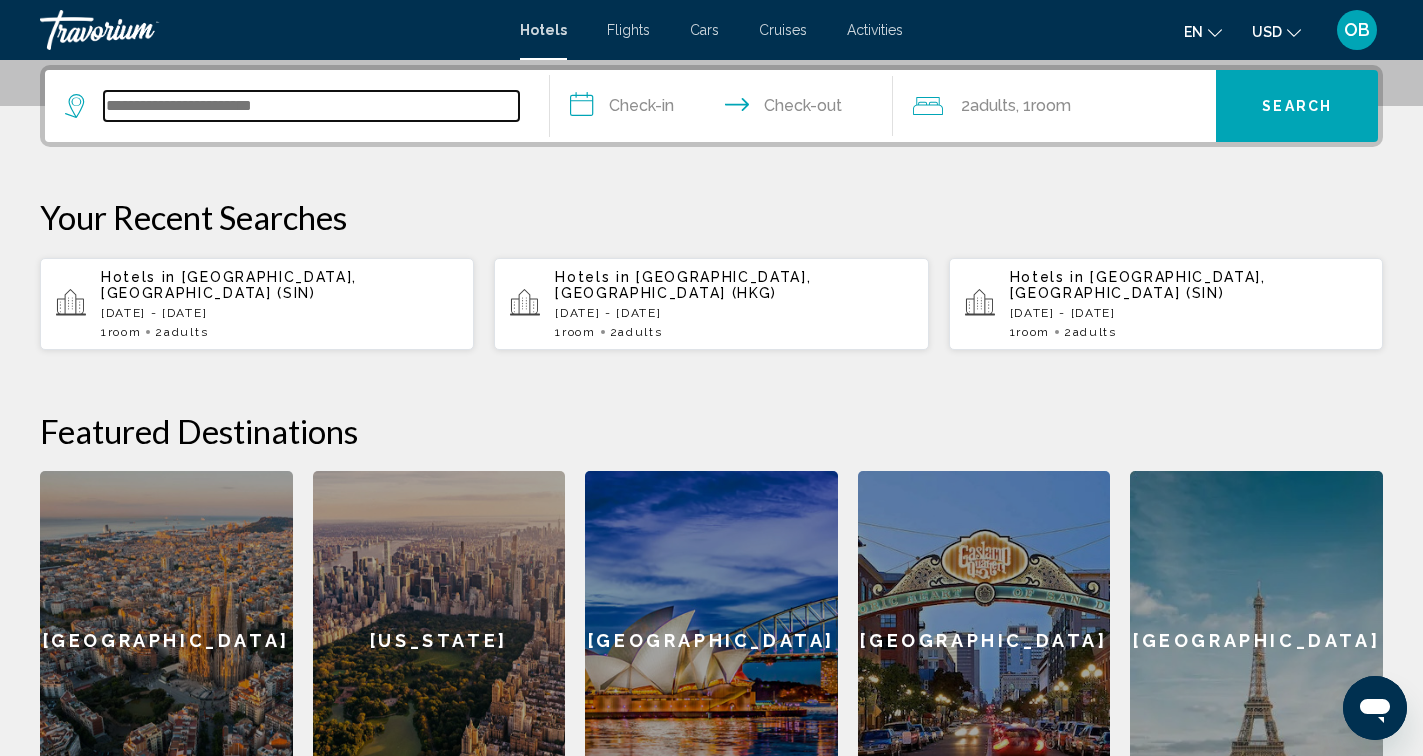 click at bounding box center (311, 106) 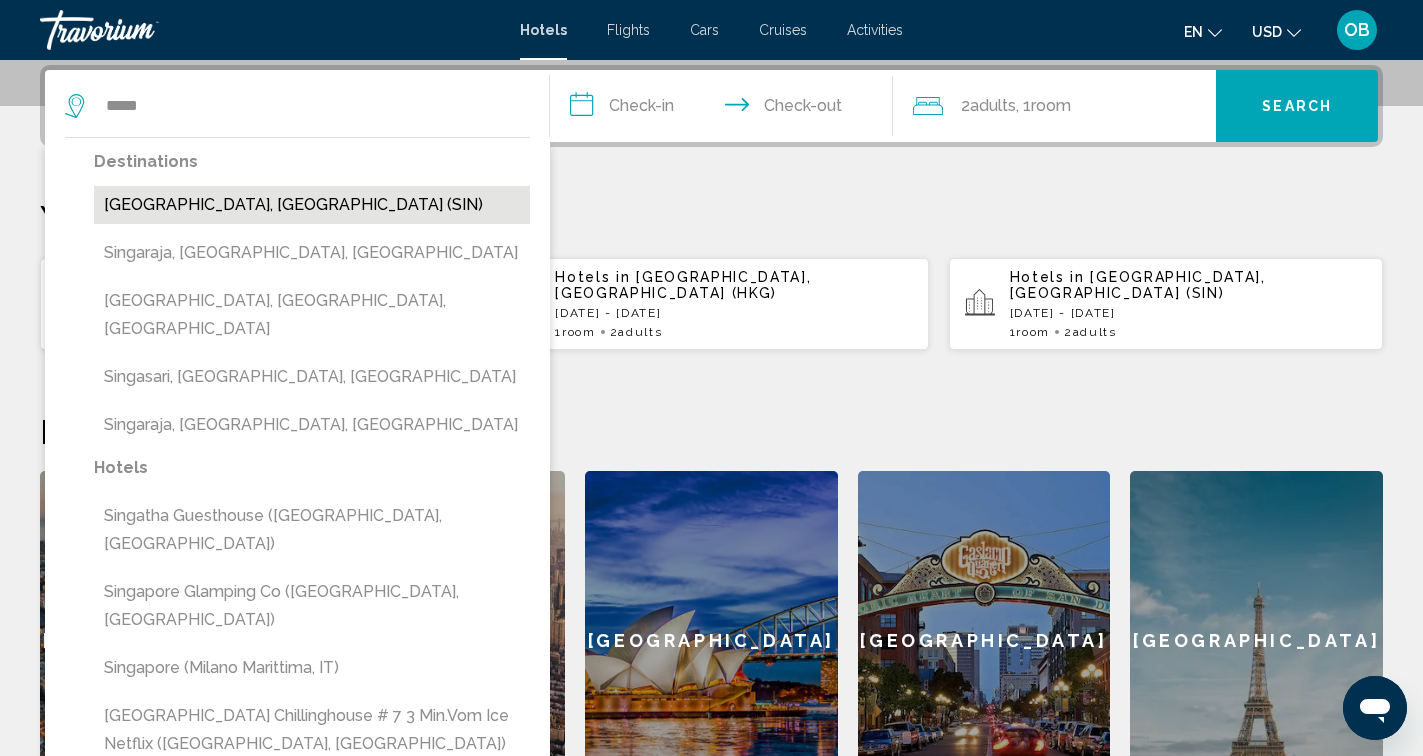 click on "[GEOGRAPHIC_DATA], [GEOGRAPHIC_DATA] (SIN)" at bounding box center [312, 205] 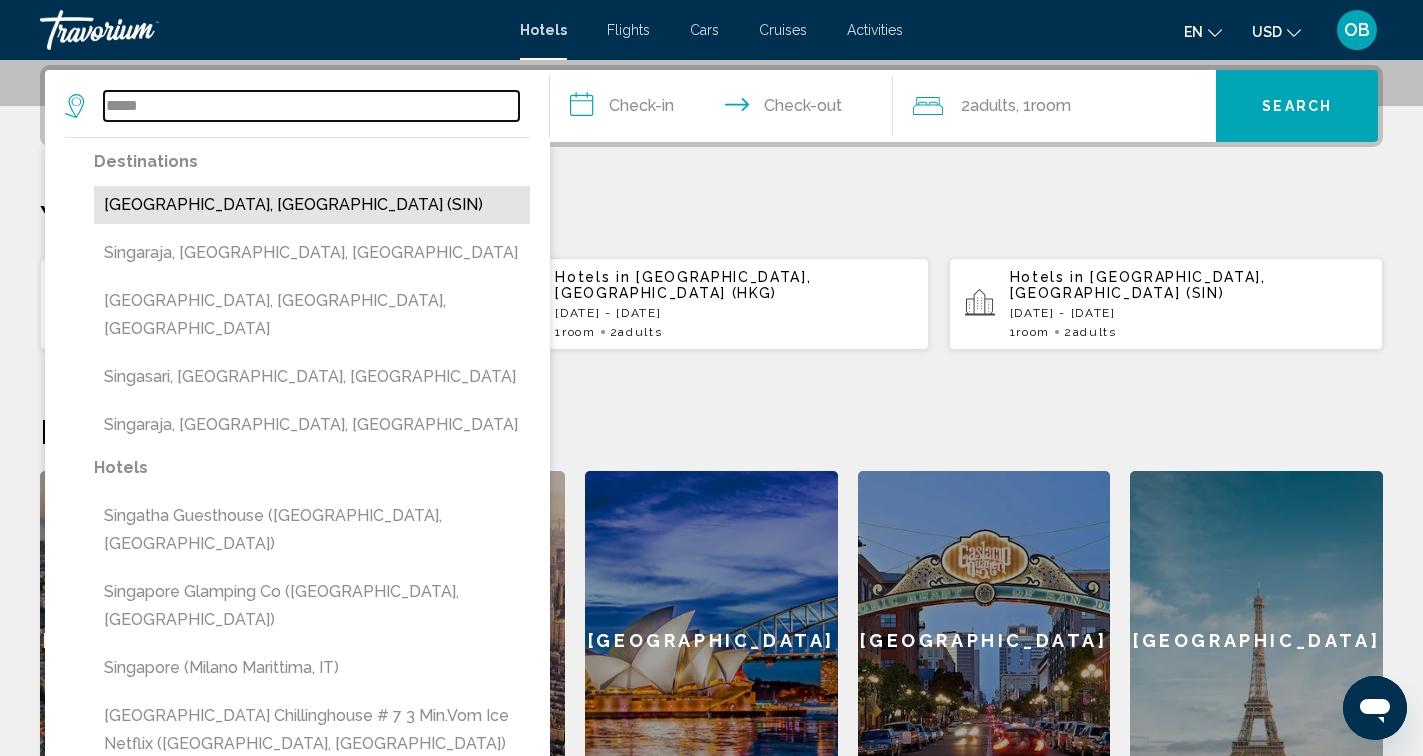 type on "**********" 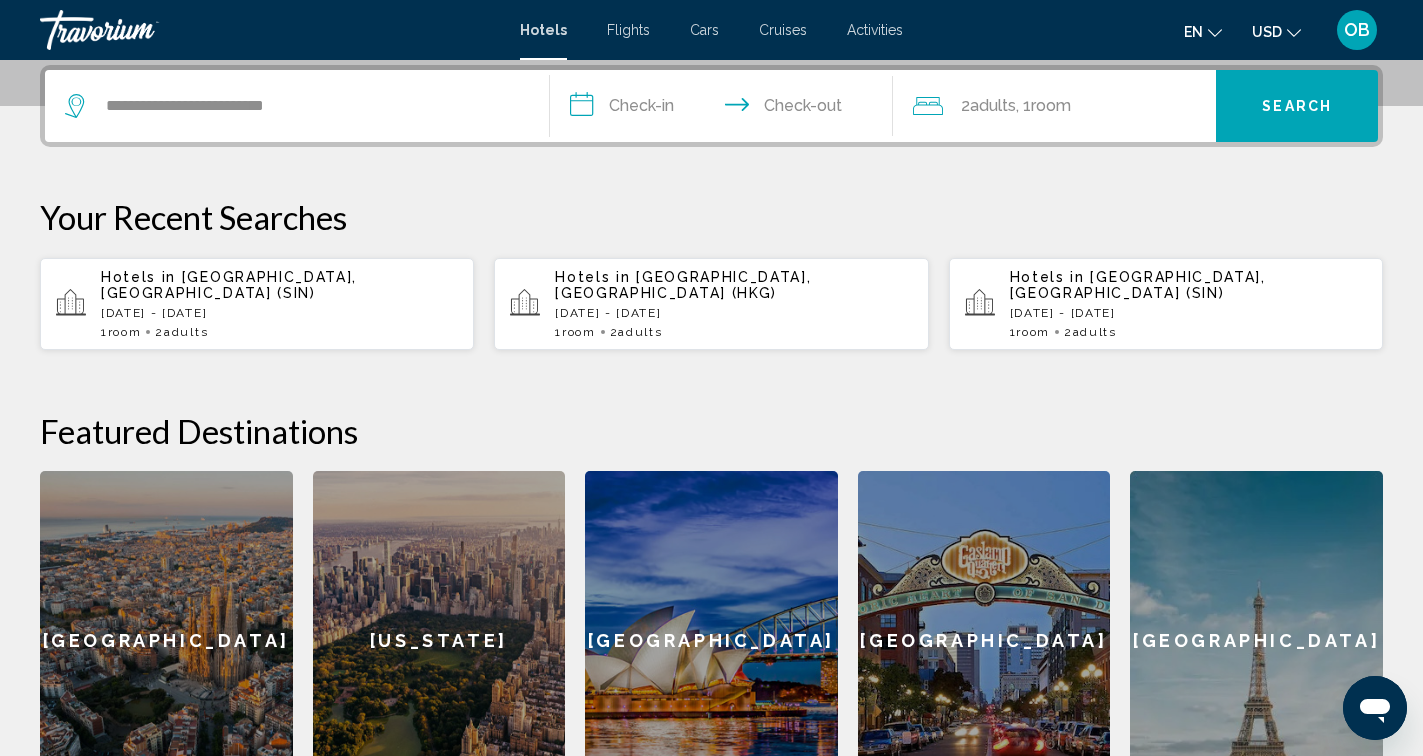 click on "**********" at bounding box center [725, 109] 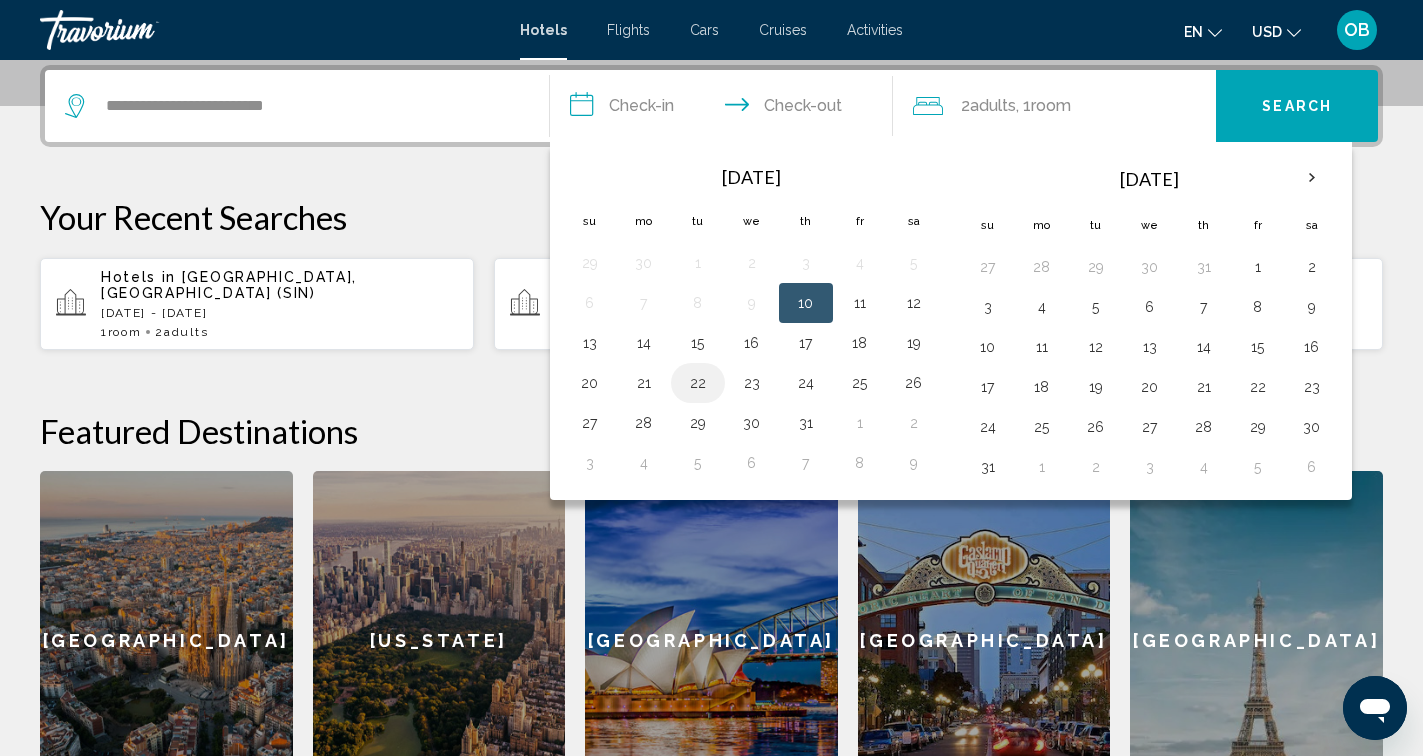 click on "22" at bounding box center [698, 383] 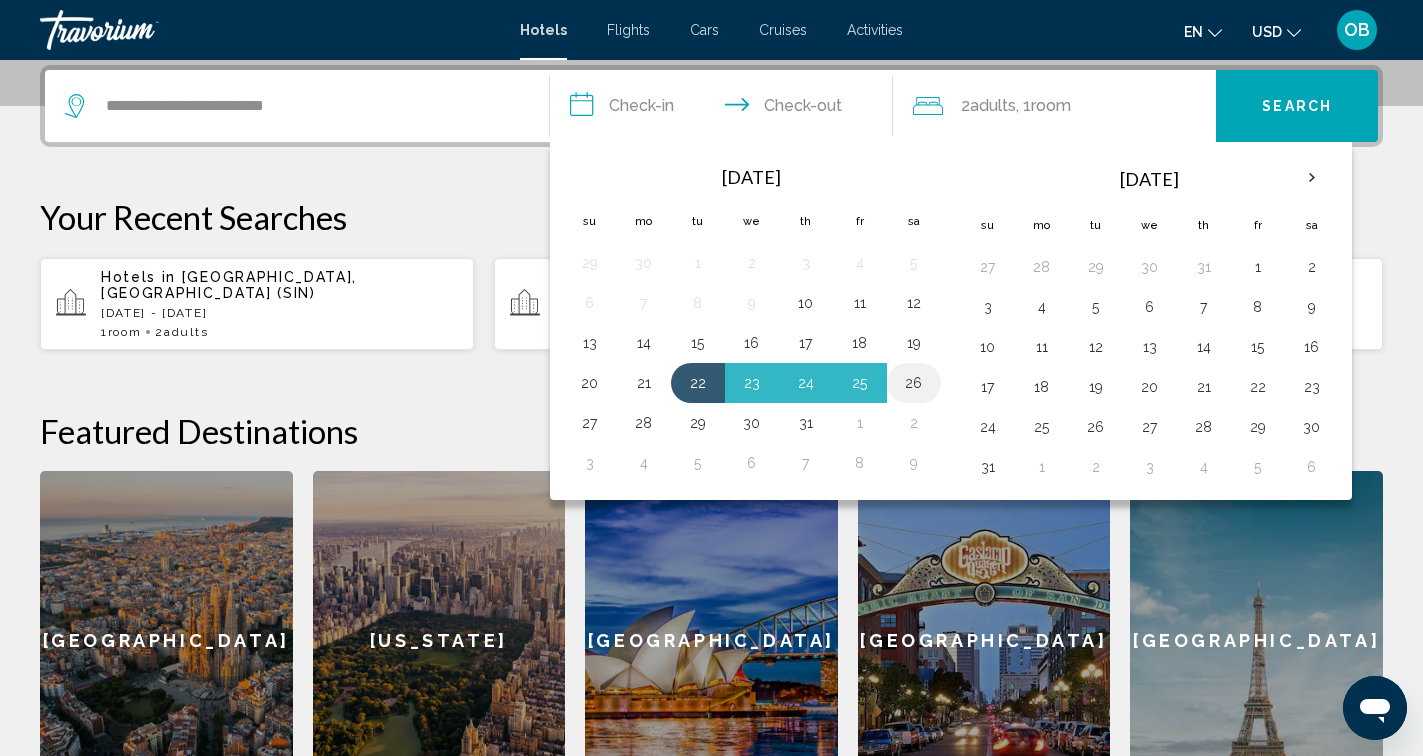 click on "26" at bounding box center [914, 383] 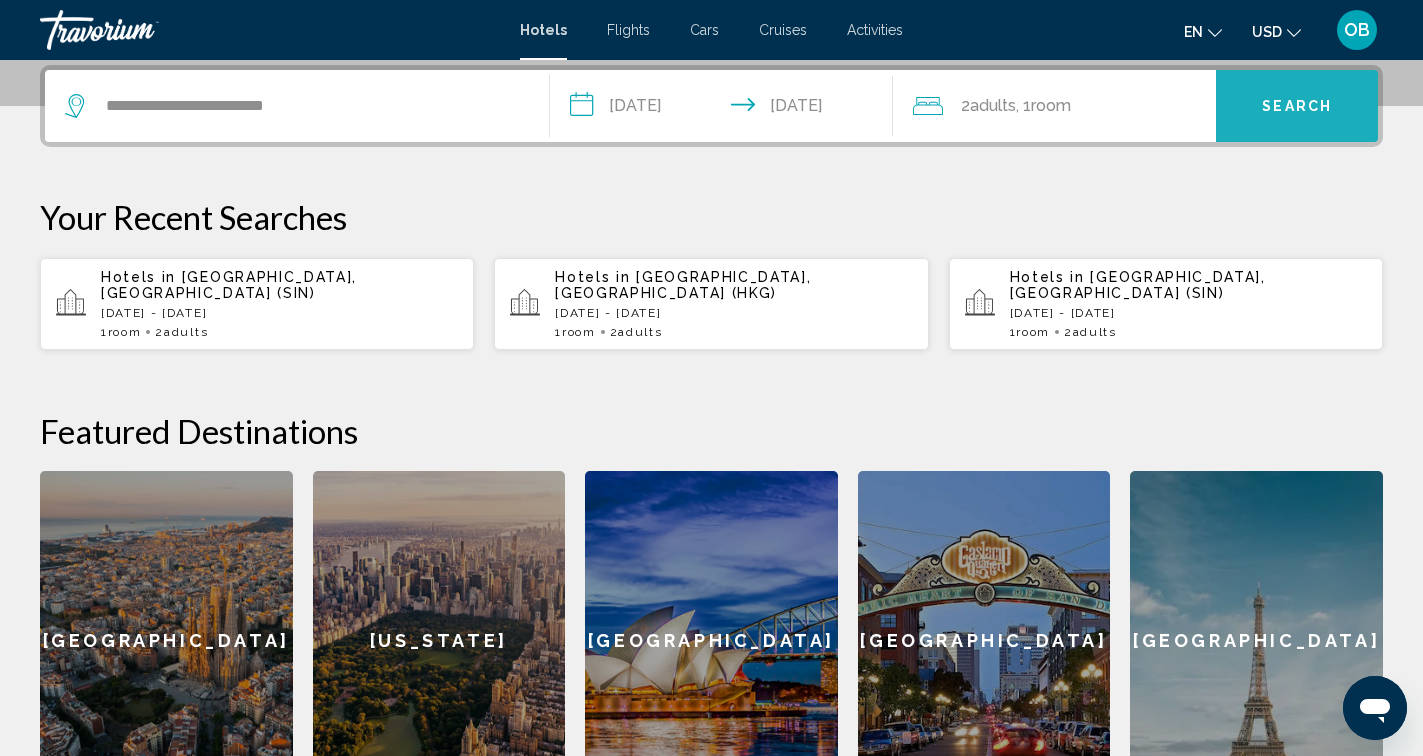 click on "Search" at bounding box center [1297, 107] 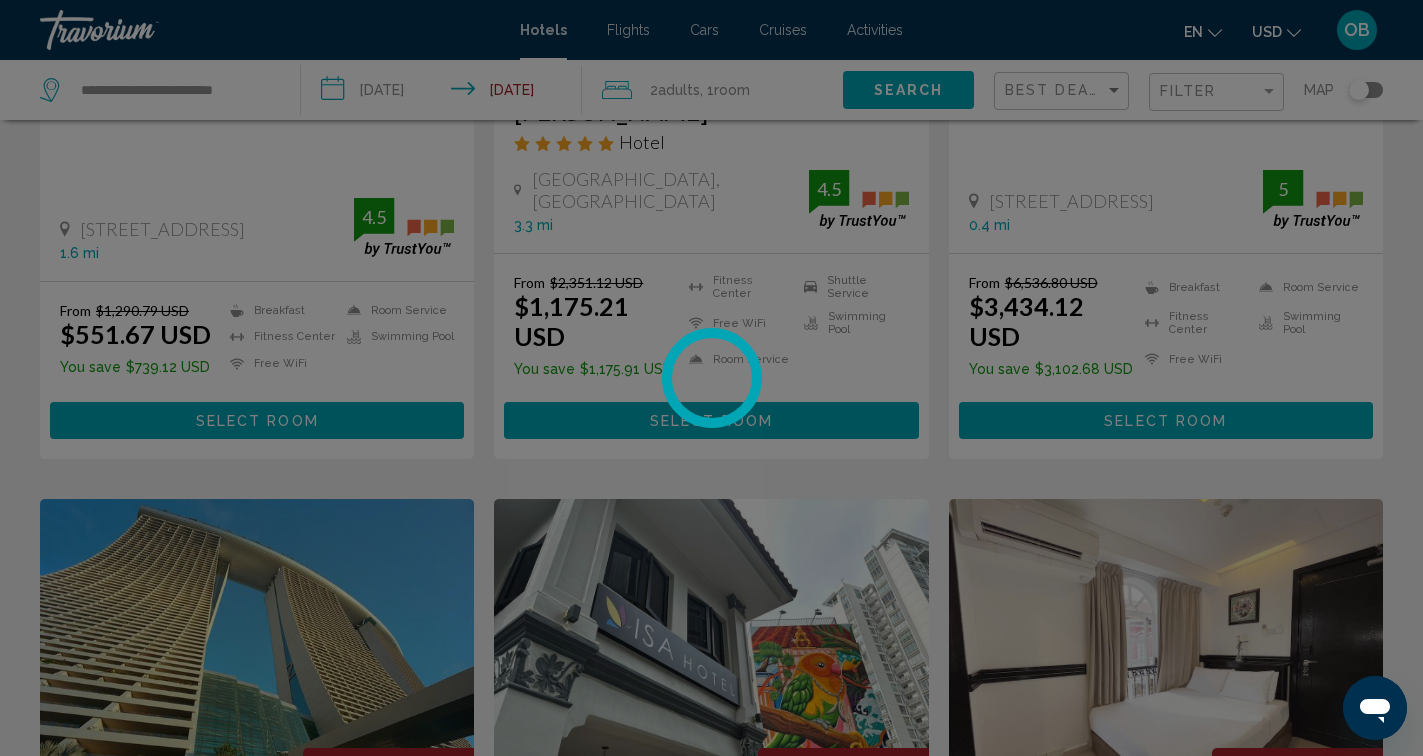 scroll, scrollTop: 0, scrollLeft: 0, axis: both 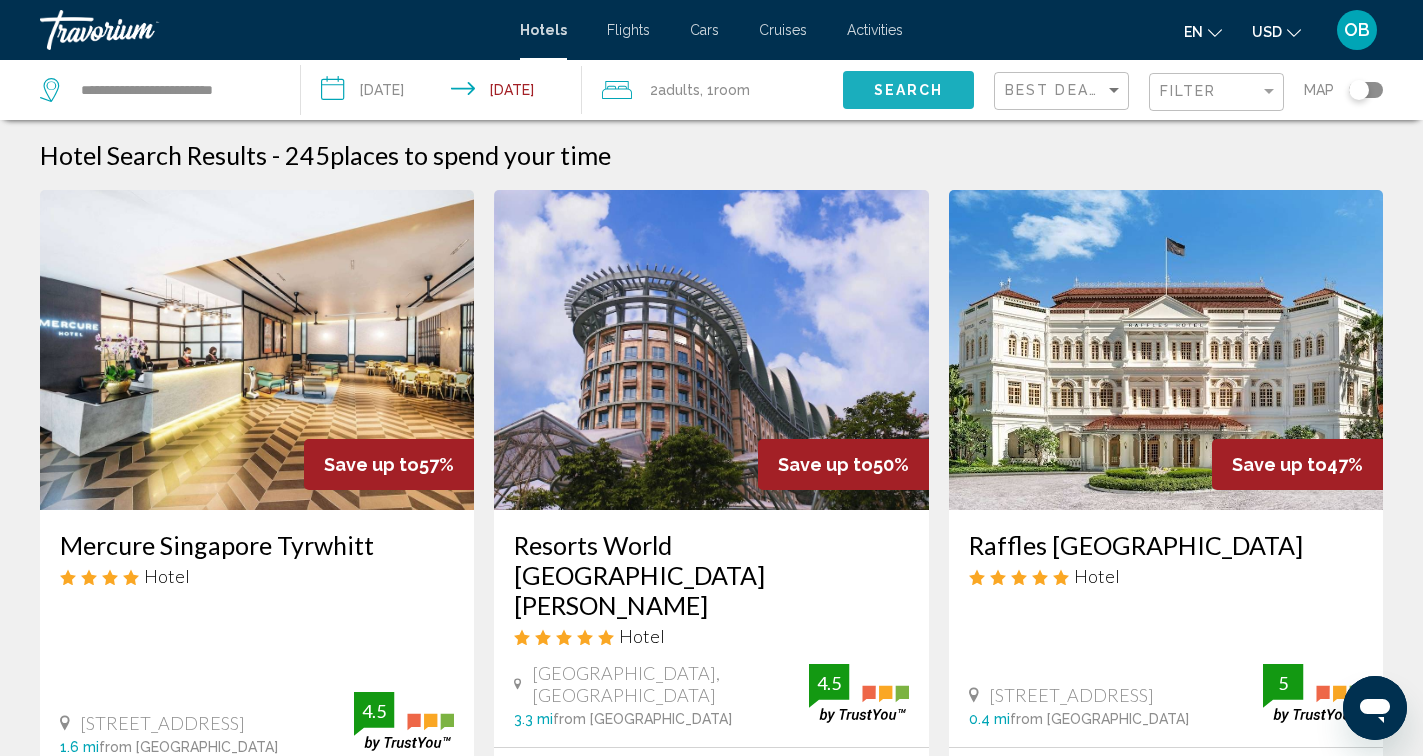 click on "Search" 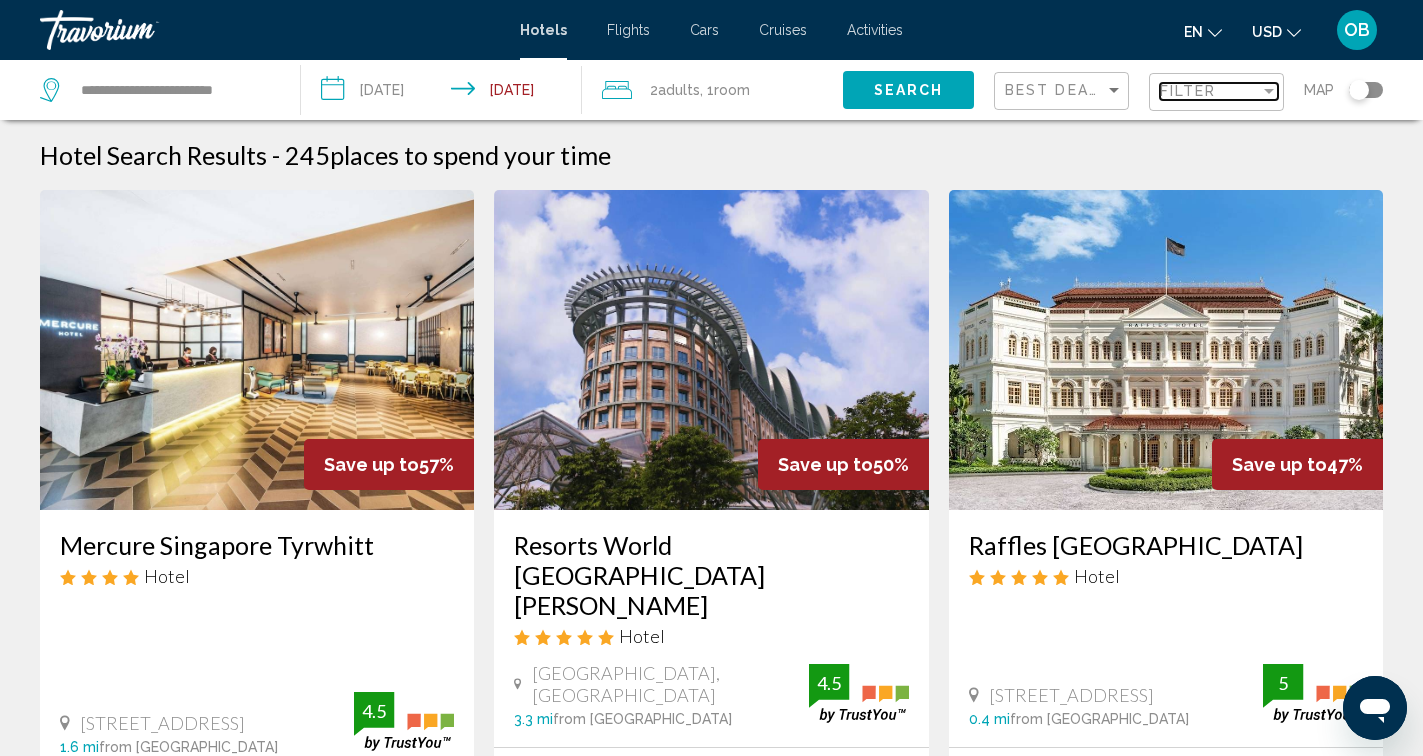 click on "Filter" at bounding box center [1188, 91] 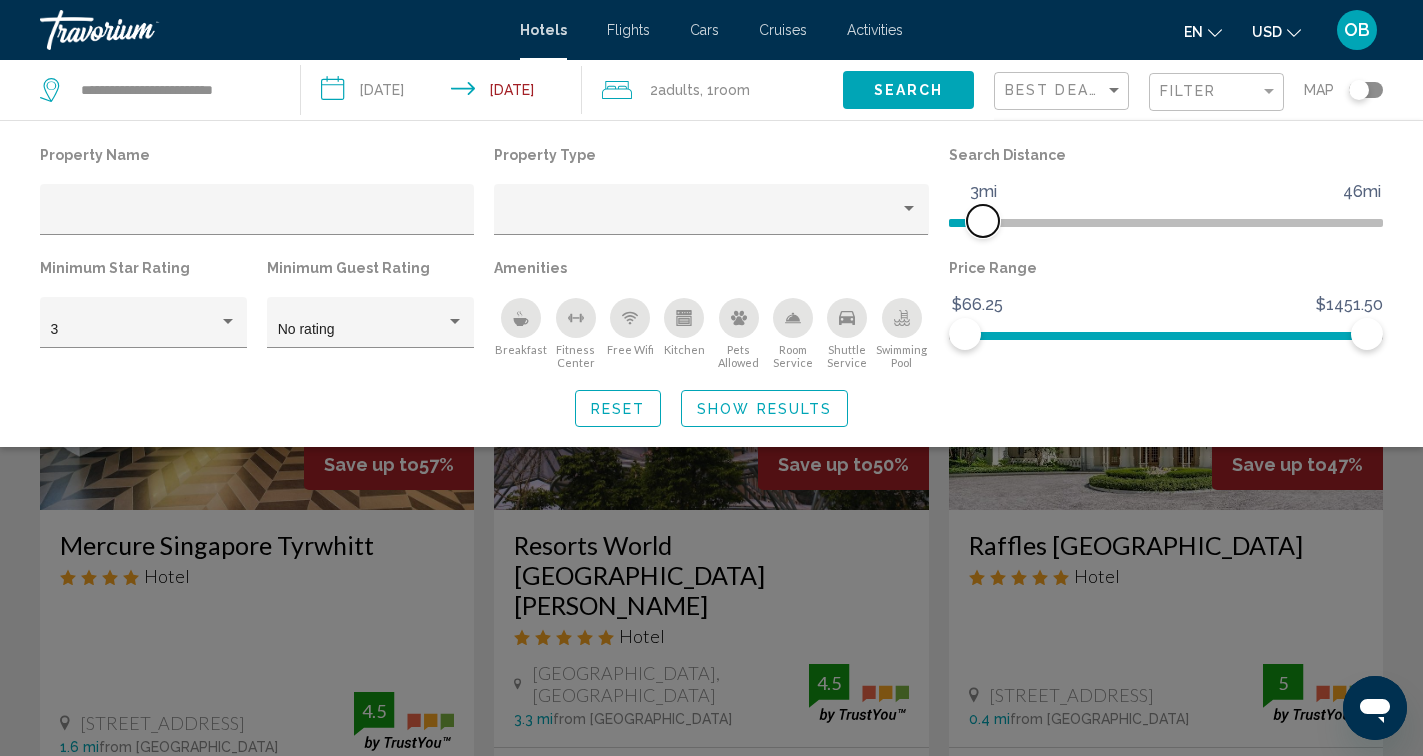 drag, startPoint x: 1218, startPoint y: 216, endPoint x: 984, endPoint y: 221, distance: 234.0534 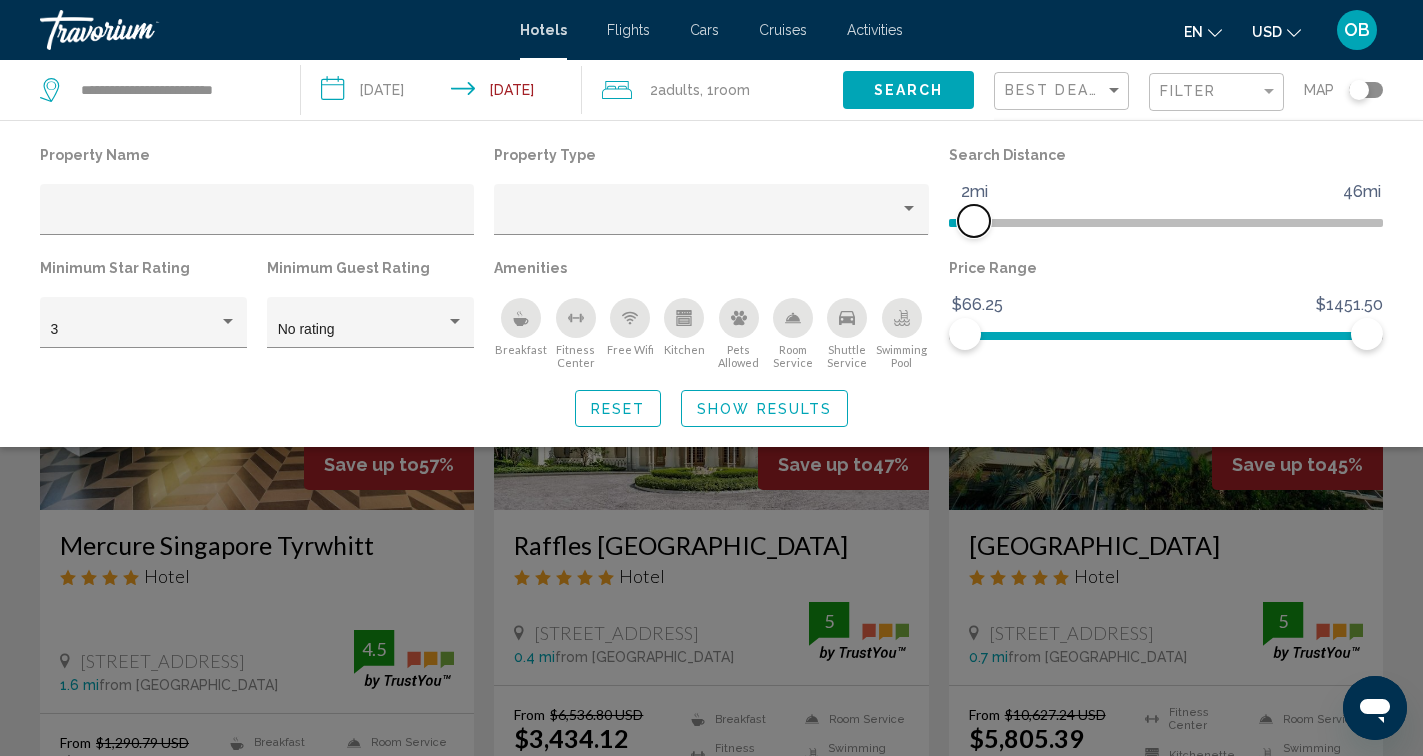 click 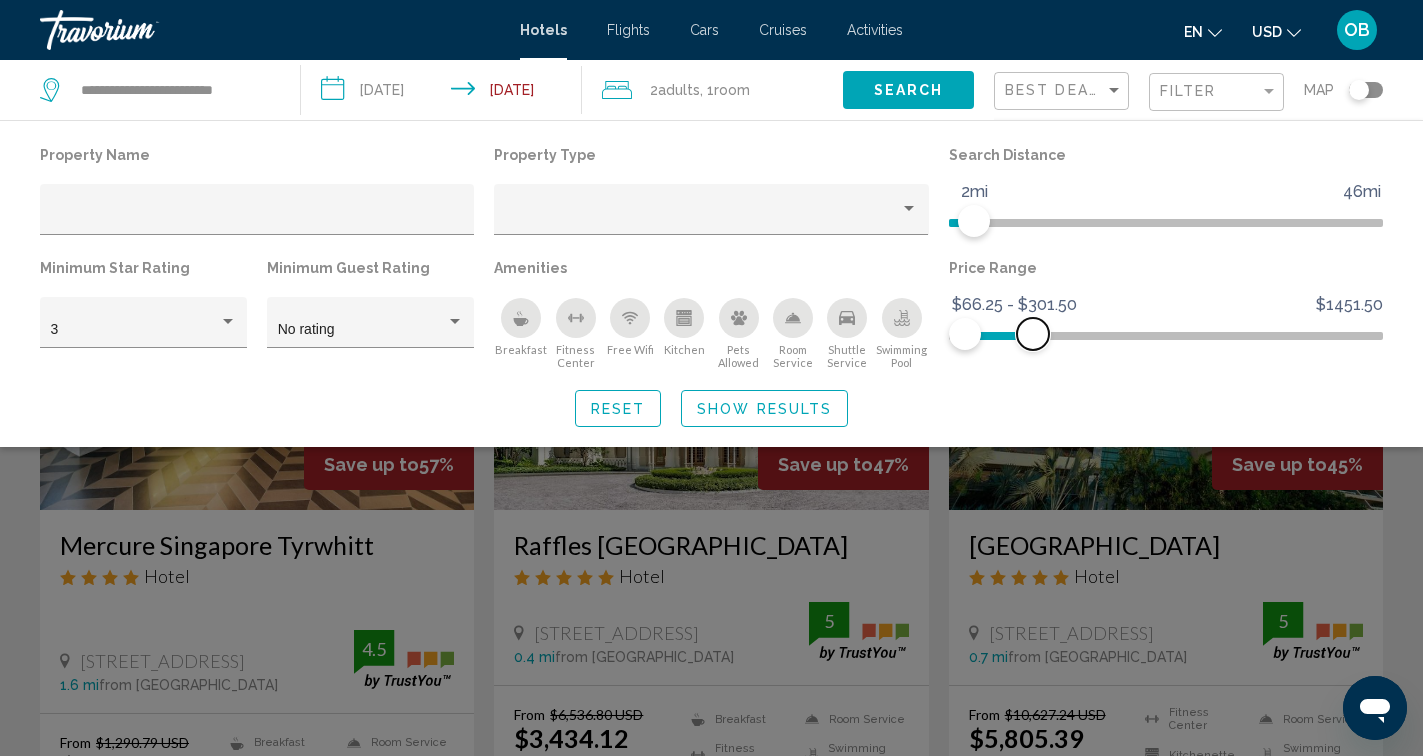 drag, startPoint x: 1360, startPoint y: 333, endPoint x: 1033, endPoint y: 337, distance: 327.02448 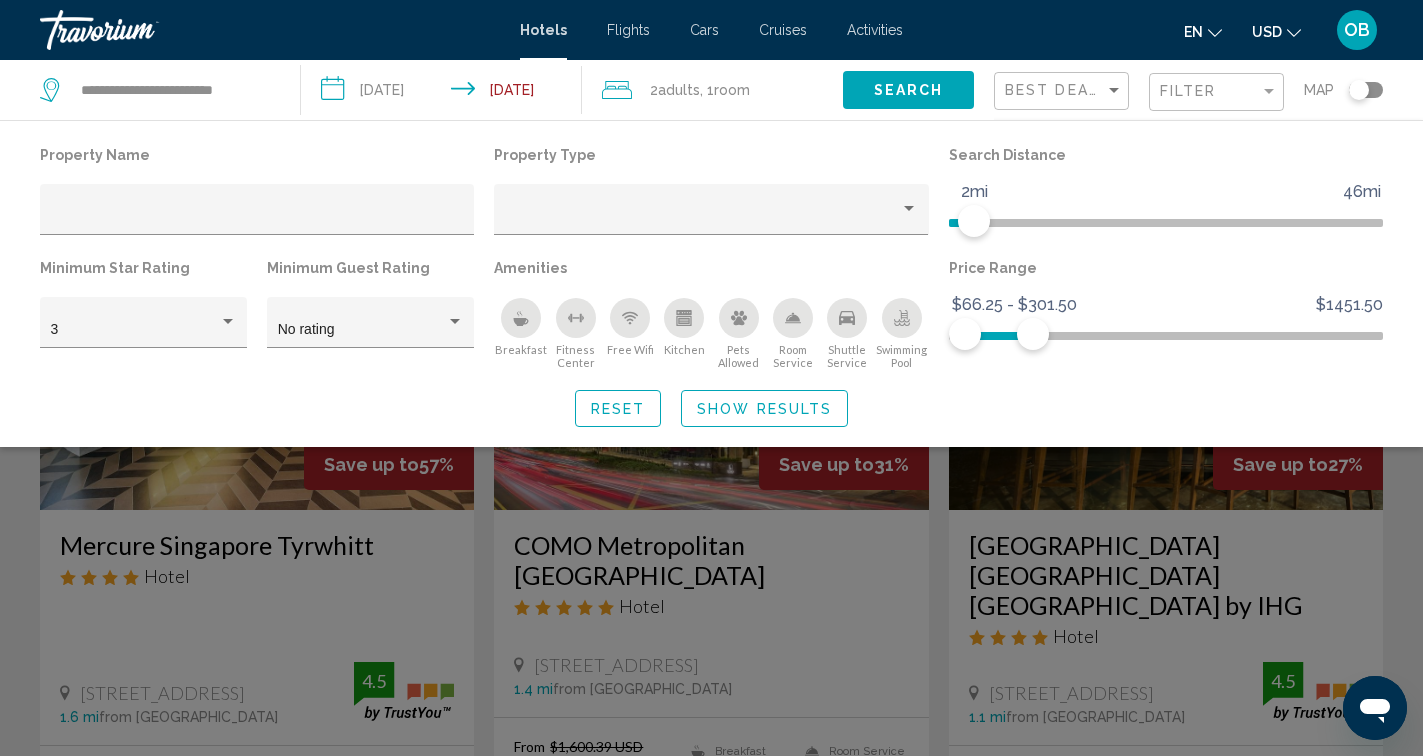 click on "Show Results" 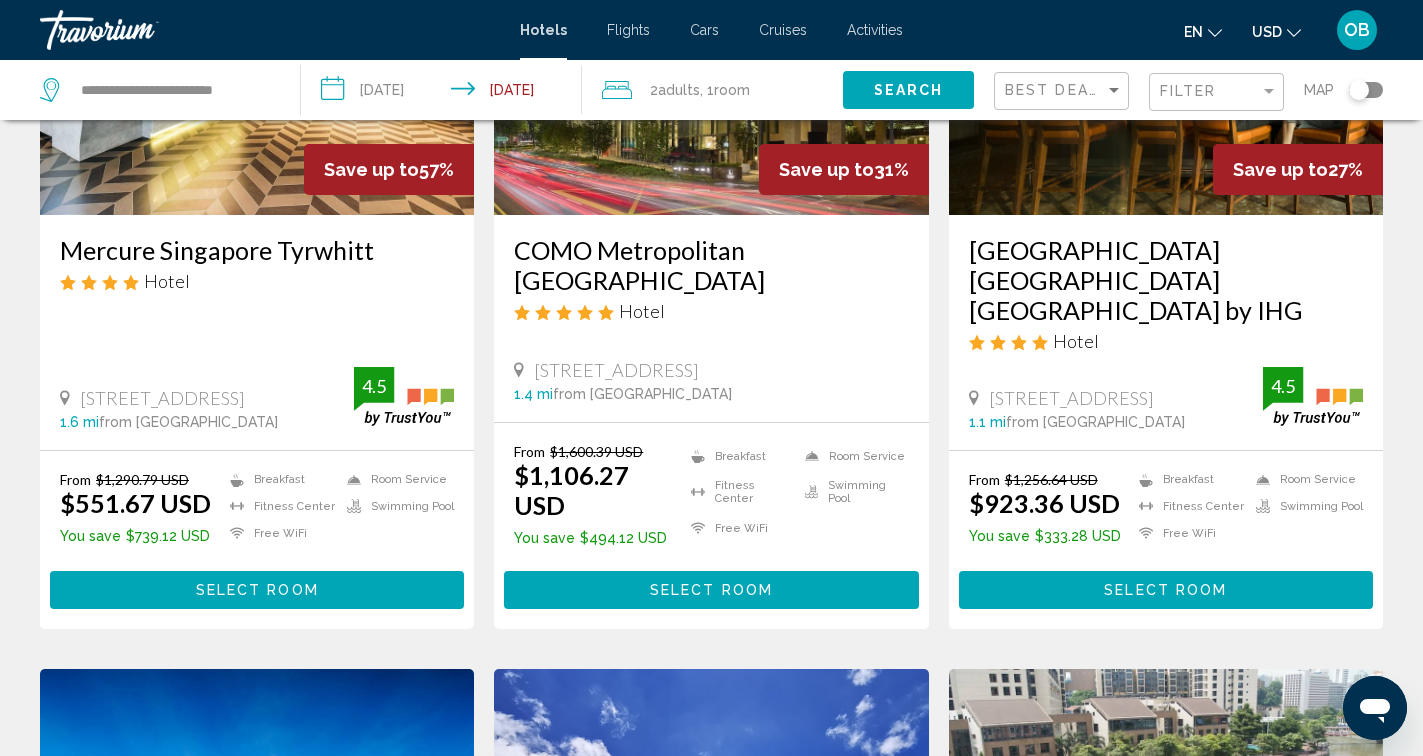 scroll, scrollTop: 0, scrollLeft: 0, axis: both 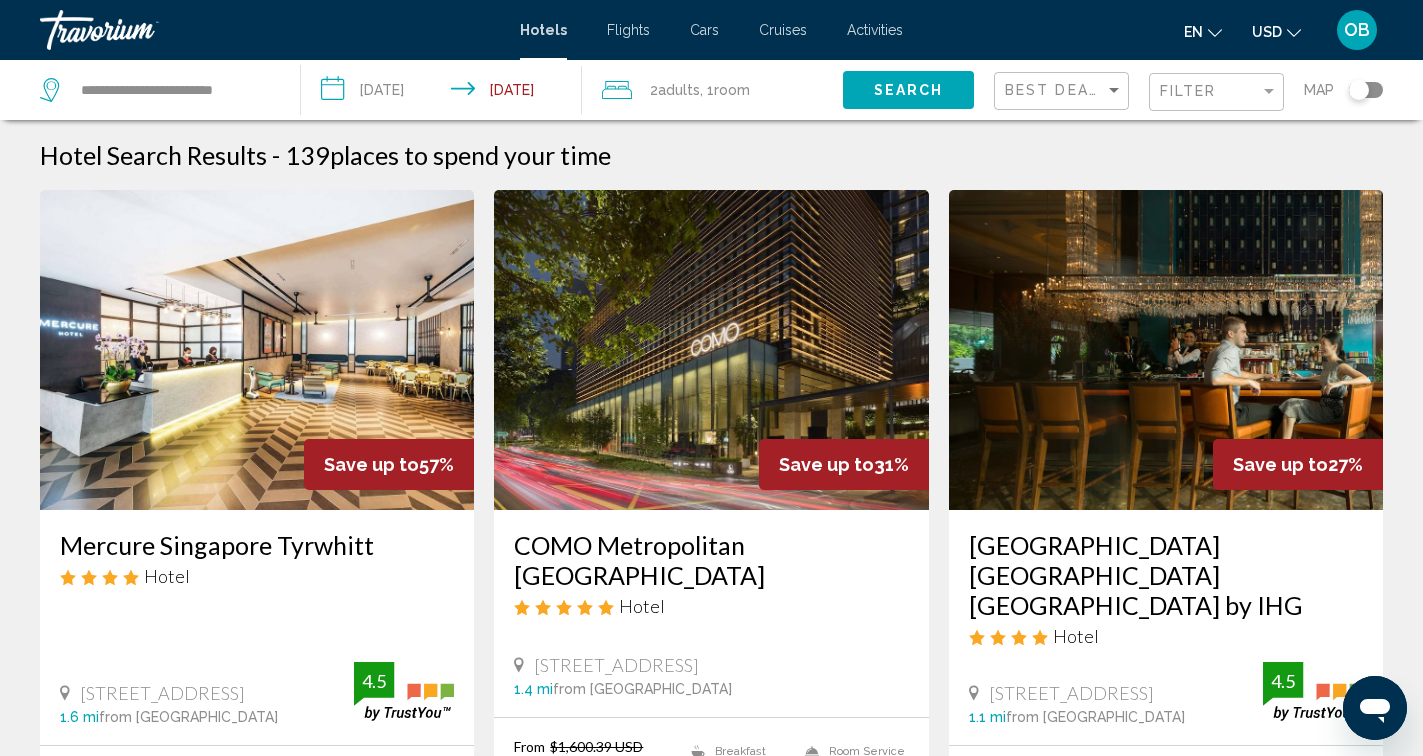 click on "Search" 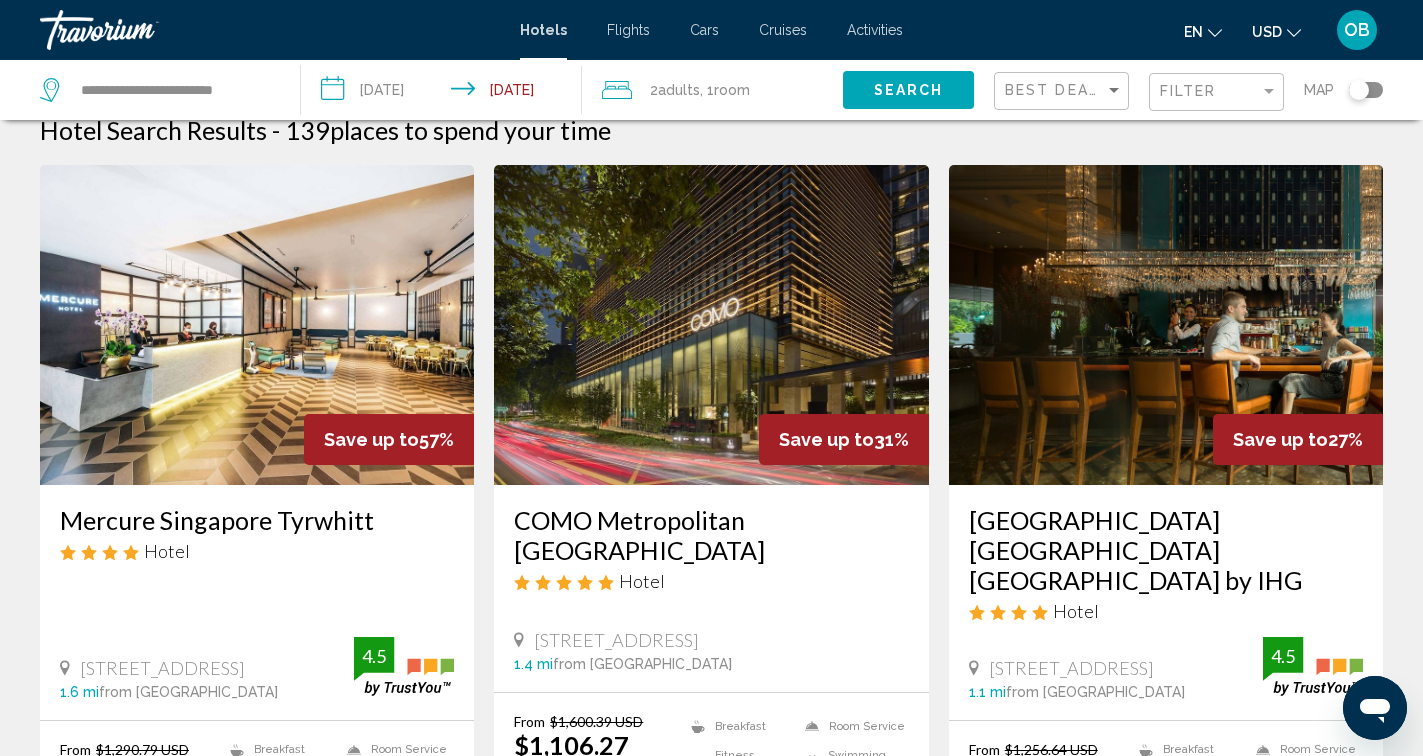 scroll, scrollTop: 160, scrollLeft: 0, axis: vertical 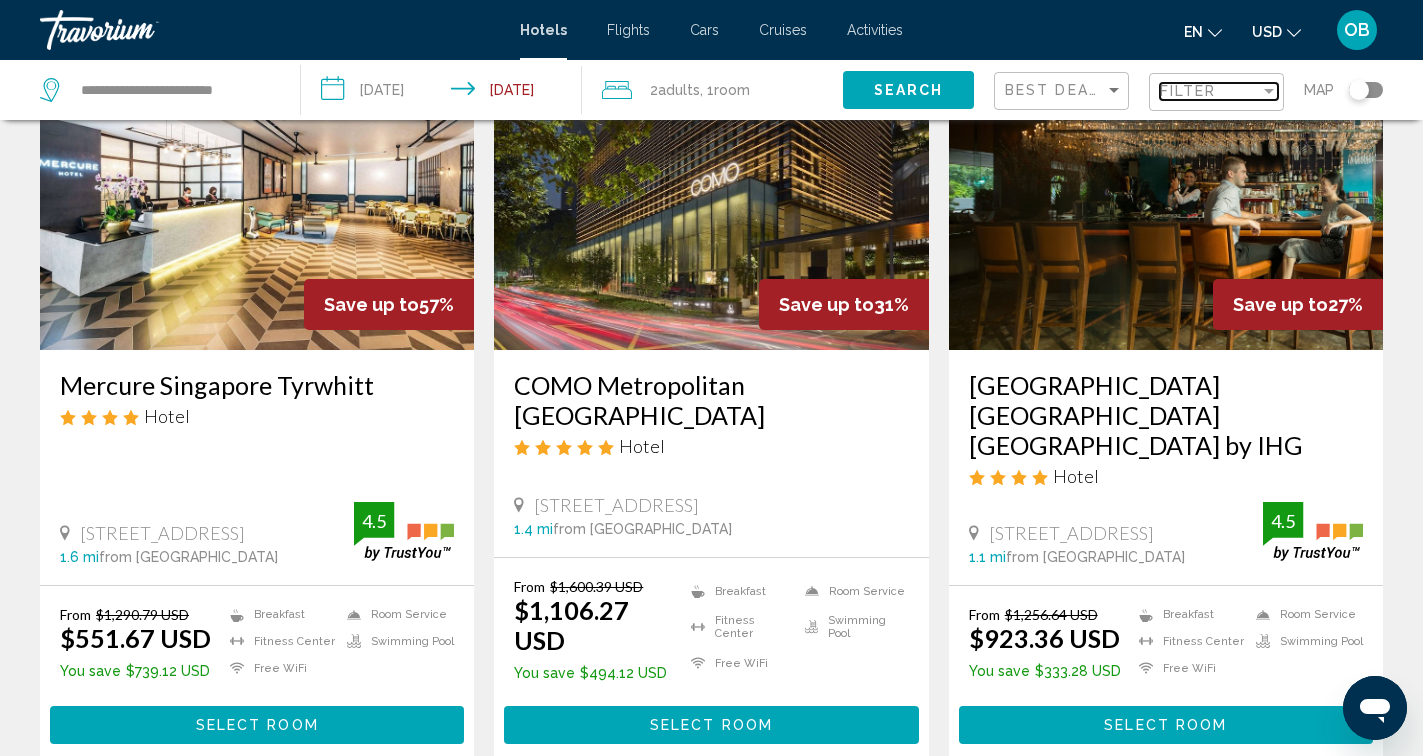 click on "Filter" at bounding box center [1188, 91] 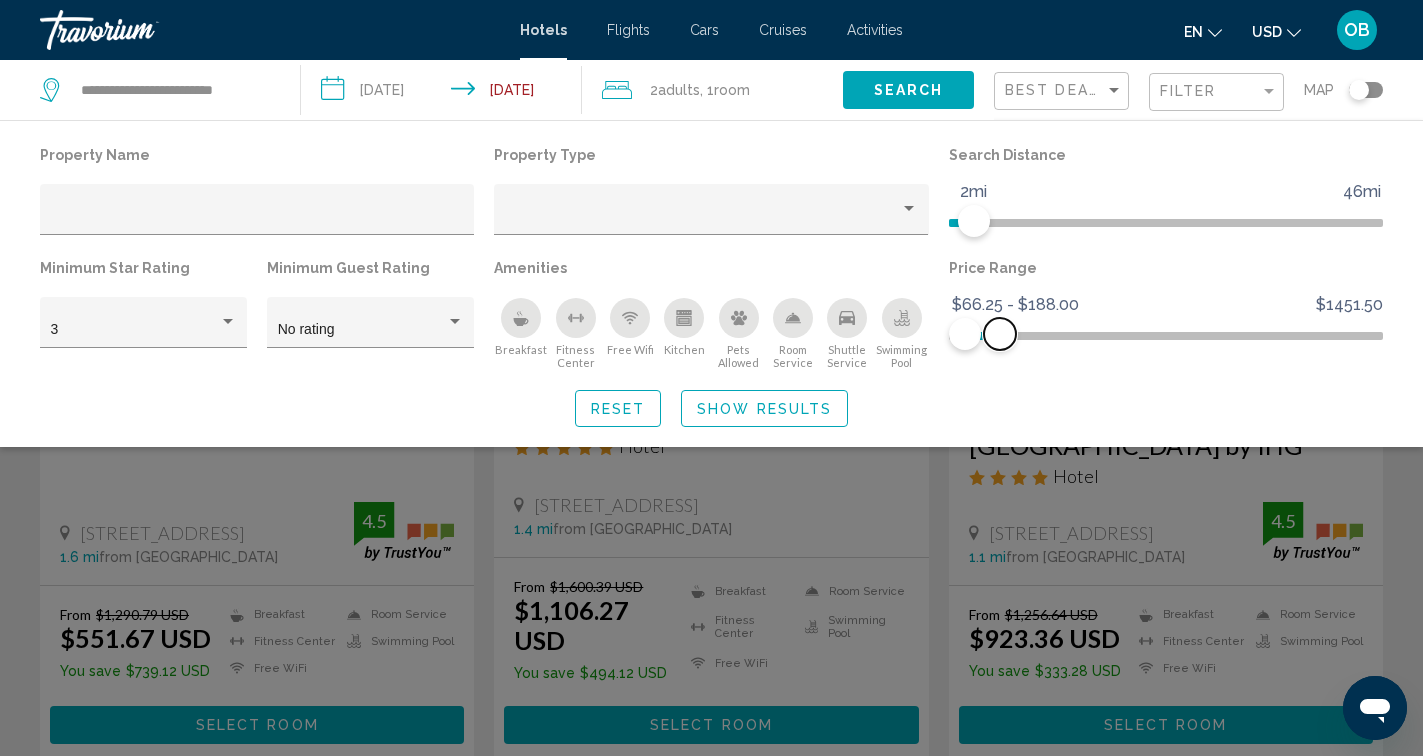 drag, startPoint x: 1032, startPoint y: 329, endPoint x: 1001, endPoint y: 332, distance: 31.144823 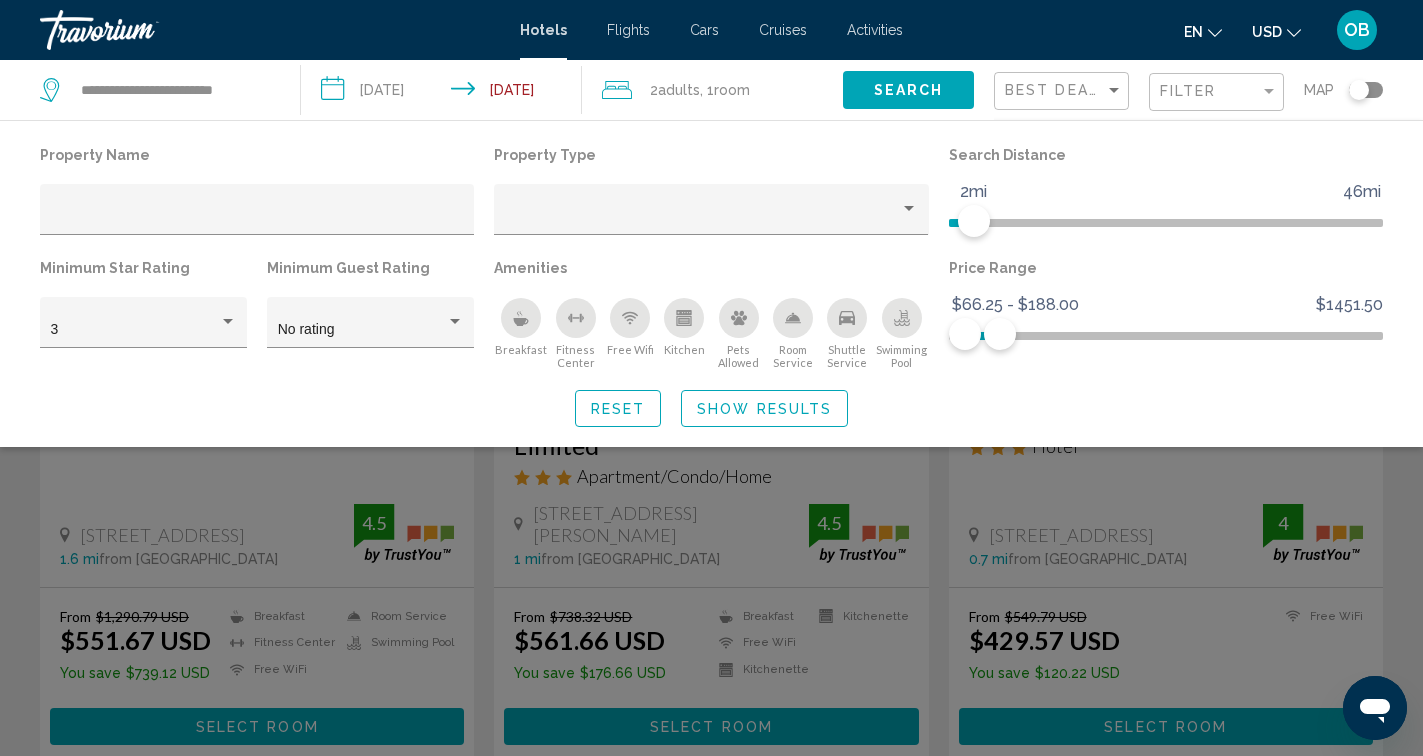 click on "Show Results" 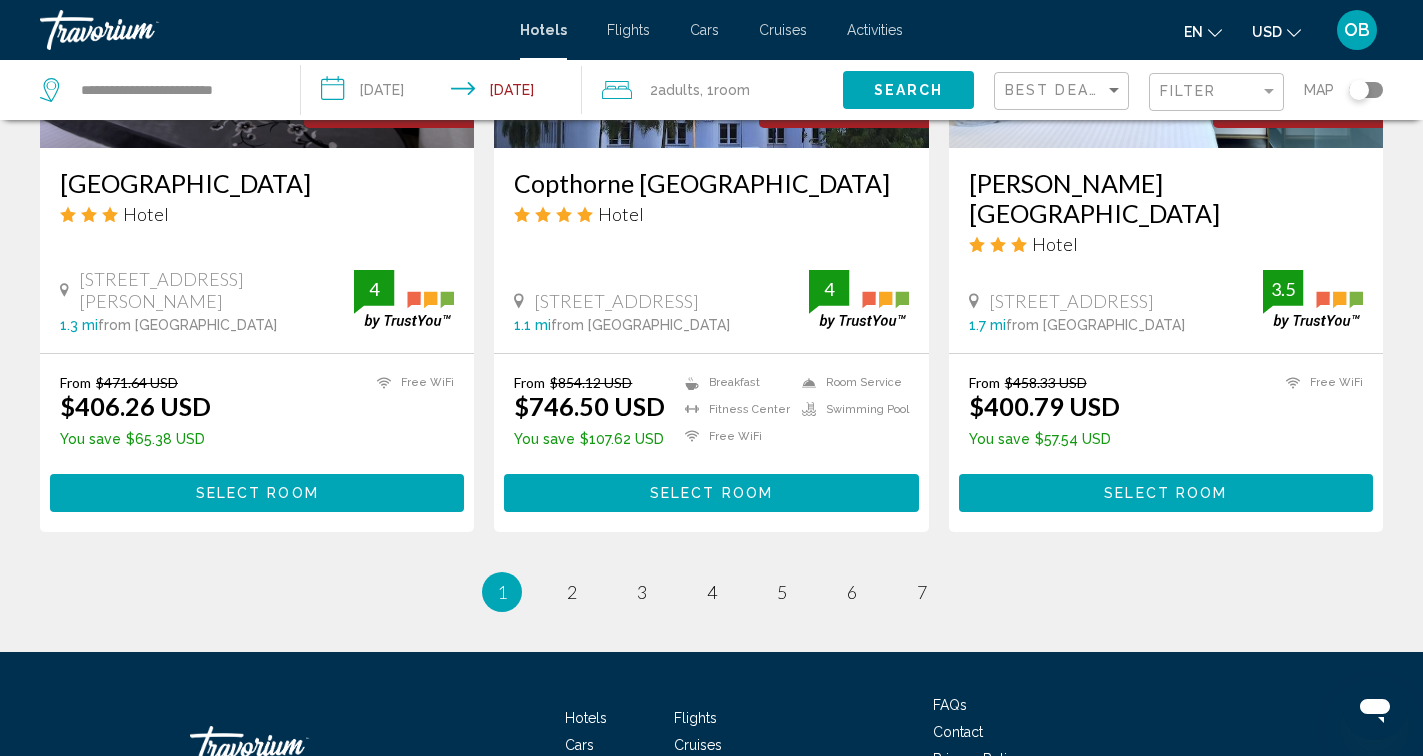 scroll, scrollTop: 2705, scrollLeft: 0, axis: vertical 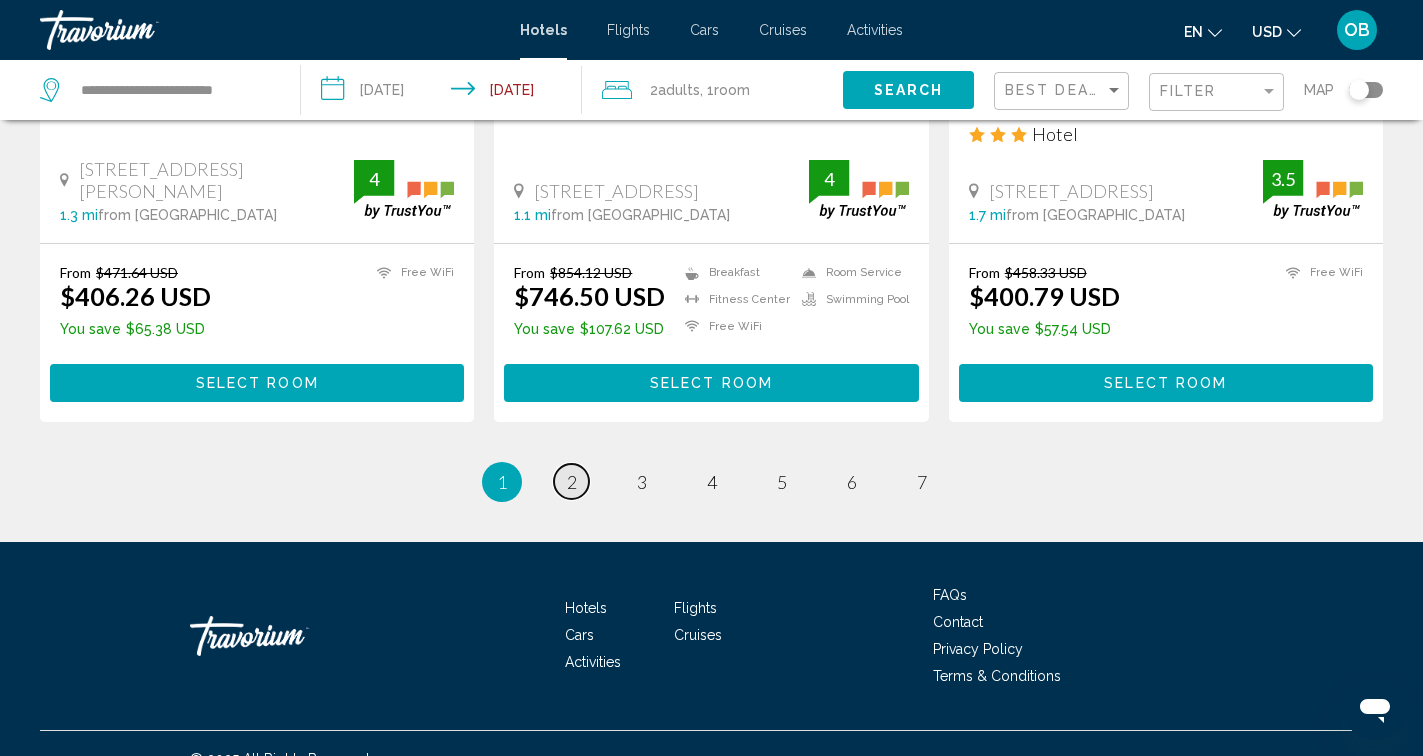 click on "2" at bounding box center (572, 482) 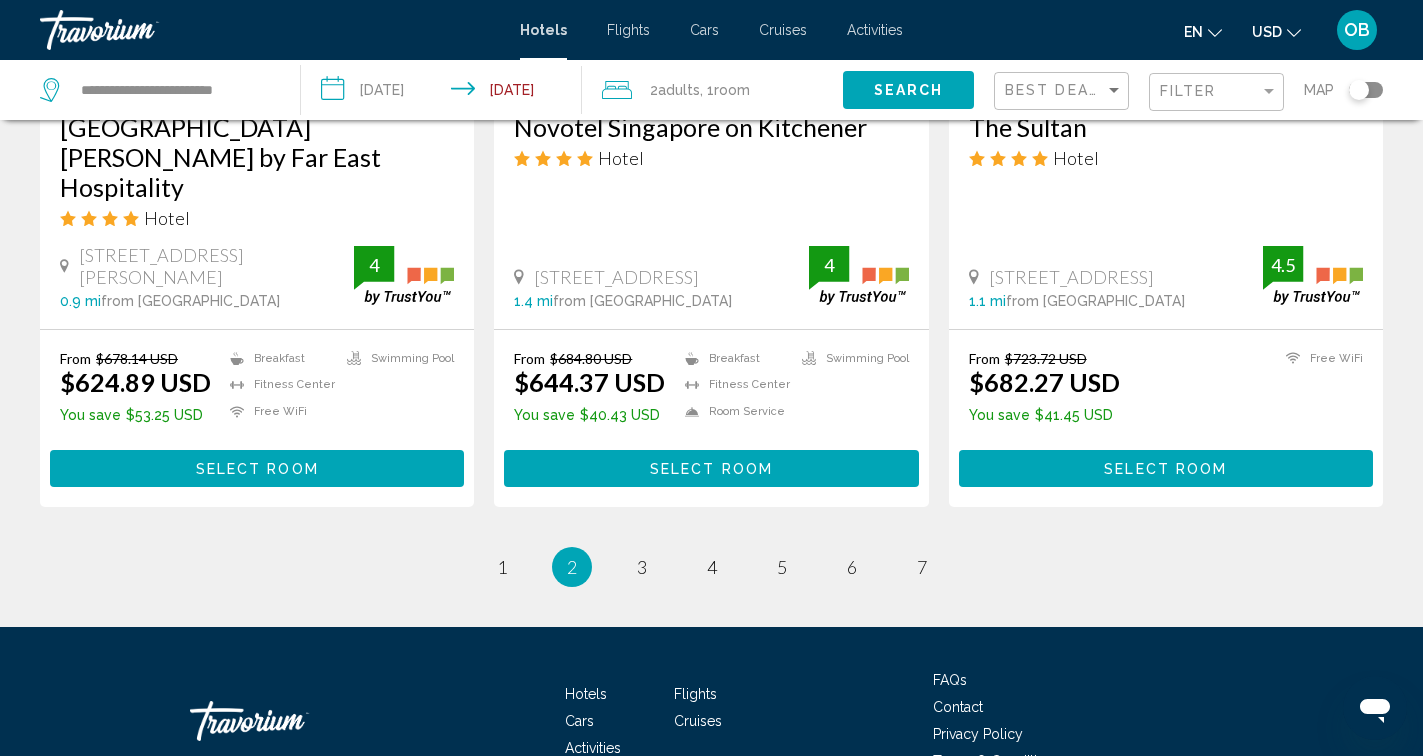 scroll, scrollTop: 2702, scrollLeft: 0, axis: vertical 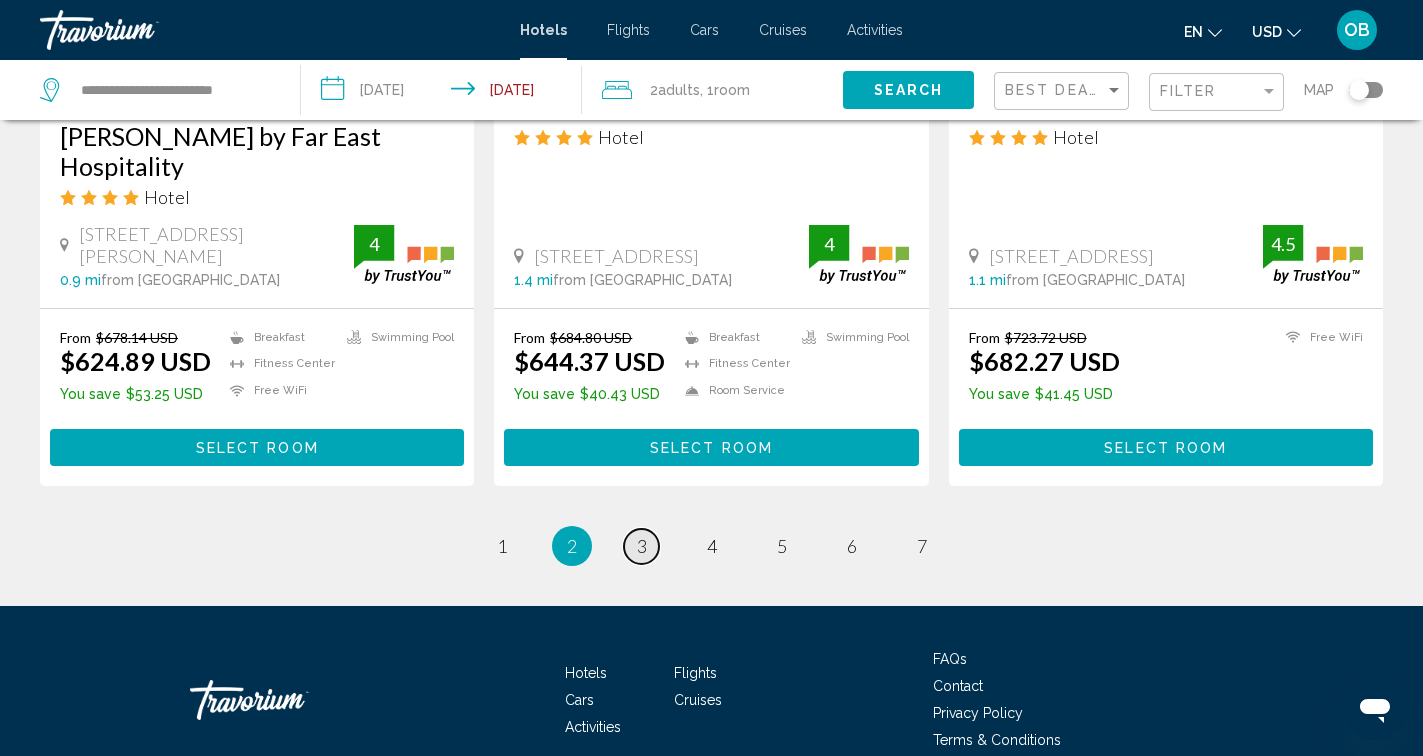 click on "3" at bounding box center (642, 546) 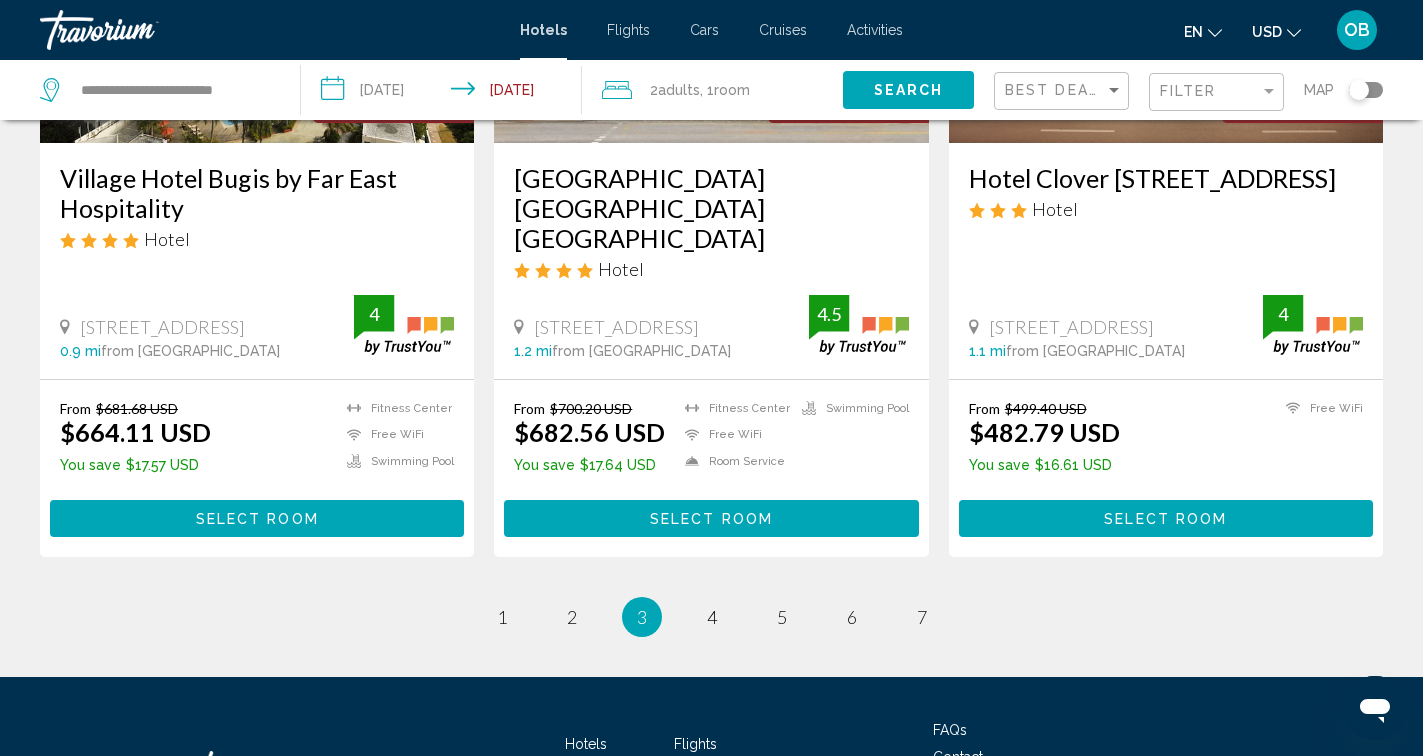 scroll, scrollTop: 2605, scrollLeft: 0, axis: vertical 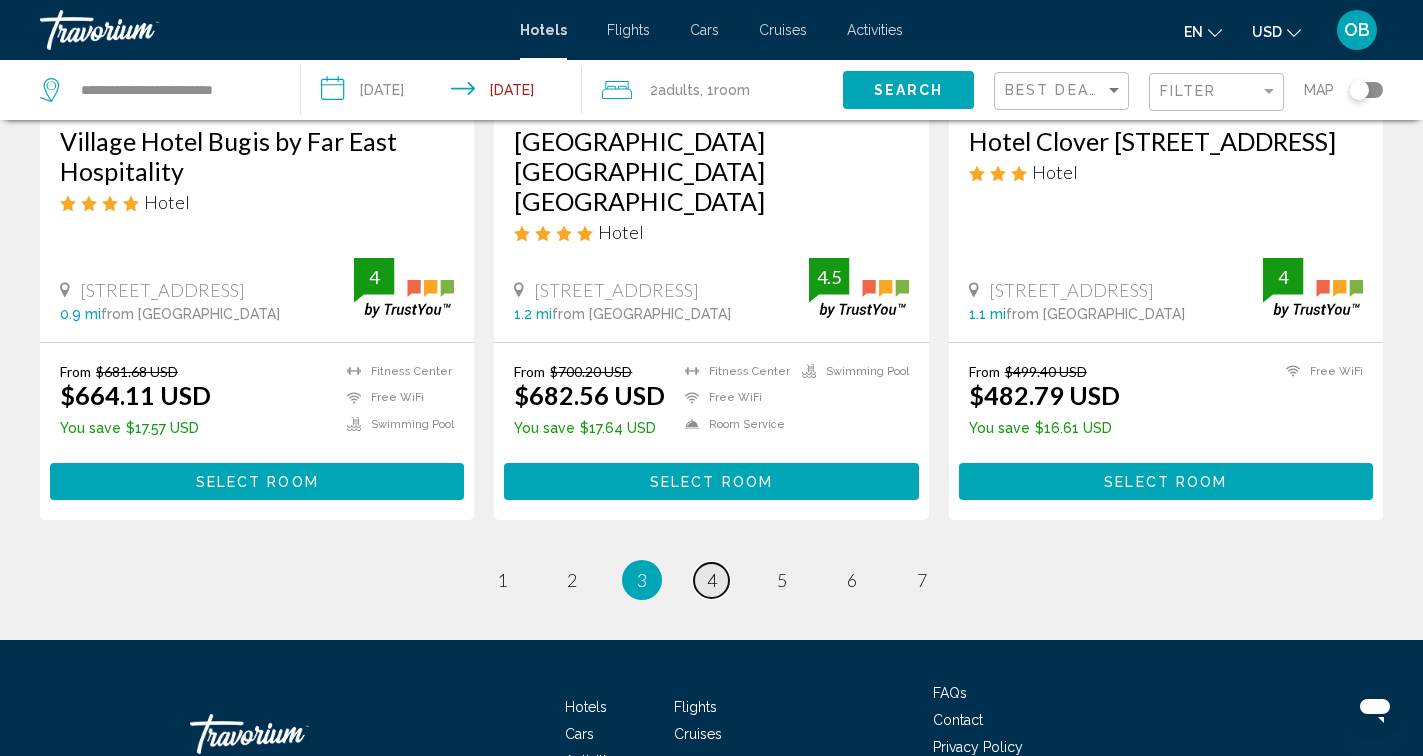 click on "4" at bounding box center [712, 580] 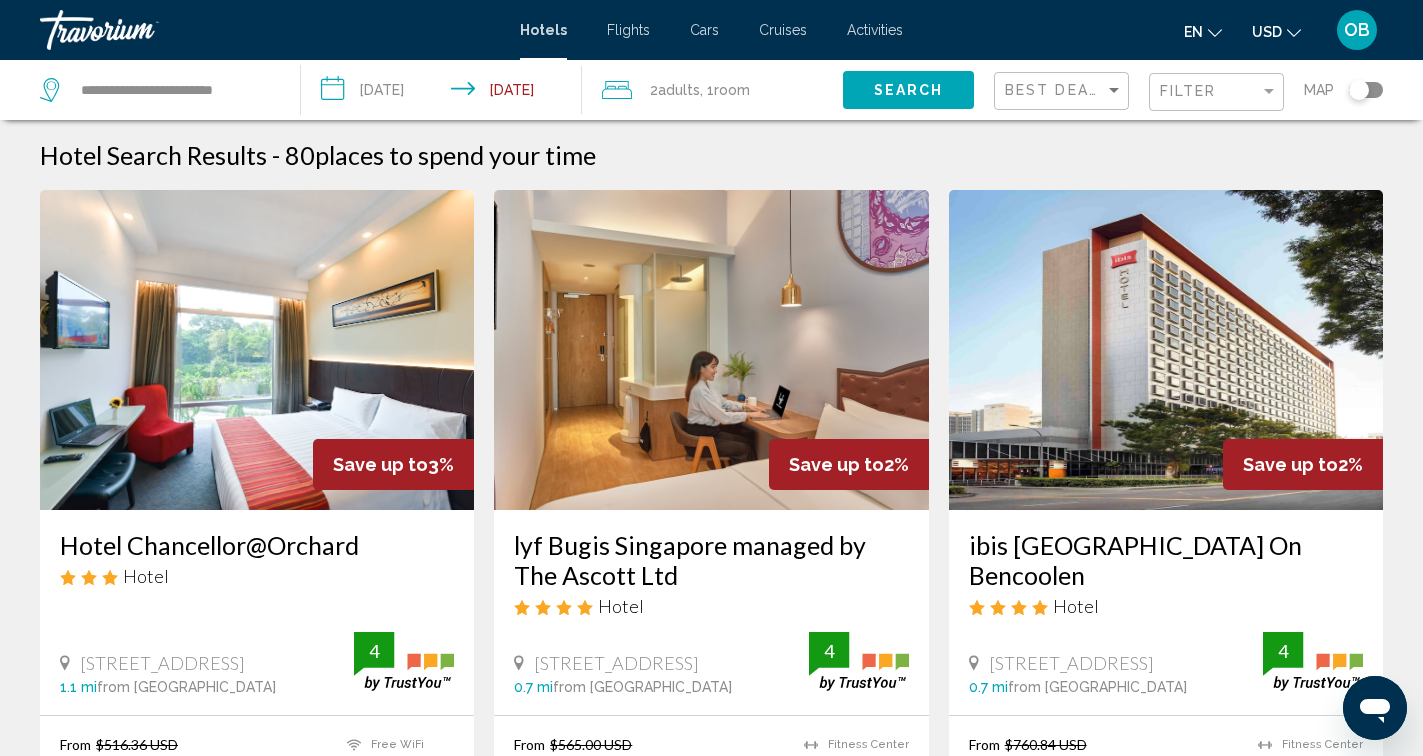 scroll, scrollTop: 92, scrollLeft: 0, axis: vertical 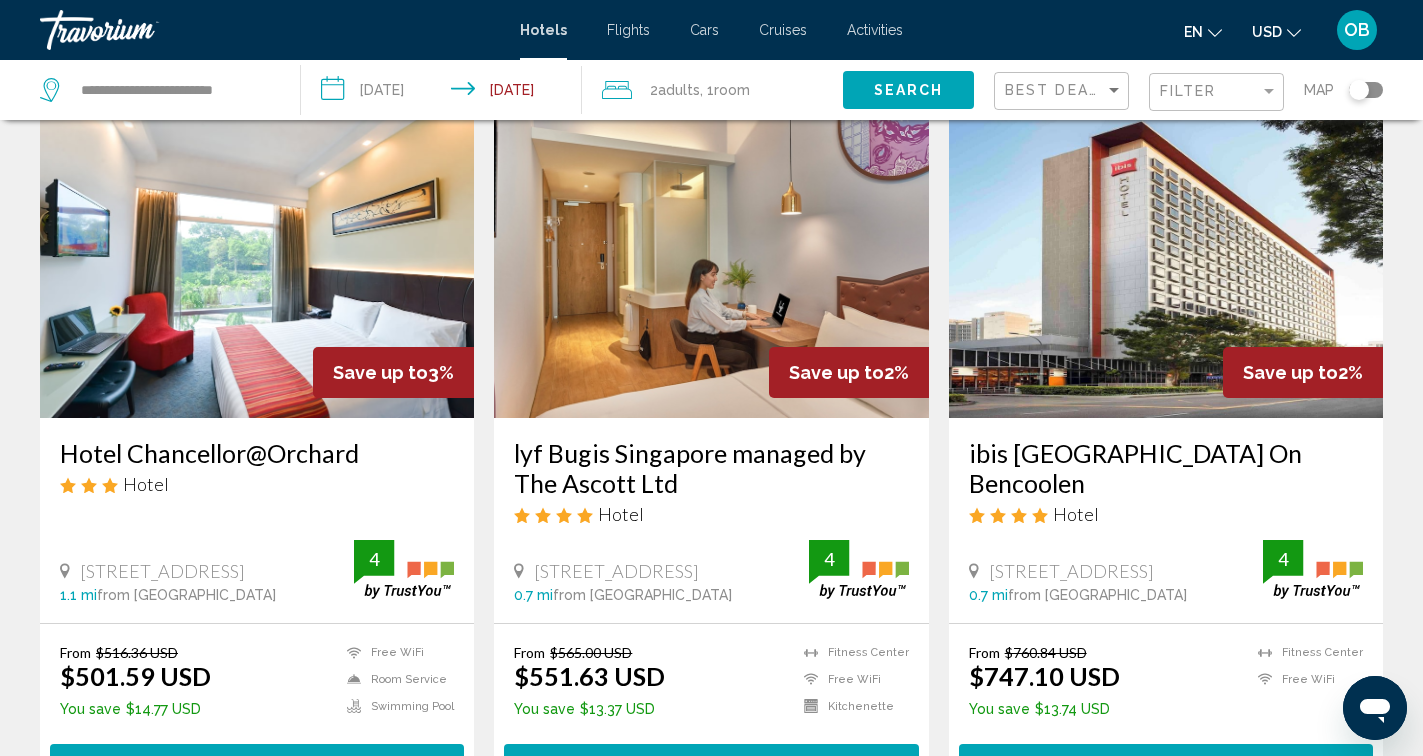 click on "Filter" 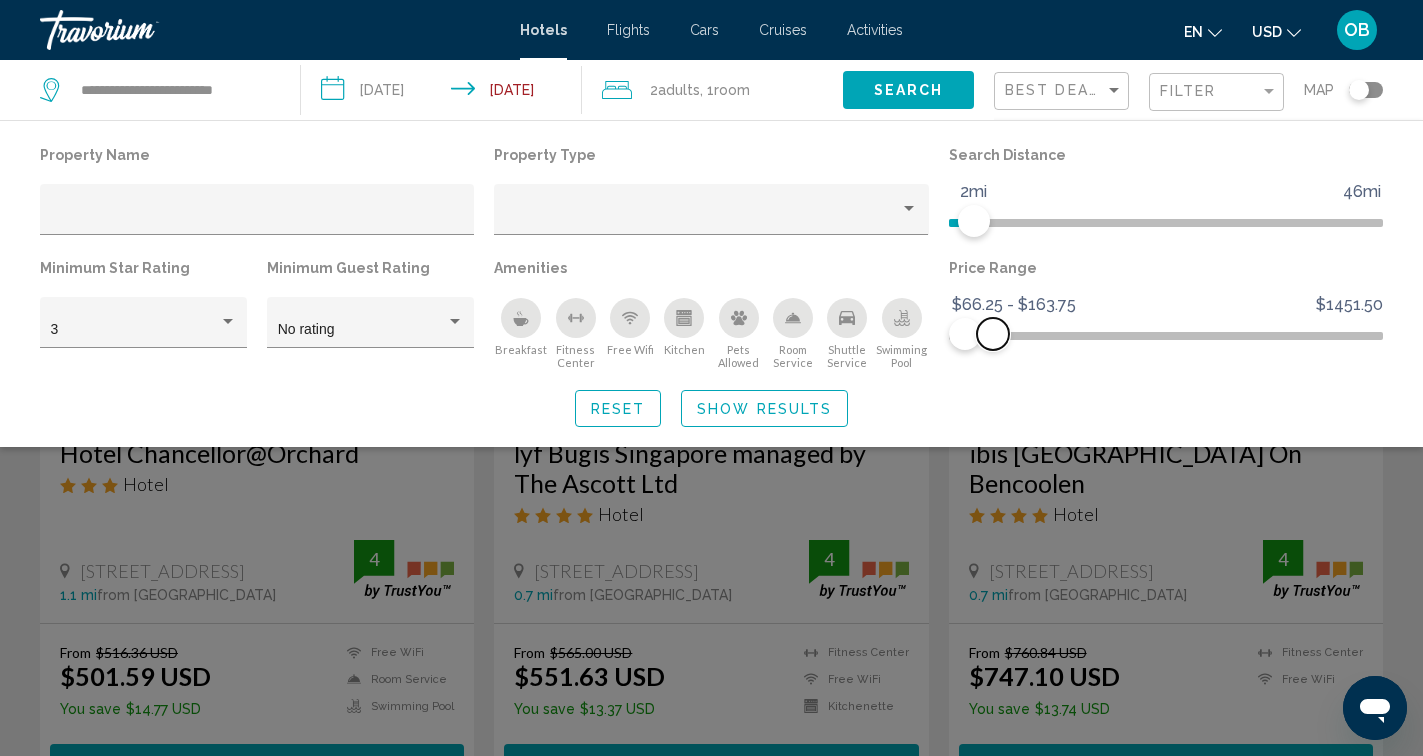 click 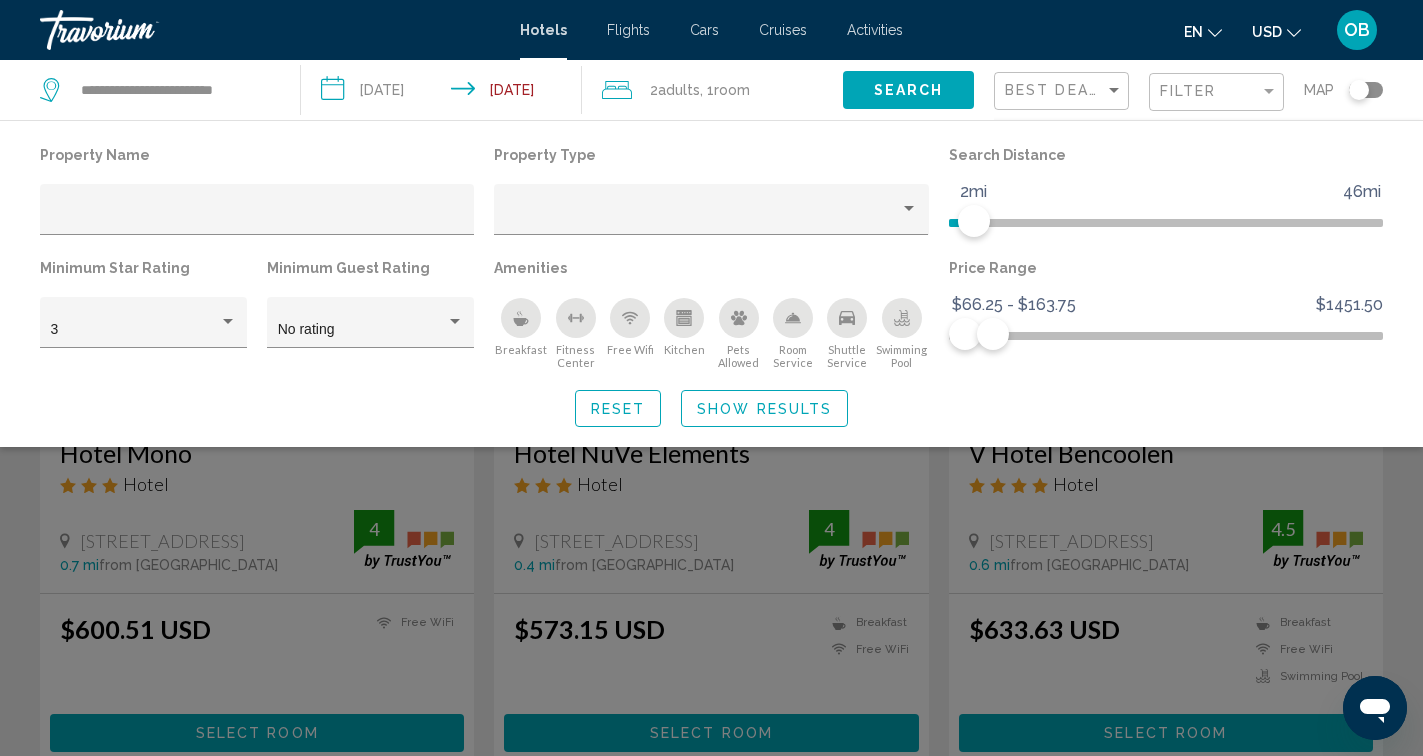 click 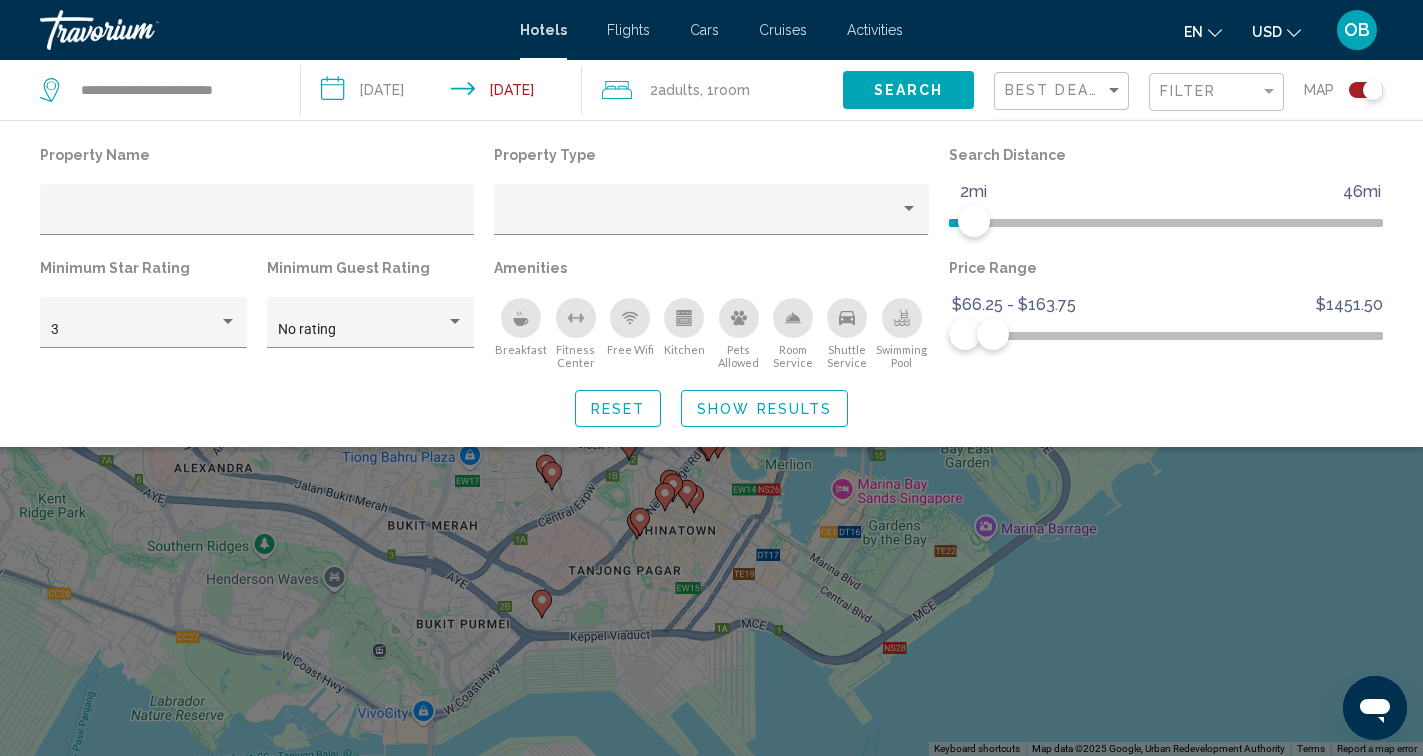 click 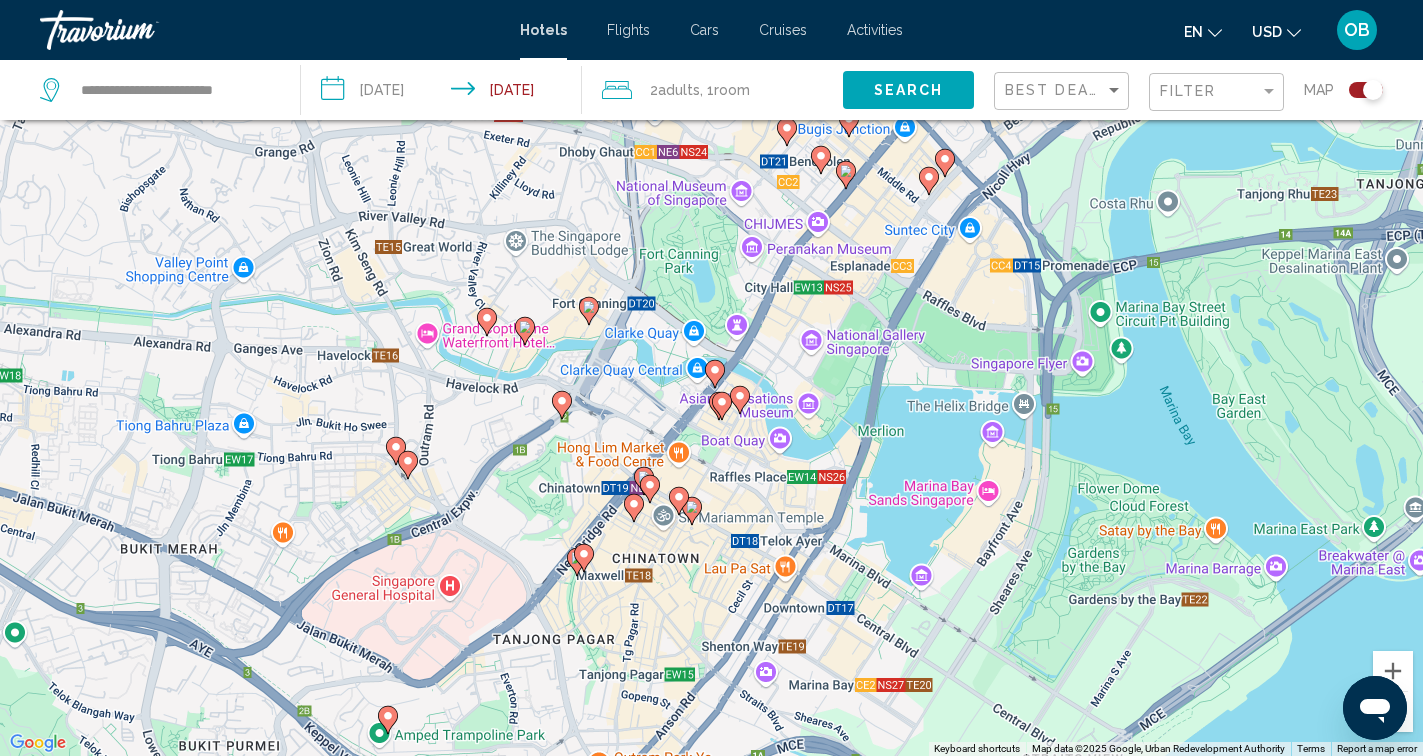 click 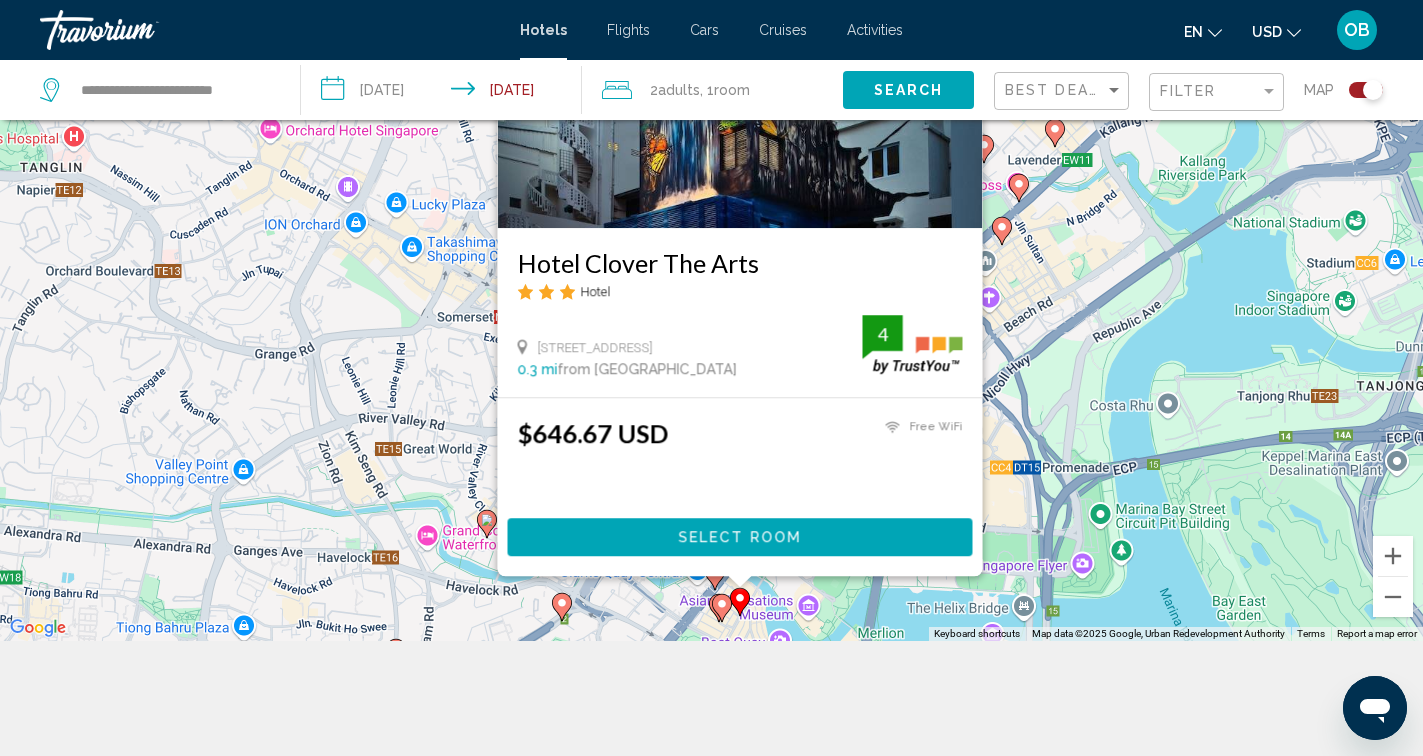 scroll, scrollTop: 240, scrollLeft: 0, axis: vertical 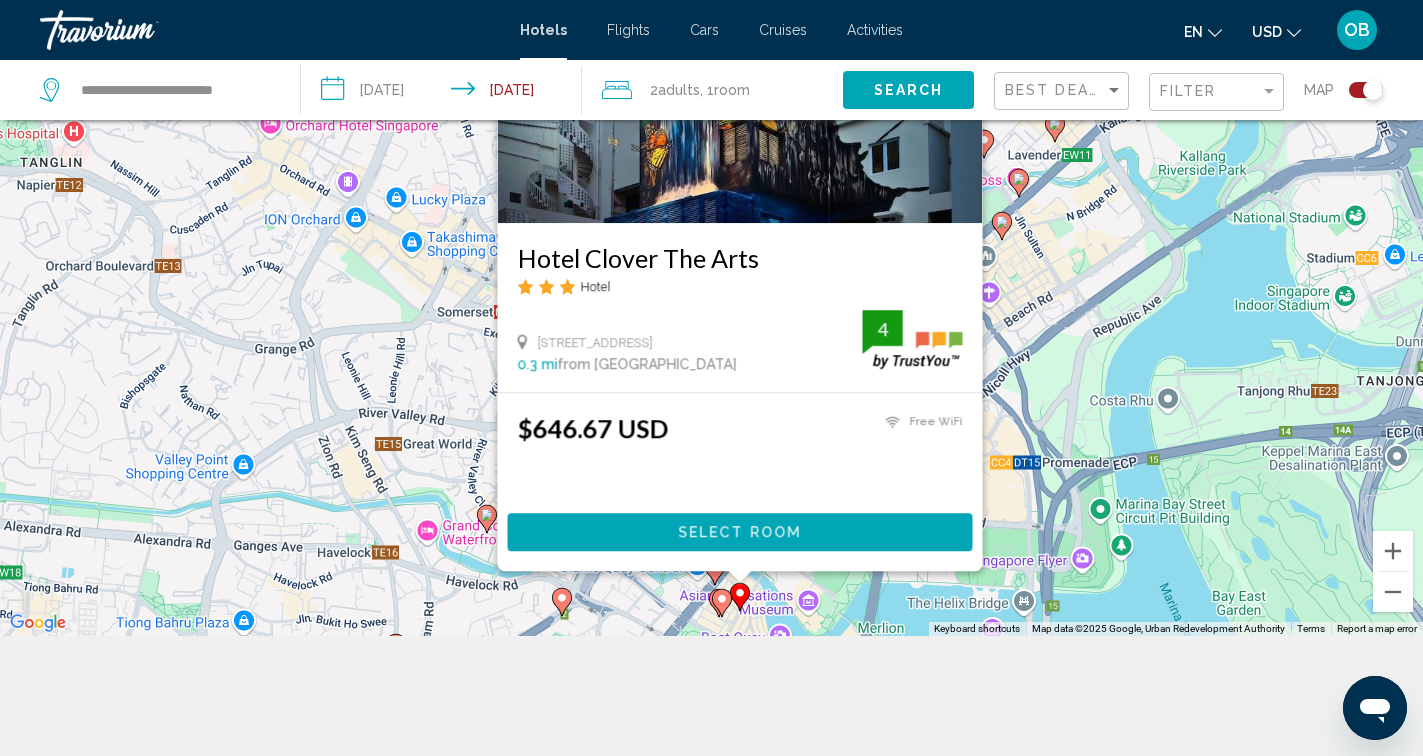 click on "To navigate, press the arrow keys. To activate drag with keyboard, press Alt + Enter. Once in keyboard drag state, use the arrow keys to move the marker. To complete the drag, press the Enter key. To cancel, press Escape.  Hotel Clover The Arts
Hotel
58 South Bridge Road, Singapore 0.3 mi  from Singapore city center from hotel 4 $646.67 USD
Free WiFi  4 Select Room" at bounding box center [711, 258] 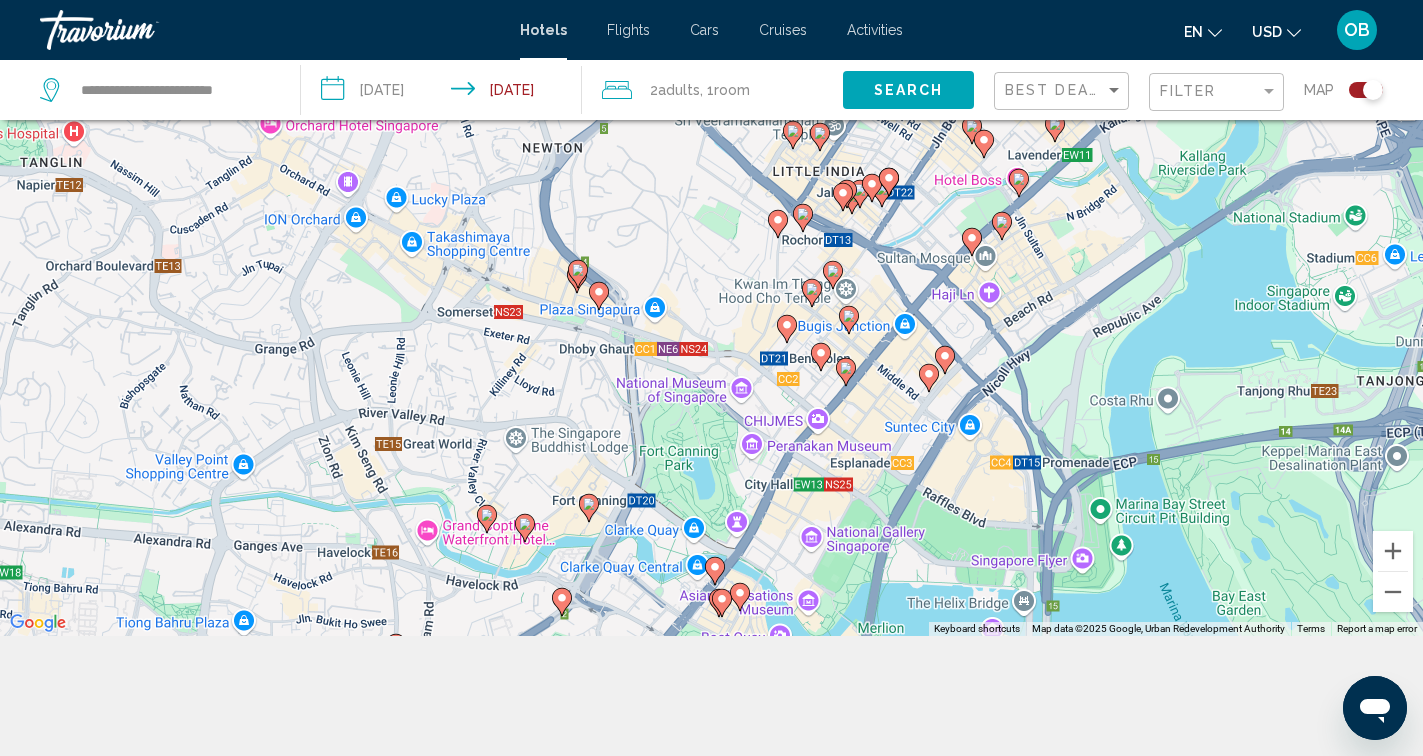 click 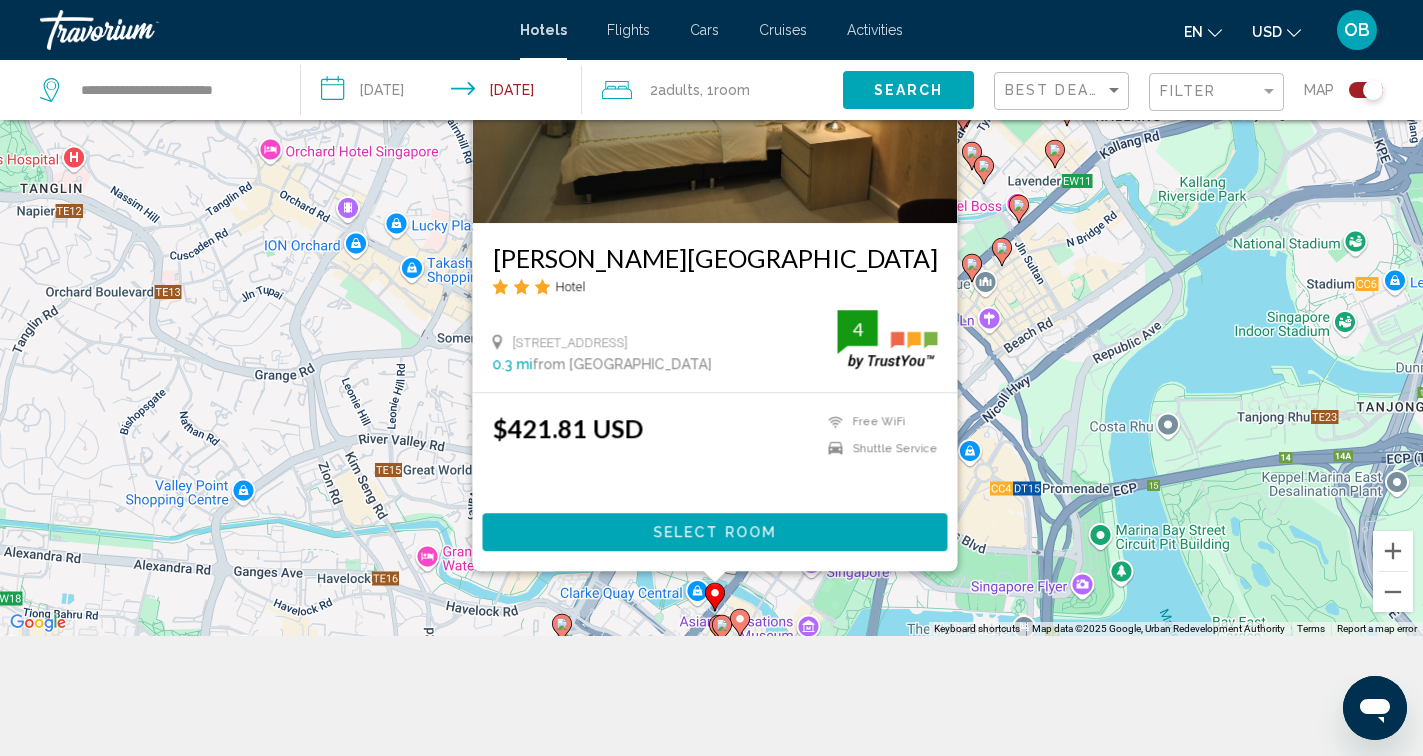 click 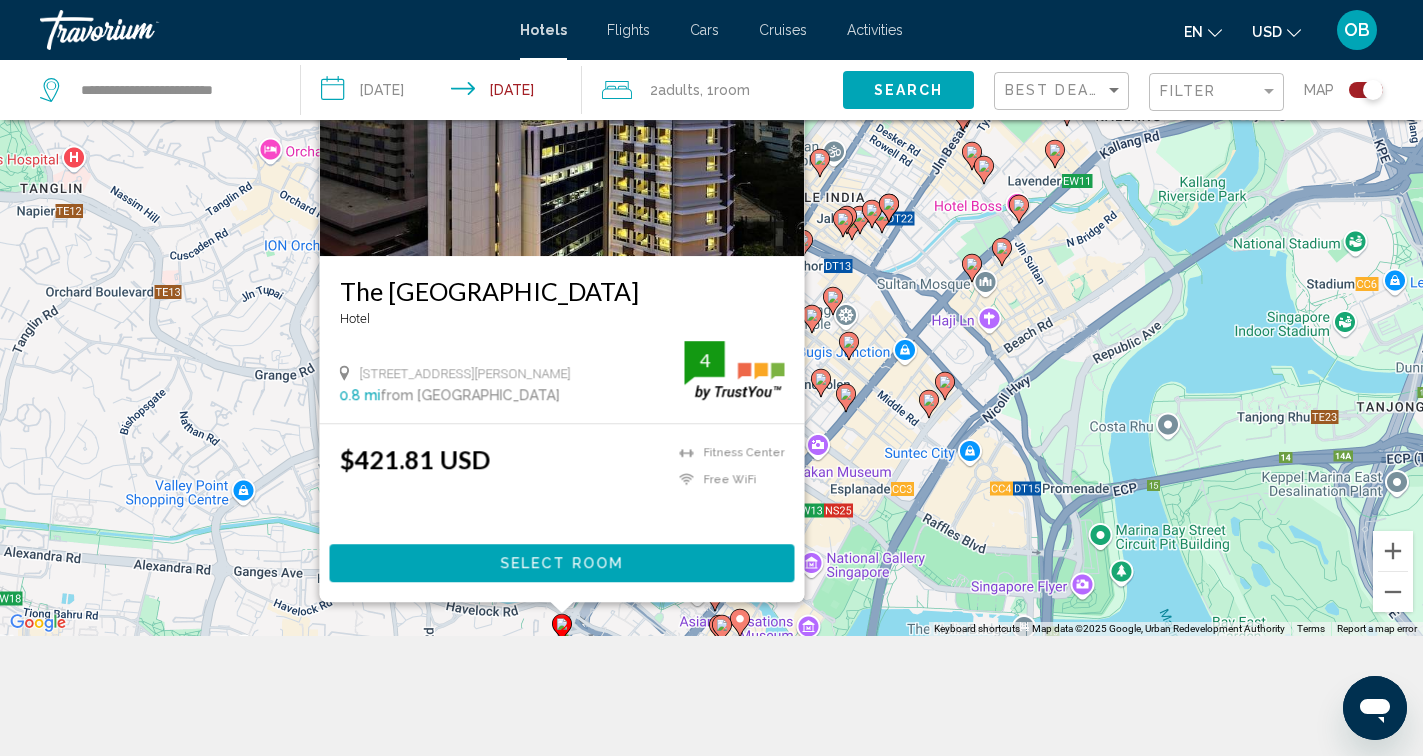 scroll, scrollTop: 0, scrollLeft: 0, axis: both 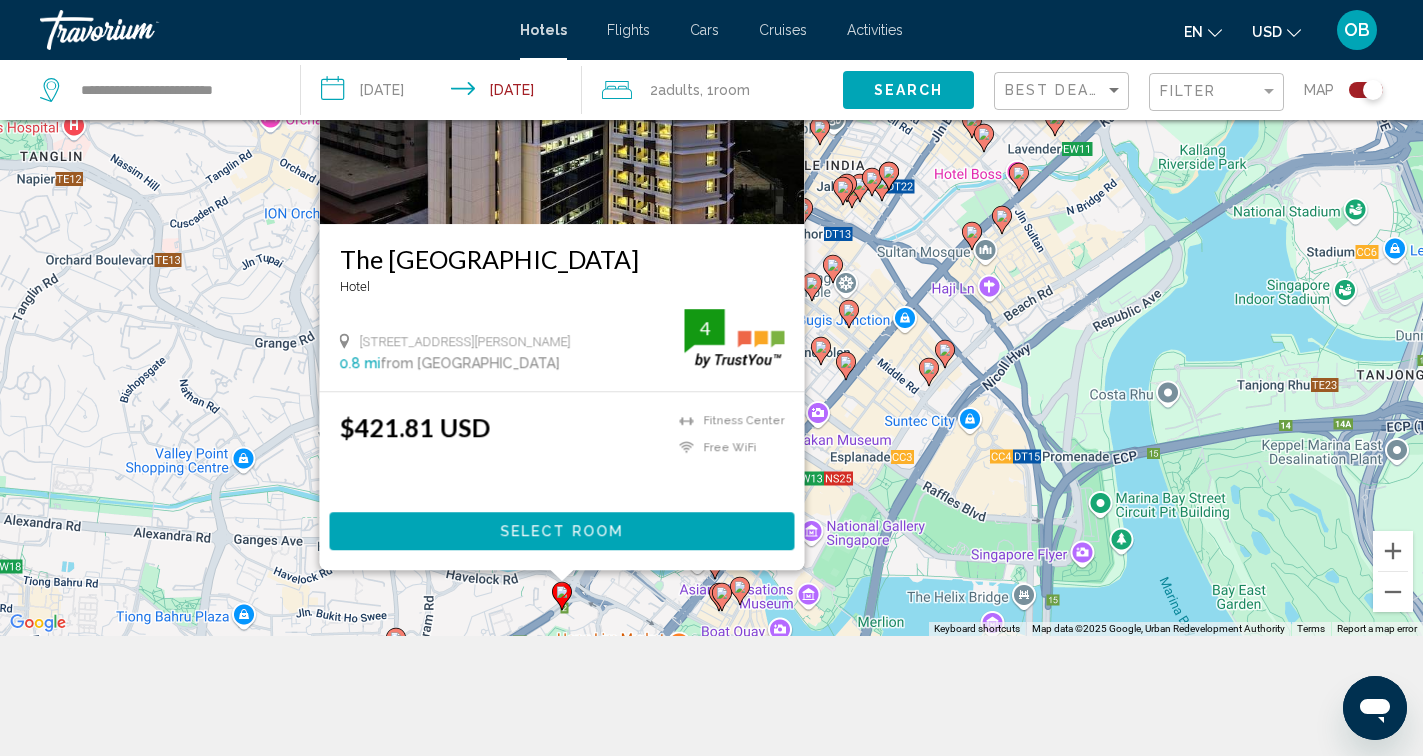 click 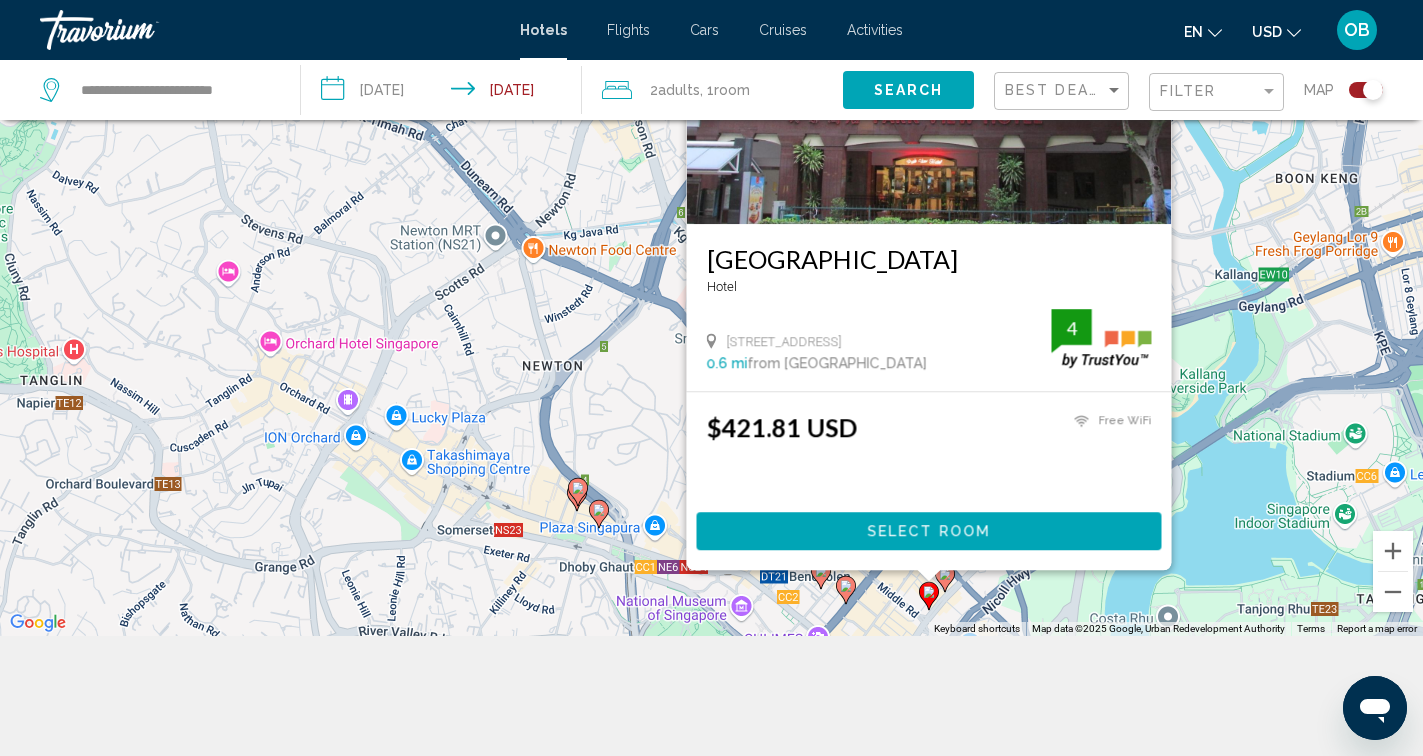 click on "To navigate, press the arrow keys. To activate drag with keyboard, press Alt + Enter. Once in keyboard drag state, use the arrow keys to move the marker. To complete the drag, press the Enter key. To cancel, press Escape.  Park View Hotel  Hotel
81 Beach Road, Singapore 0.6 mi  from Singapore city center from hotel 4 $421.81 USD
Free WiFi  4 Select Room" at bounding box center (711, 258) 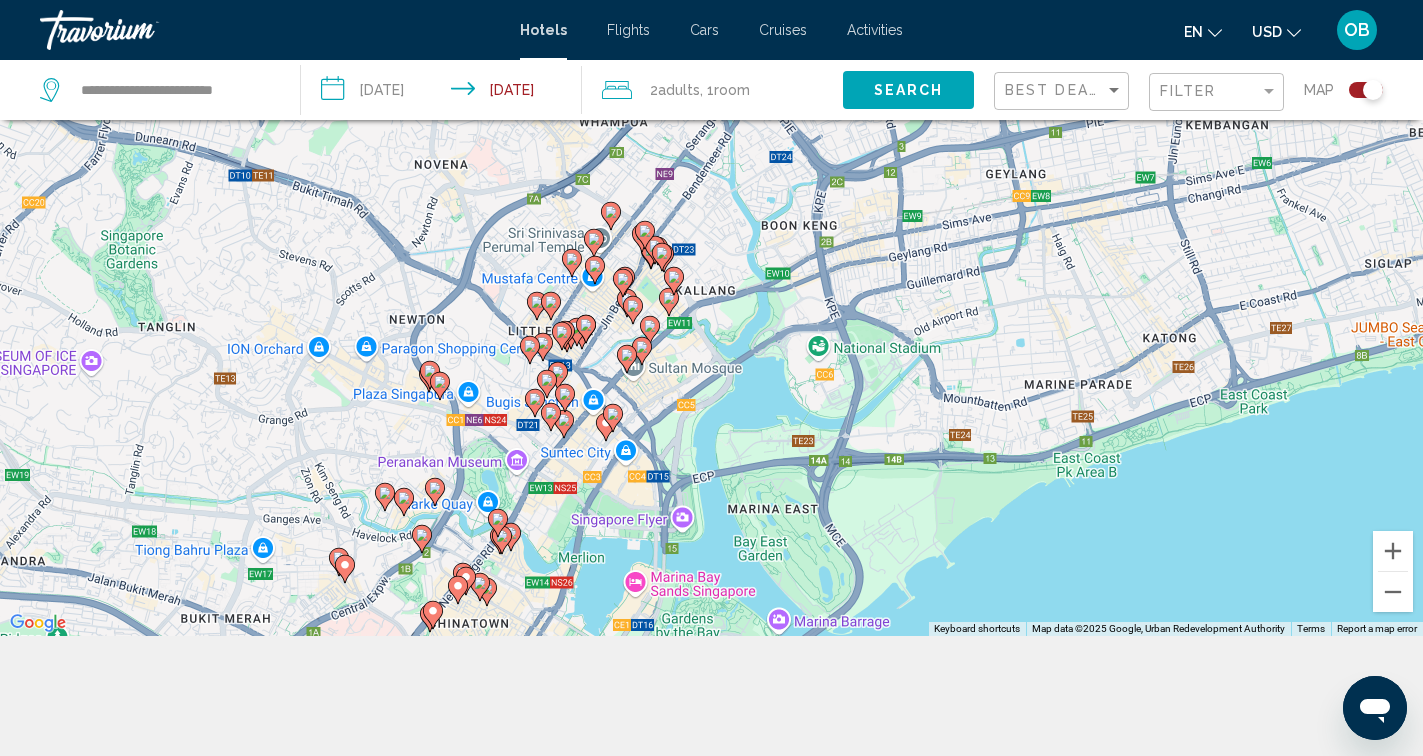drag, startPoint x: 804, startPoint y: 369, endPoint x: 635, endPoint y: 321, distance: 175.68437 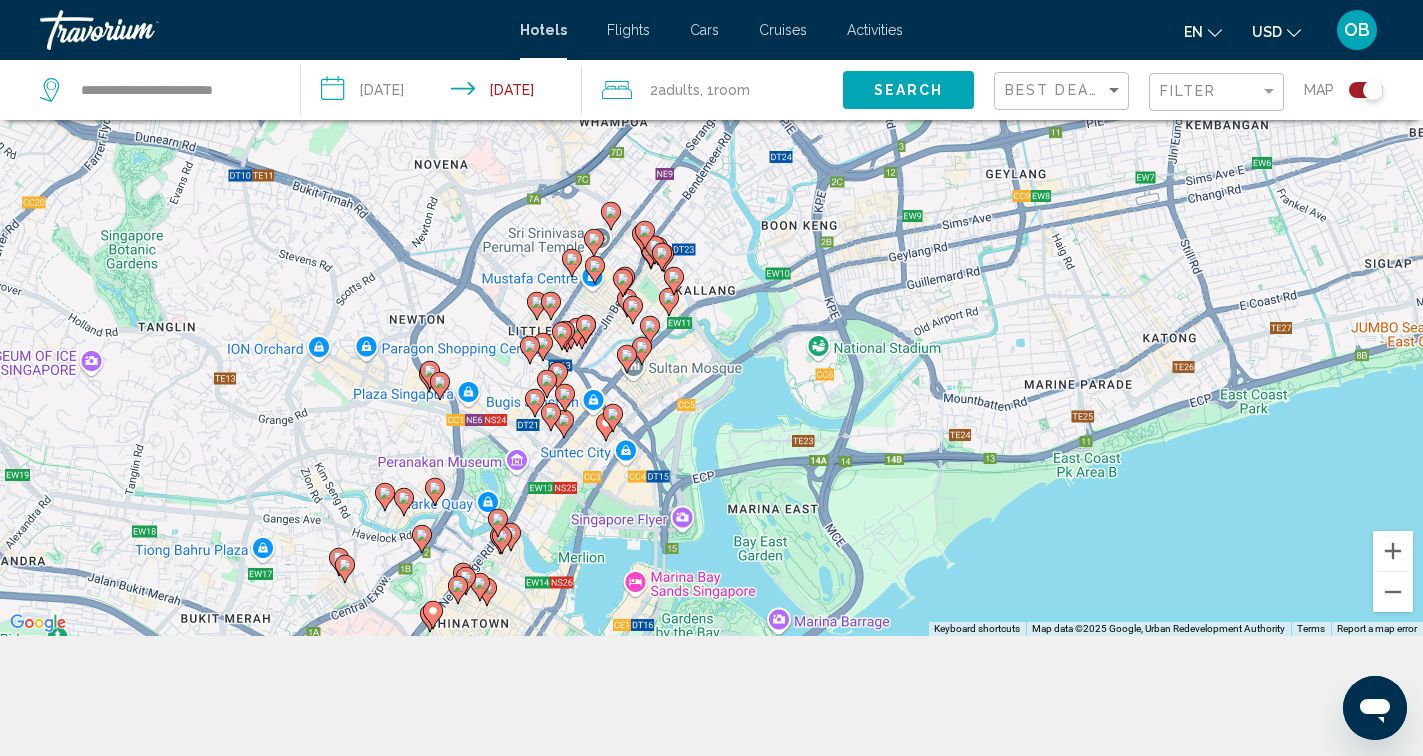 click at bounding box center [633, 310] 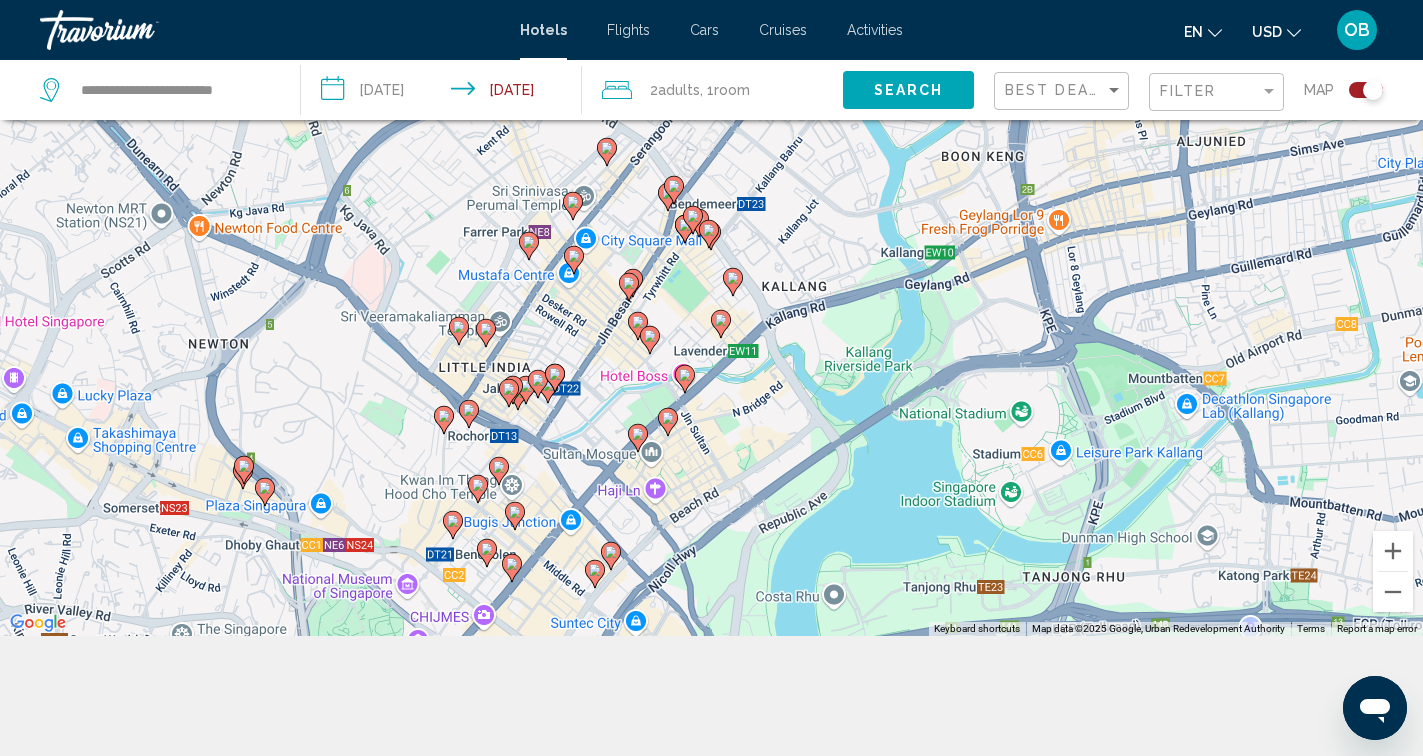 drag, startPoint x: 716, startPoint y: 344, endPoint x: 736, endPoint y: 378, distance: 39.446167 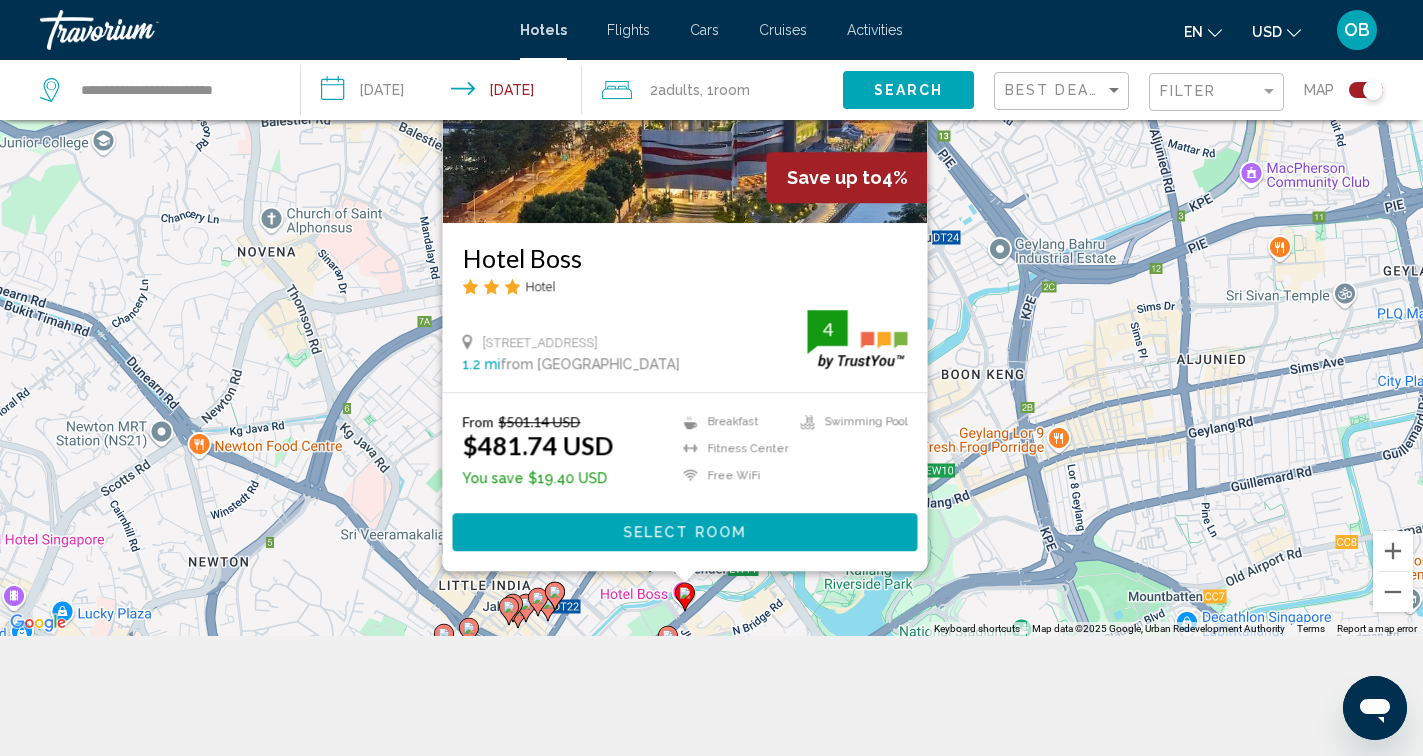 click on "To navigate, press the arrow keys. To activate drag with keyboard, press Alt + Enter. Once in keyboard drag state, use the arrow keys to move the marker. To complete the drag, press the Enter key. To cancel, press Escape. Save up to  4%   Hotel Boss
Hotel
500 Jalan Sultan Road, Singapore 1.2 mi  from Singapore city center from hotel 4 From $501.14 USD $481.74 USD  You save  $19.40 USD
Breakfast
Fitness Center
Free WiFi
Swimming Pool  4 Select Room" at bounding box center [711, 258] 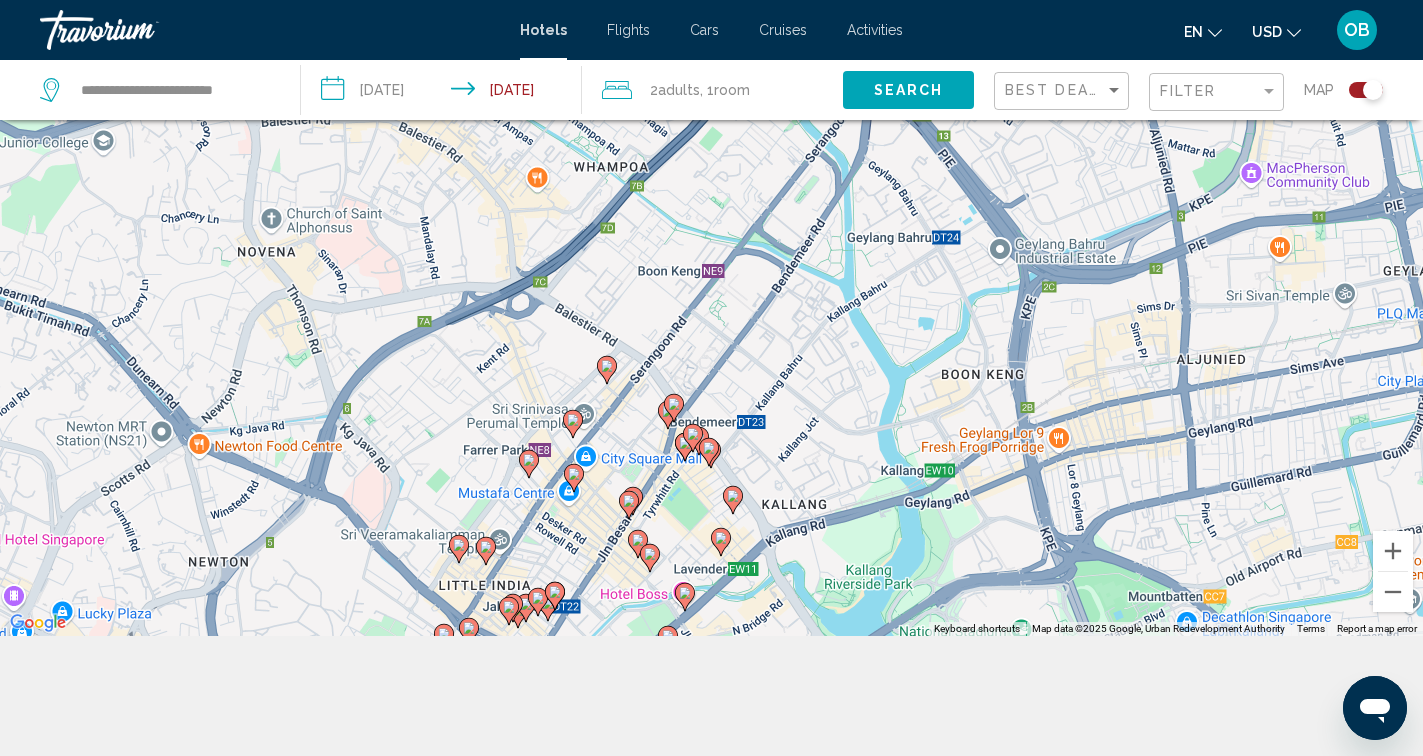 click 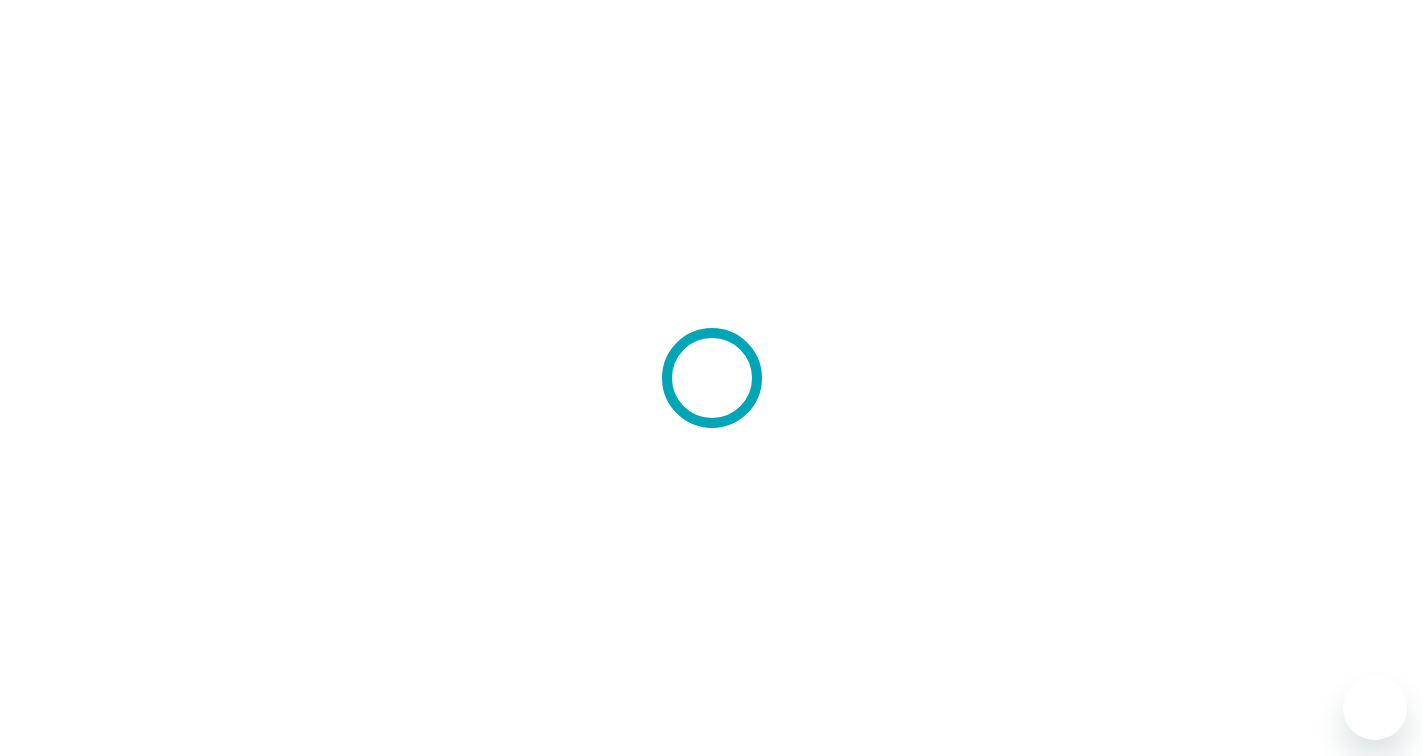 scroll, scrollTop: 0, scrollLeft: 0, axis: both 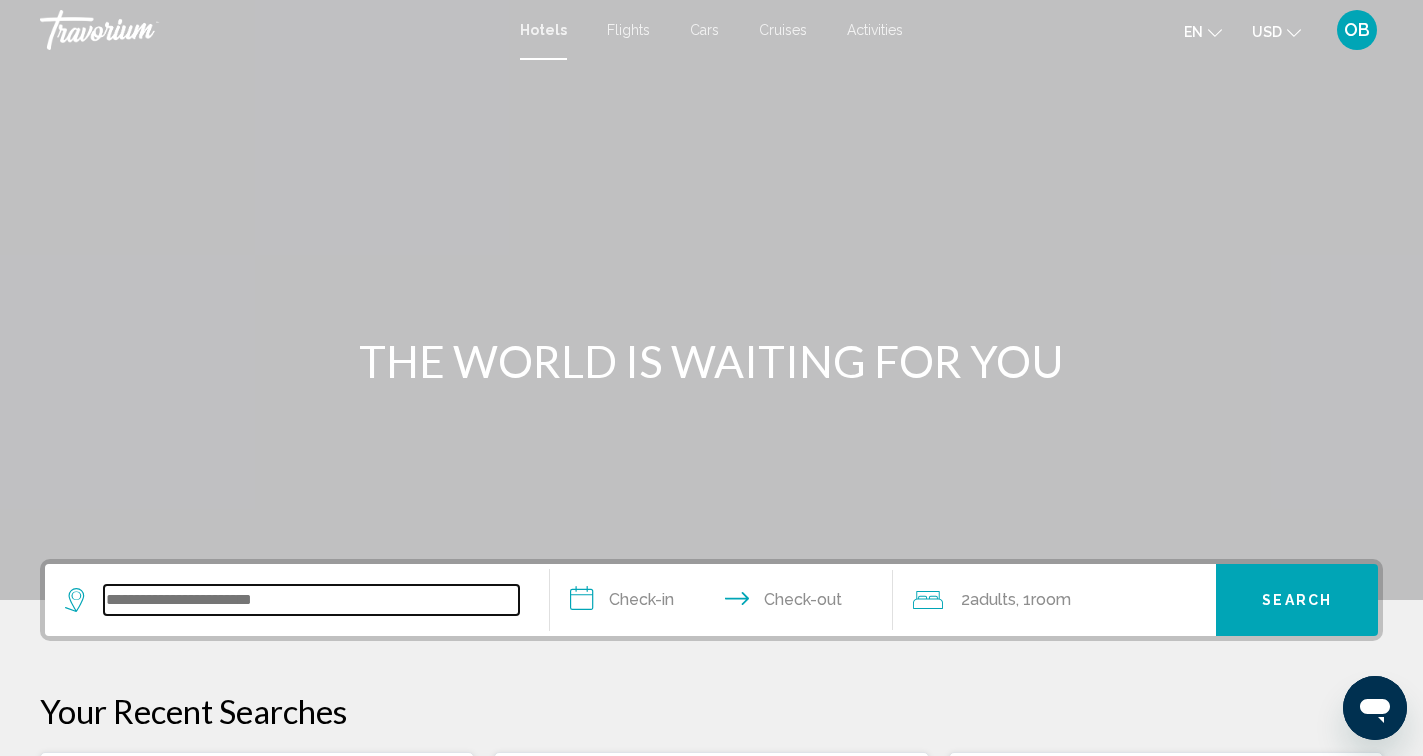 click at bounding box center [311, 600] 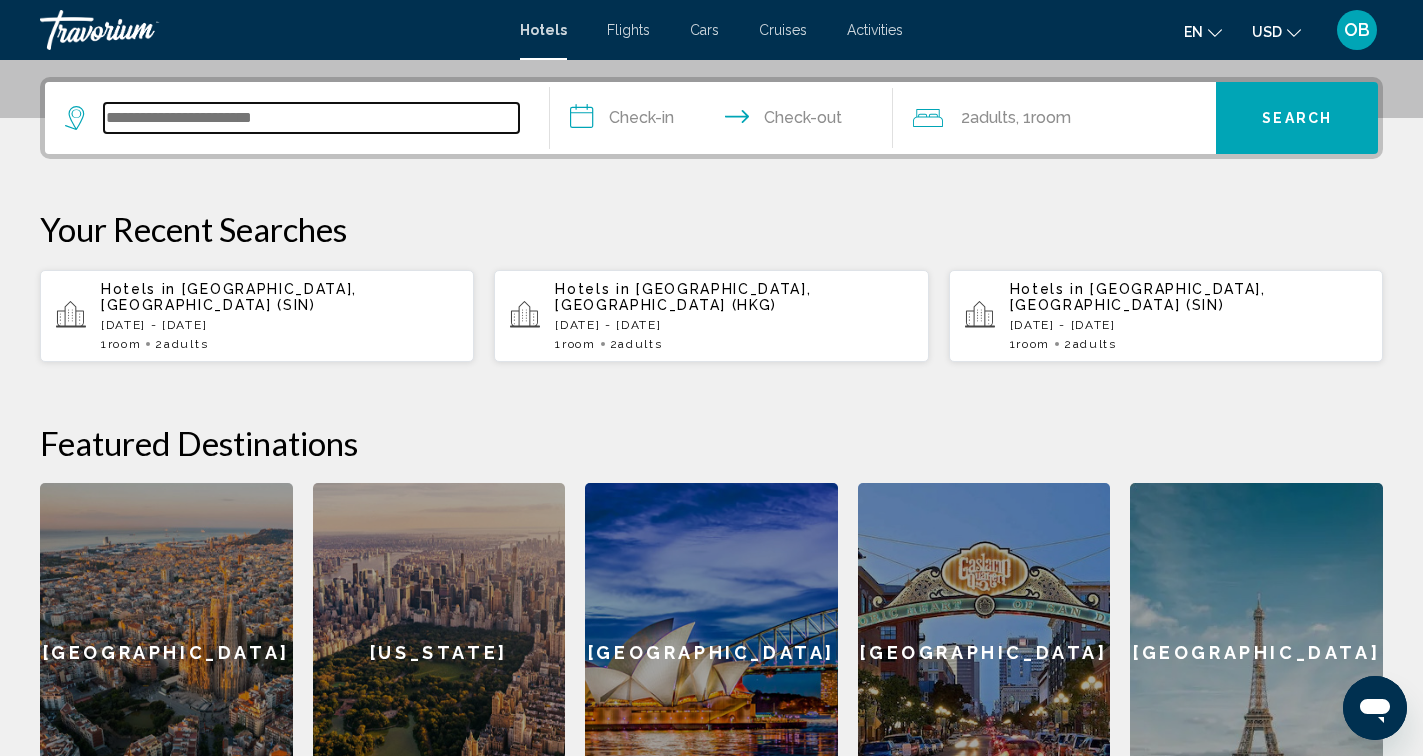 scroll, scrollTop: 494, scrollLeft: 0, axis: vertical 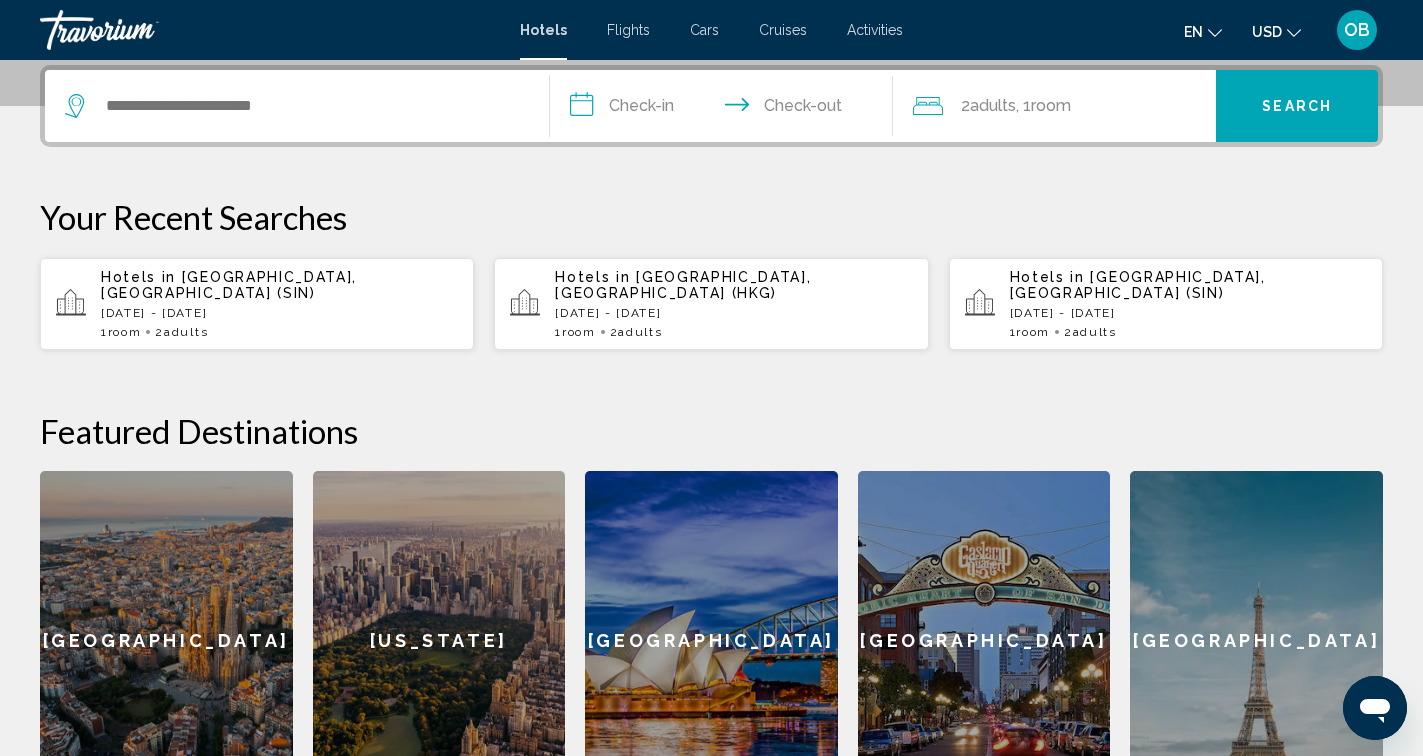 click on "[DATE] - [DATE]" at bounding box center (279, 313) 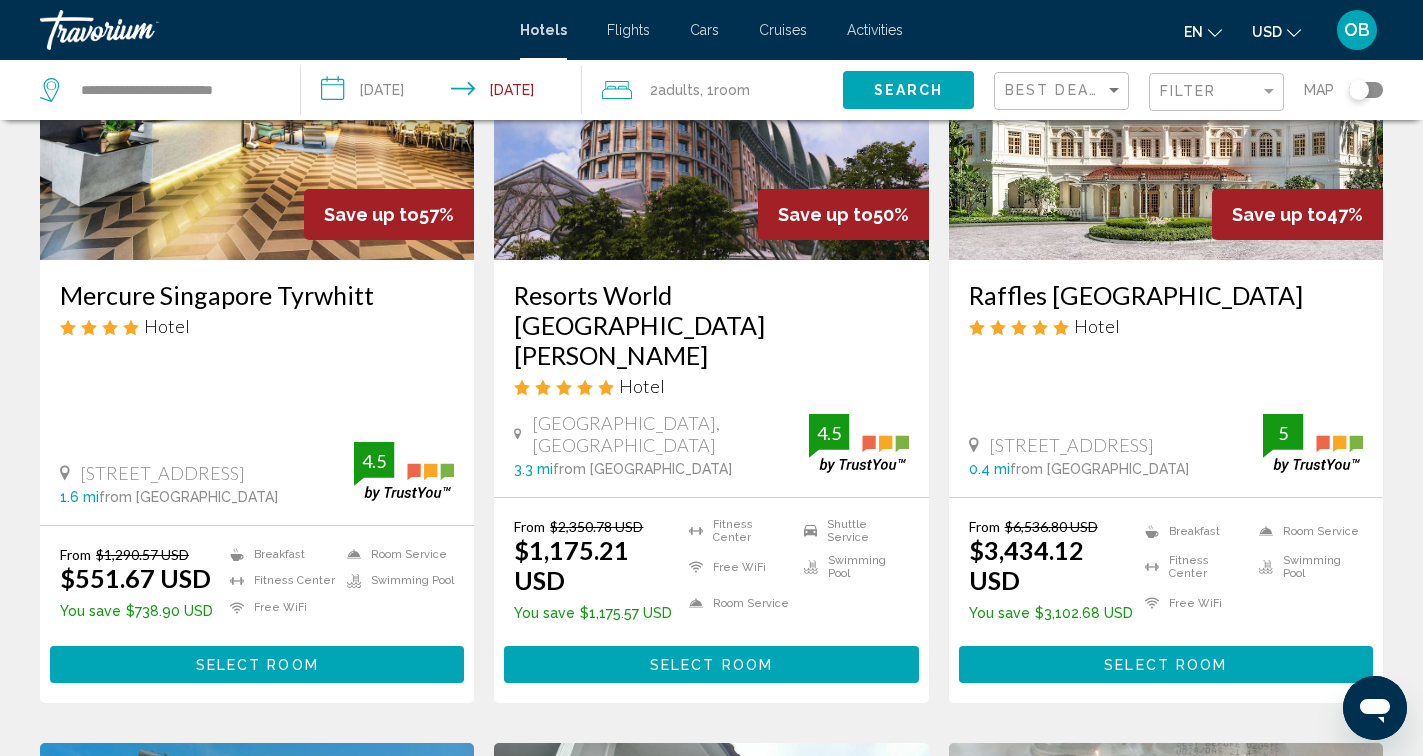 scroll, scrollTop: 0, scrollLeft: 0, axis: both 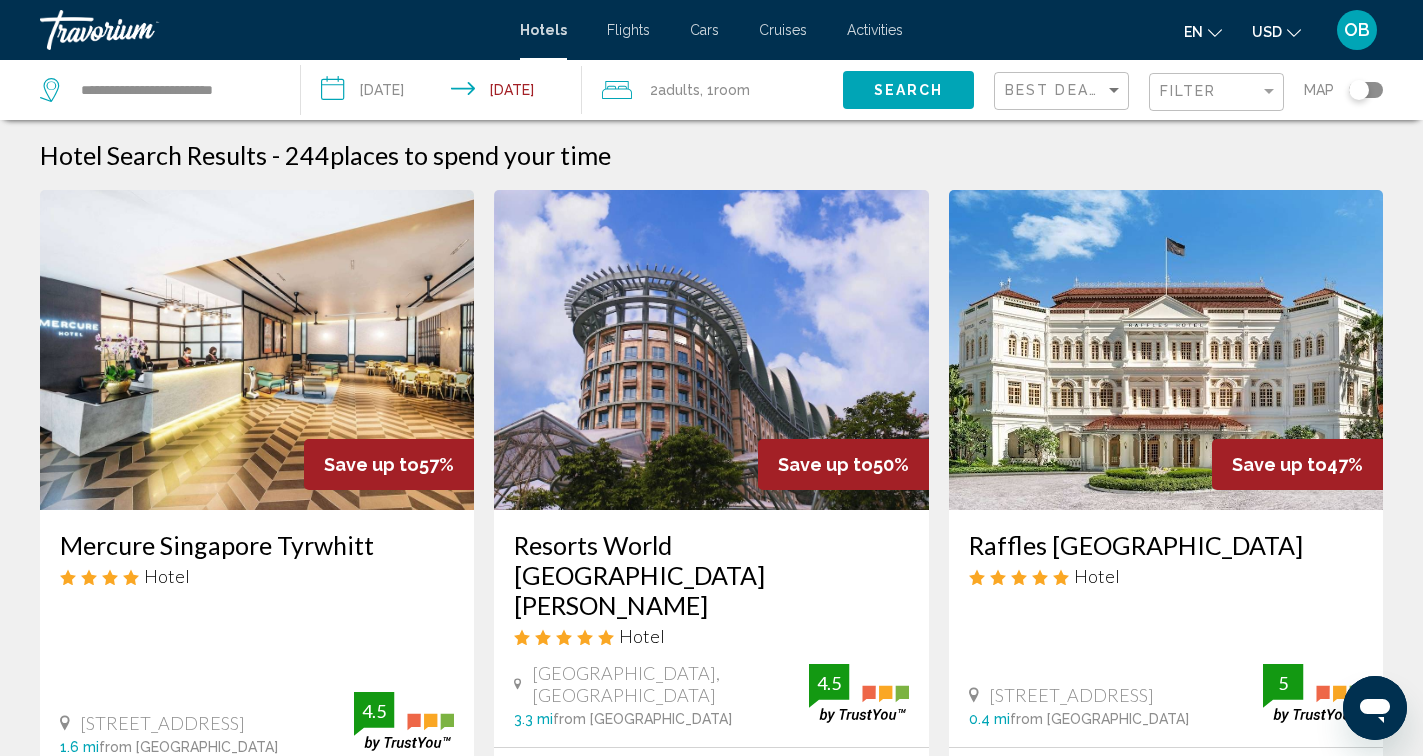 click on "Filter" 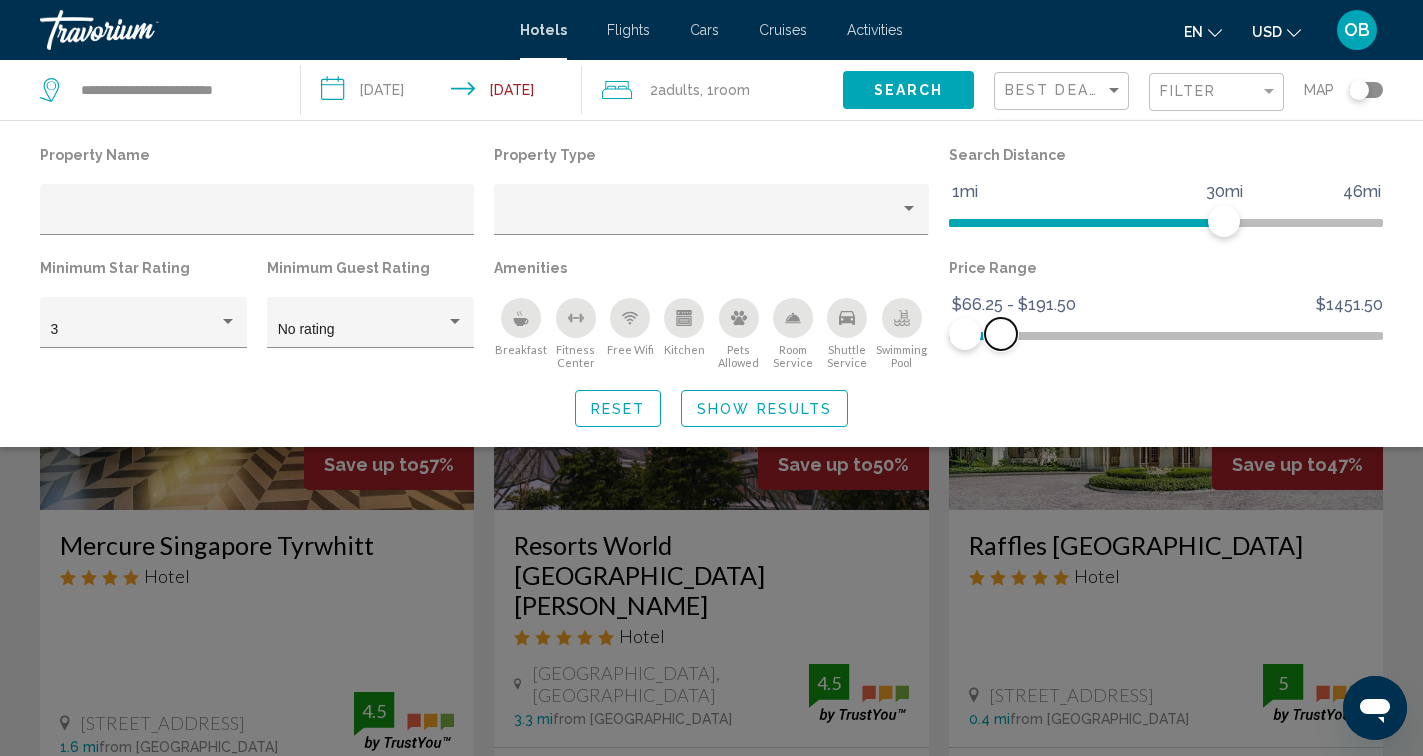 drag, startPoint x: 1366, startPoint y: 332, endPoint x: 1001, endPoint y: 341, distance: 365.11093 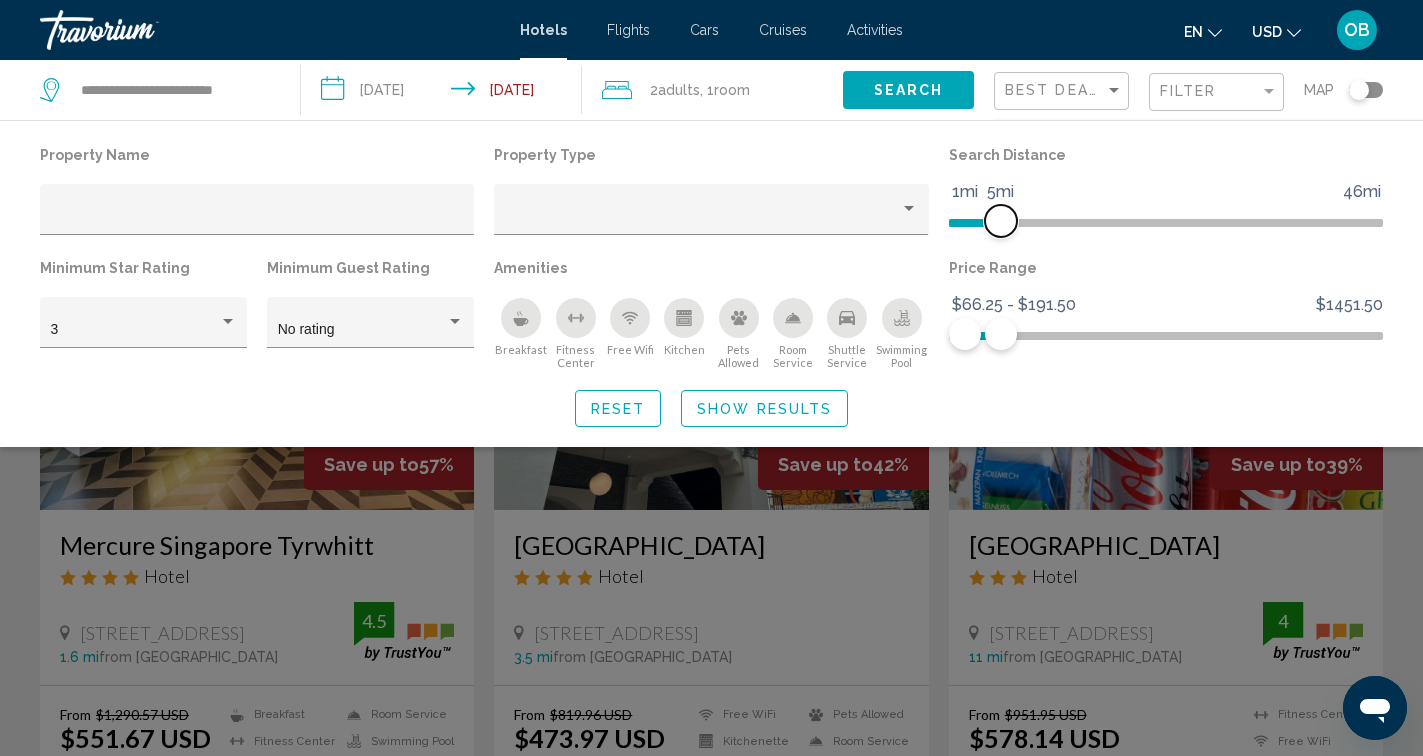 drag, startPoint x: 1223, startPoint y: 219, endPoint x: 1000, endPoint y: 233, distance: 223.43903 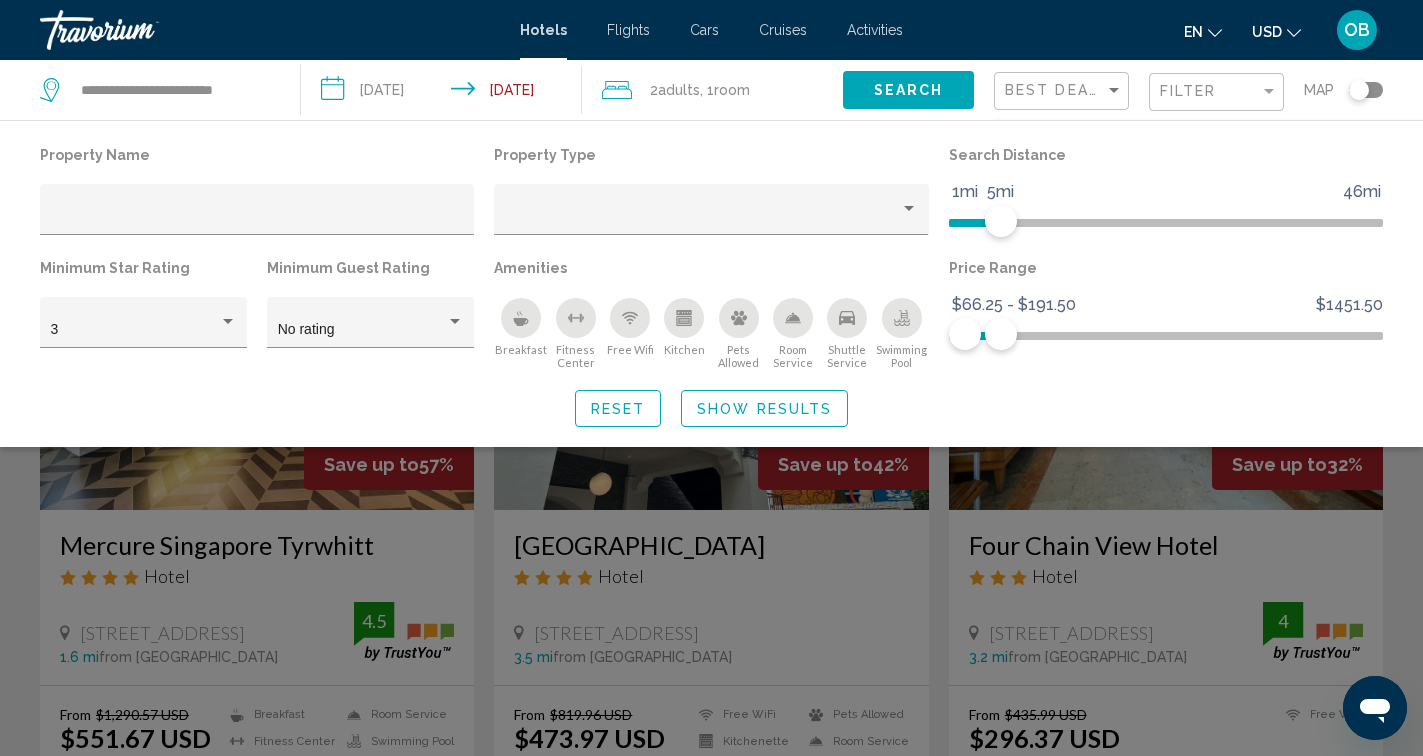 click 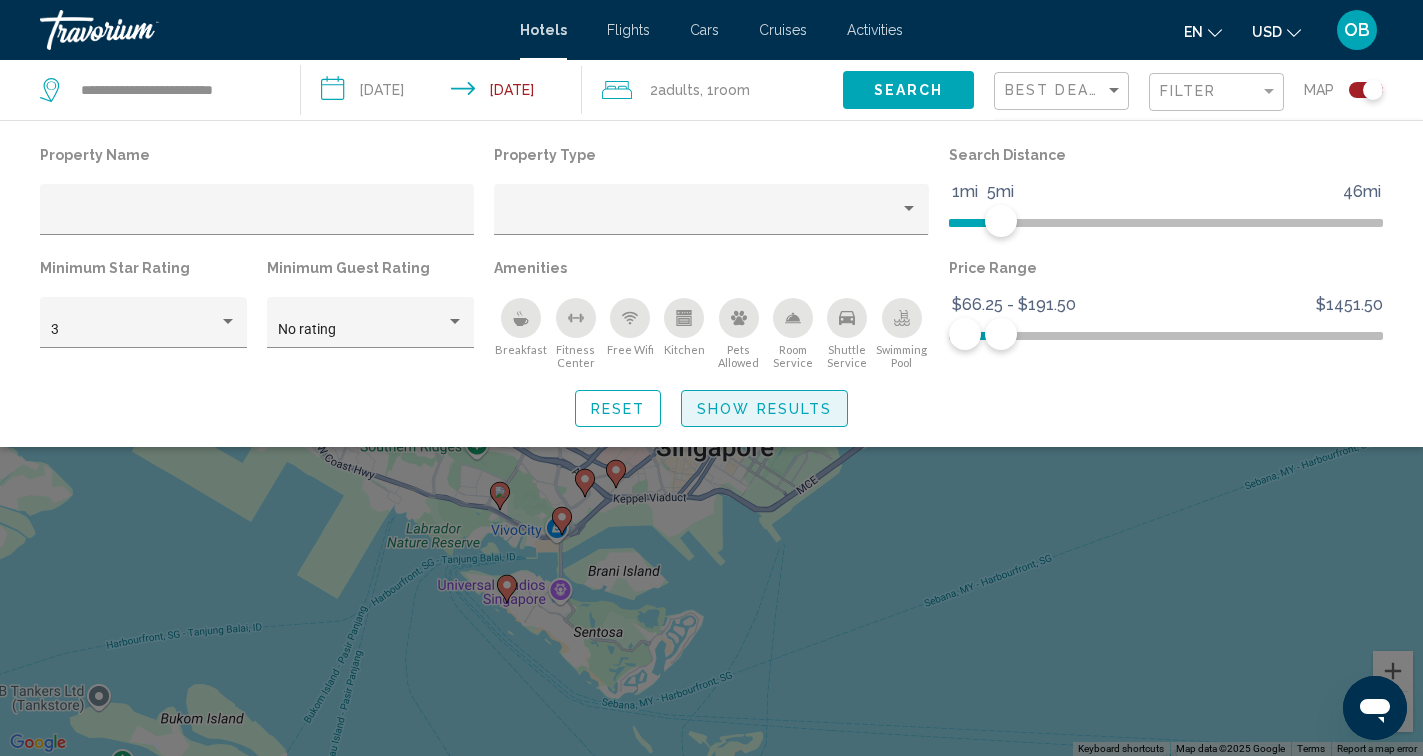 click on "Show Results" 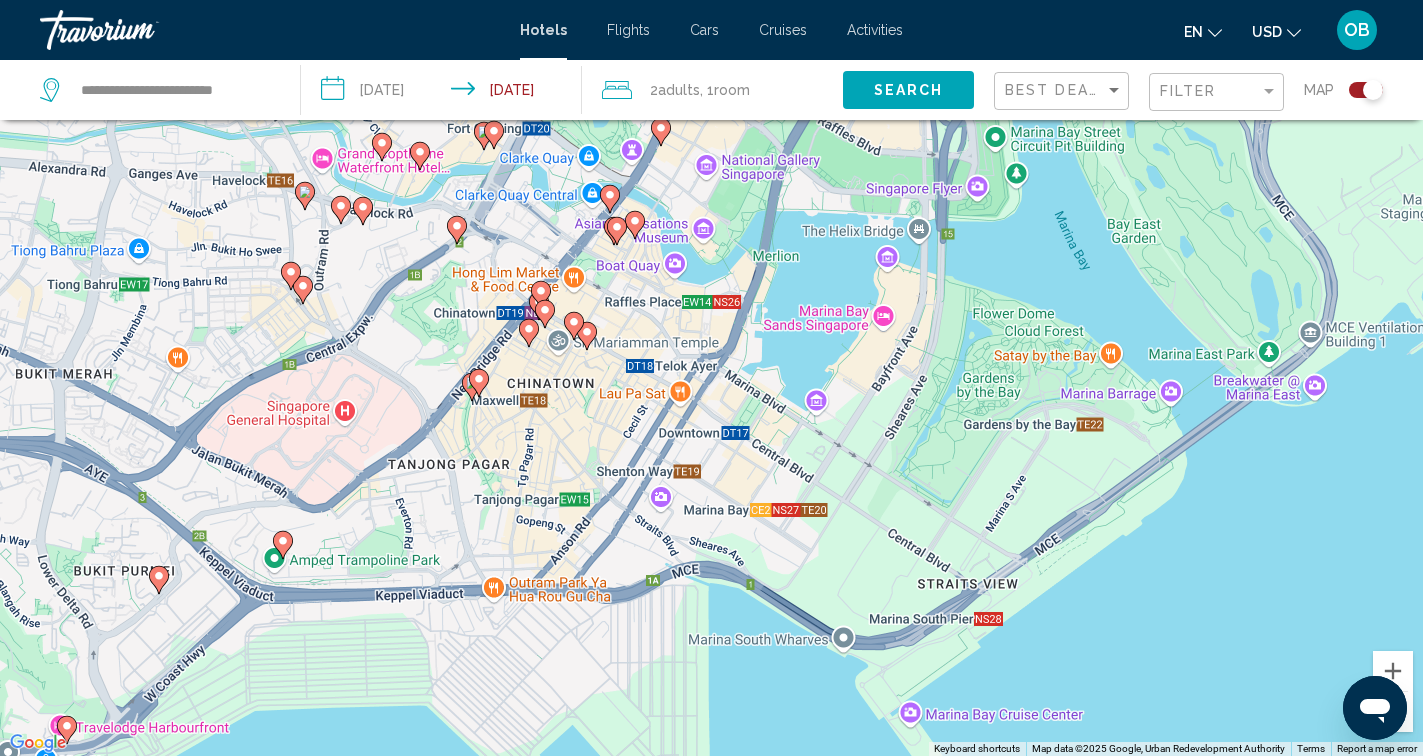 drag, startPoint x: 826, startPoint y: 596, endPoint x: 830, endPoint y: 446, distance: 150.05333 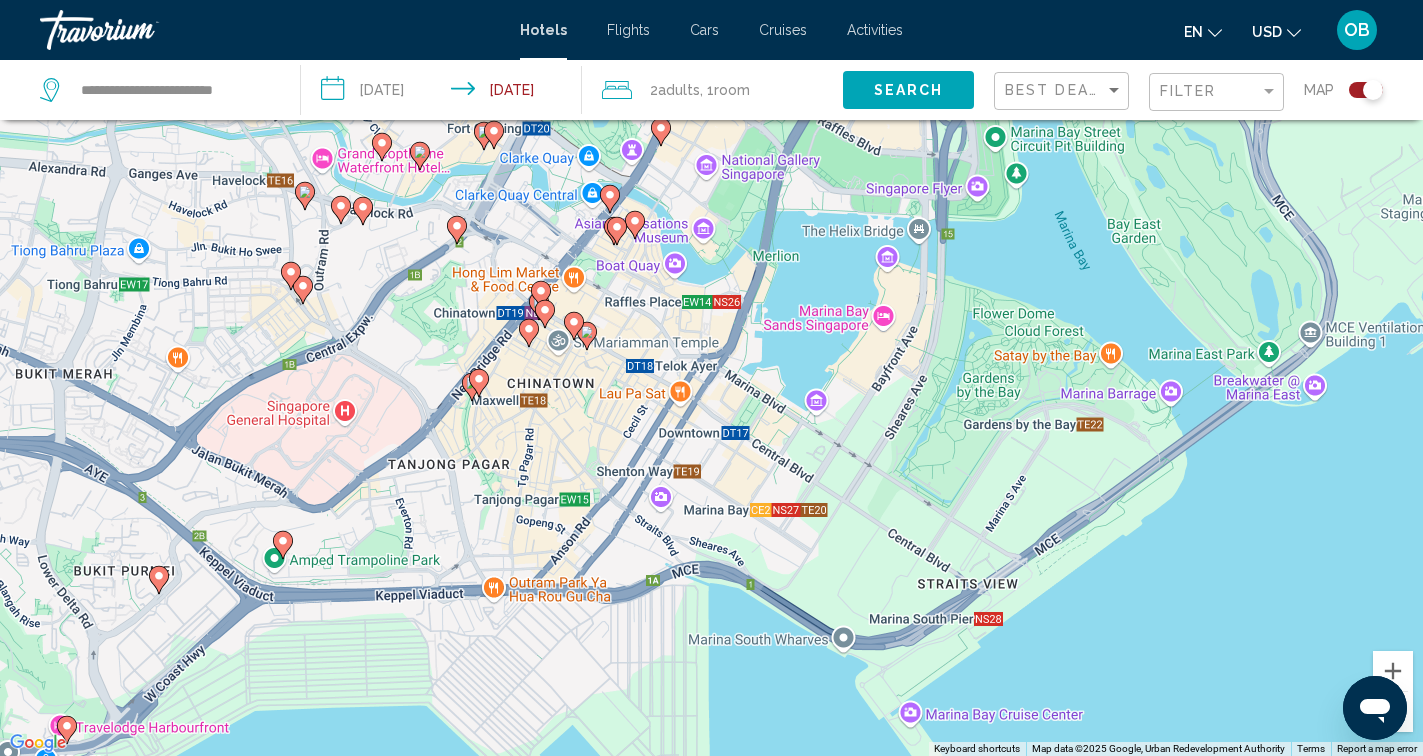 click on "To navigate, press the arrow keys. To activate drag with keyboard, press Alt + Enter. Once in keyboard drag state, use the arrow keys to move the marker. To complete the drag, press the Enter key. To cancel, press Escape." at bounding box center [711, 378] 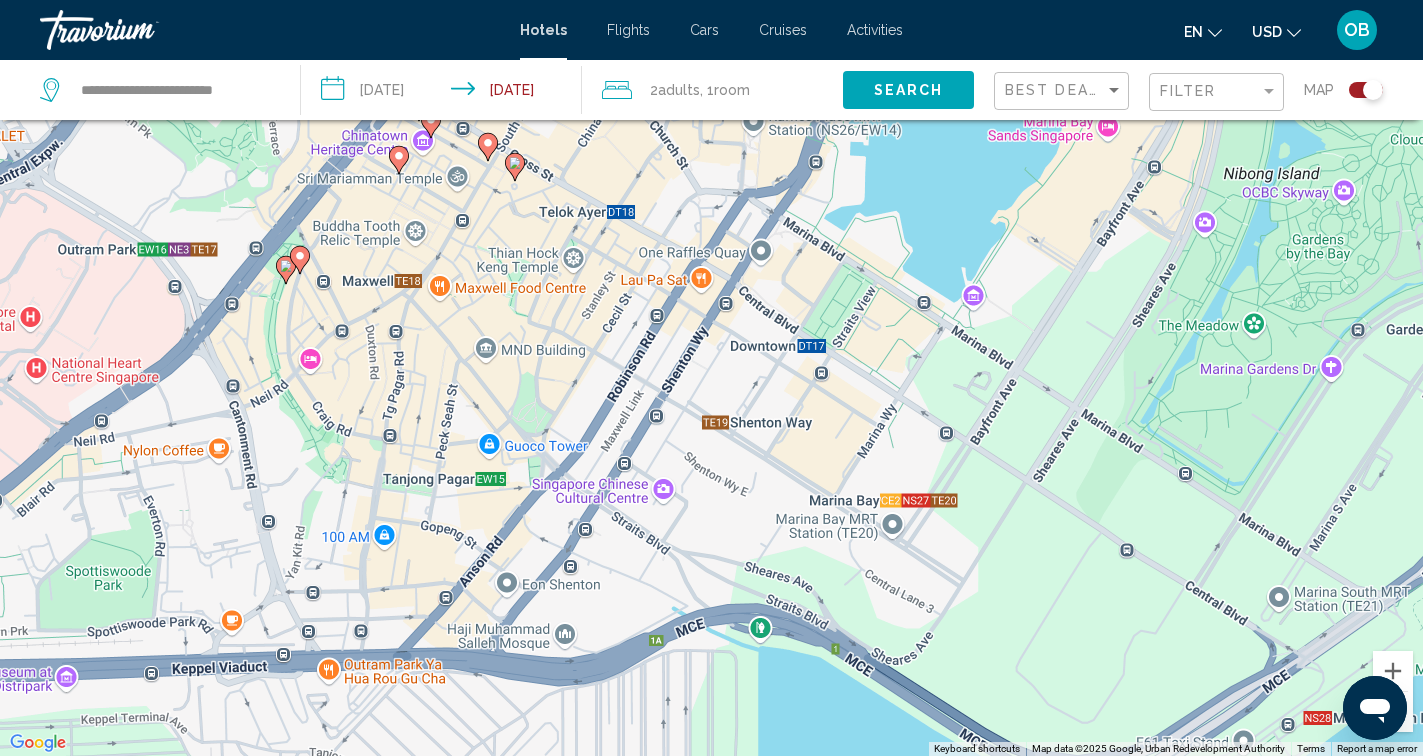 drag, startPoint x: 684, startPoint y: 486, endPoint x: 720, endPoint y: 376, distance: 115.74109 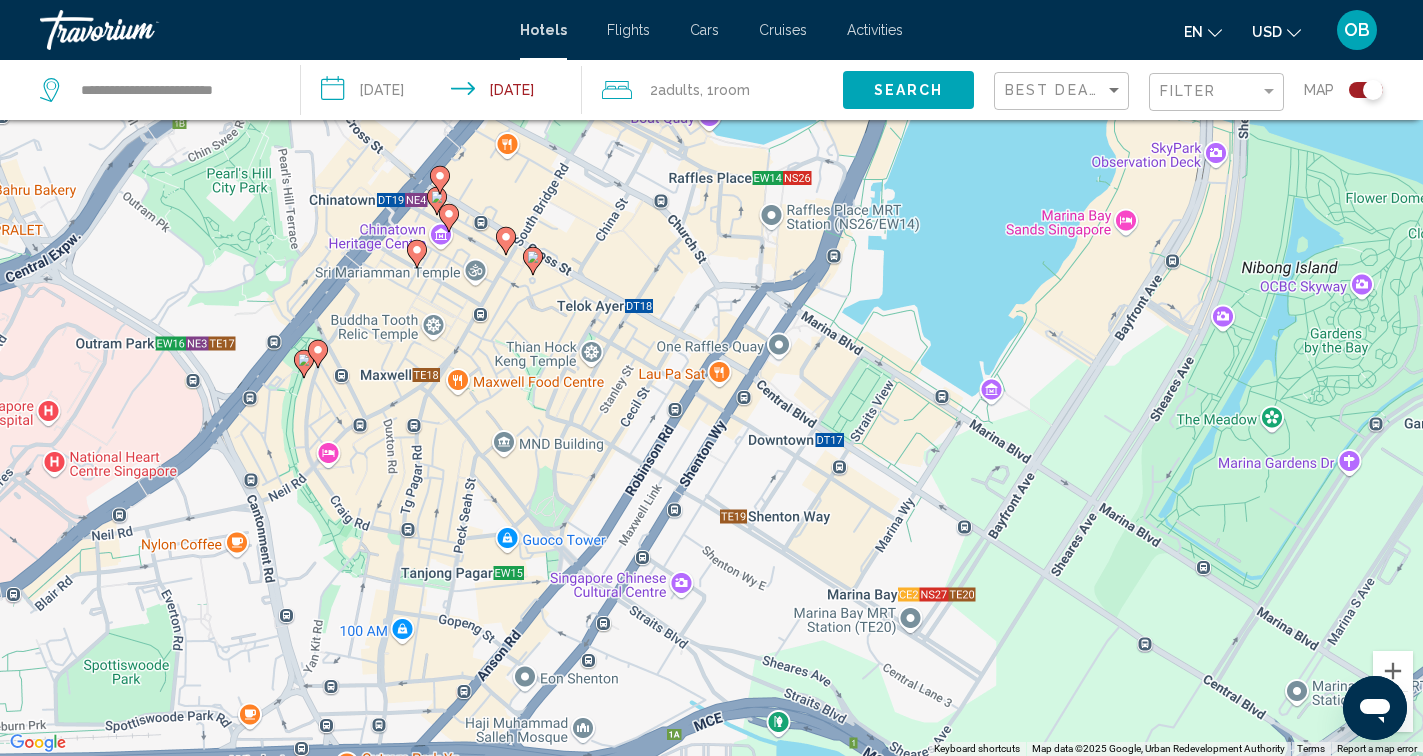 drag, startPoint x: 713, startPoint y: 332, endPoint x: 733, endPoint y: 433, distance: 102.96116 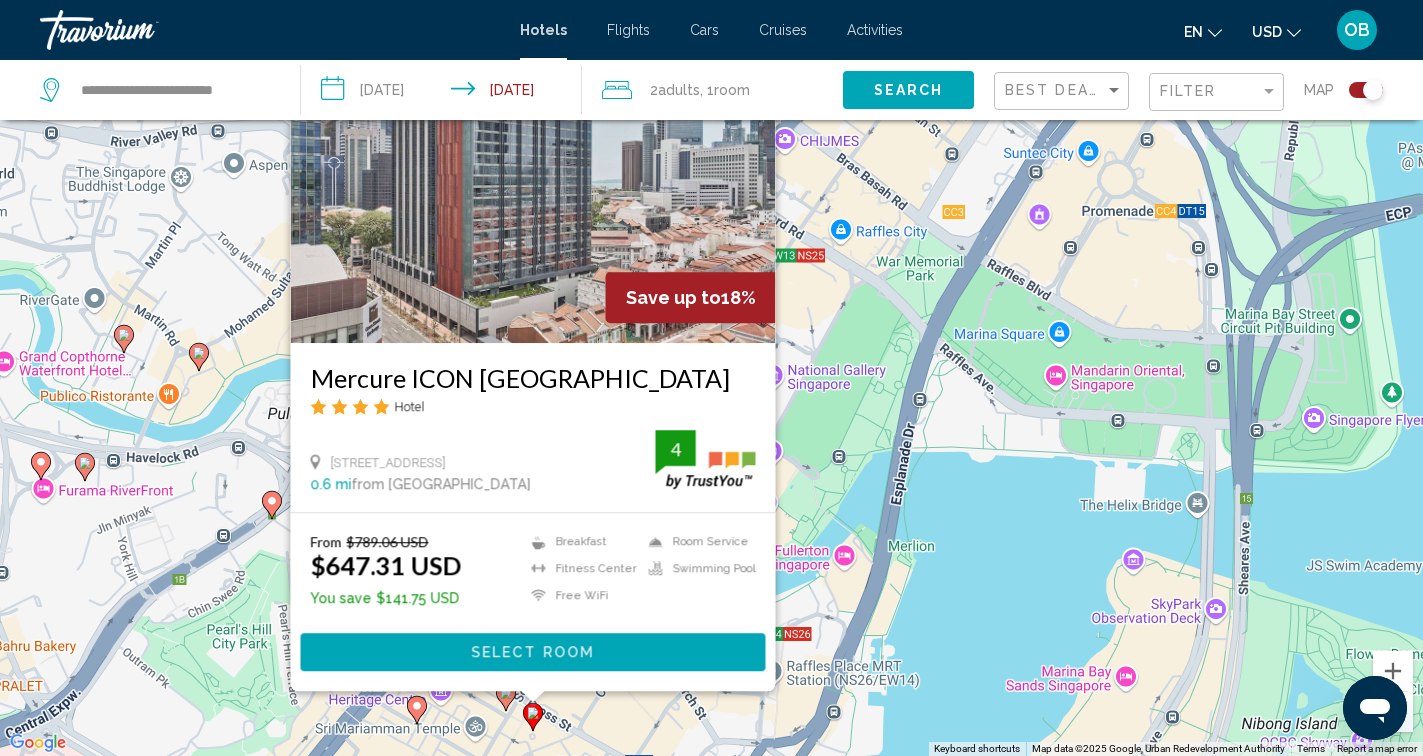 click on "To navigate, press the arrow keys. To activate drag with keyboard, press Alt + Enter. Once in keyboard drag state, use the arrow keys to move the marker. To complete the drag, press the Enter key. To cancel, press Escape. Save up to  18%   Mercure ICON [GEOGRAPHIC_DATA]
Hotel
[STREET_ADDRESS] 0.6 mi  from [GEOGRAPHIC_DATA] from hotel 4 From $789.06 USD $647.31 USD  You save  $141.75 USD
Breakfast
[GEOGRAPHIC_DATA]
Free WiFi
Room Service
Swimming Pool  4 Select Room" at bounding box center [711, 378] 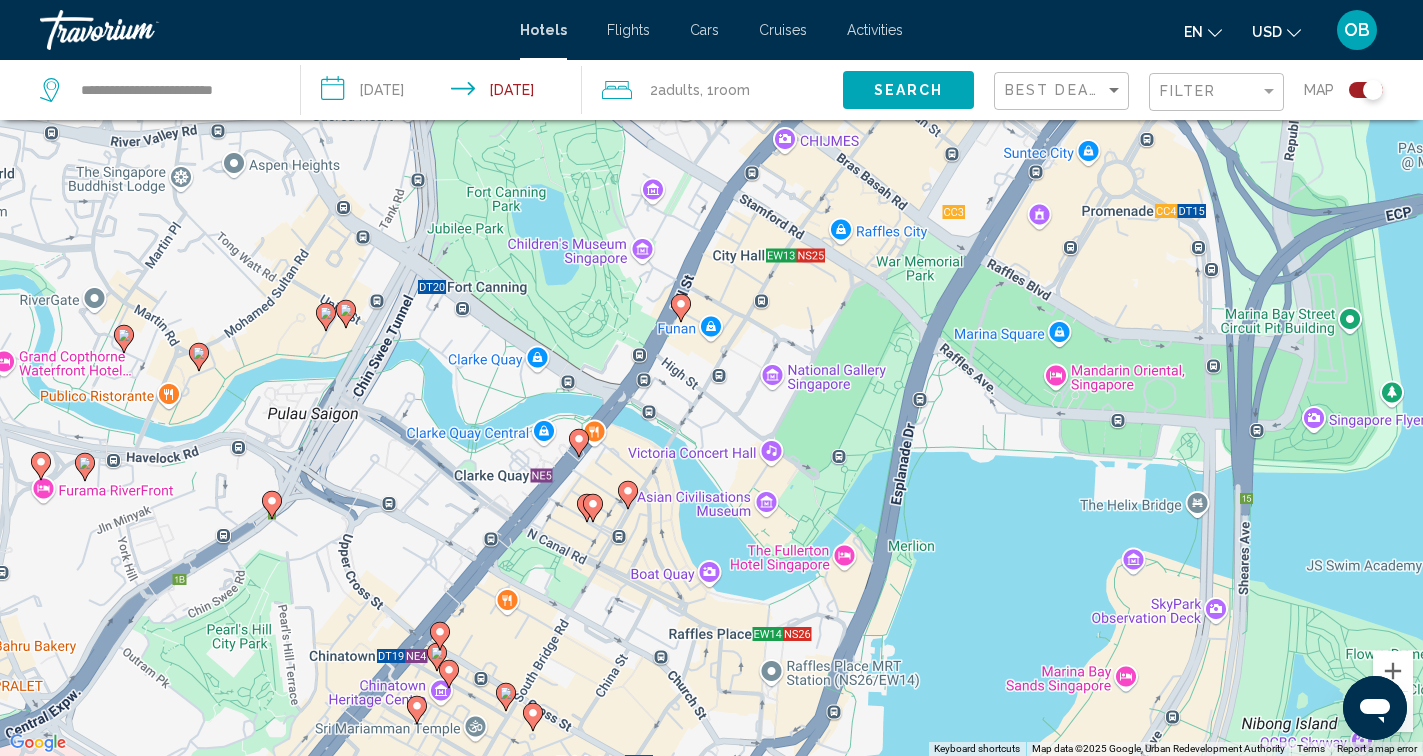 click 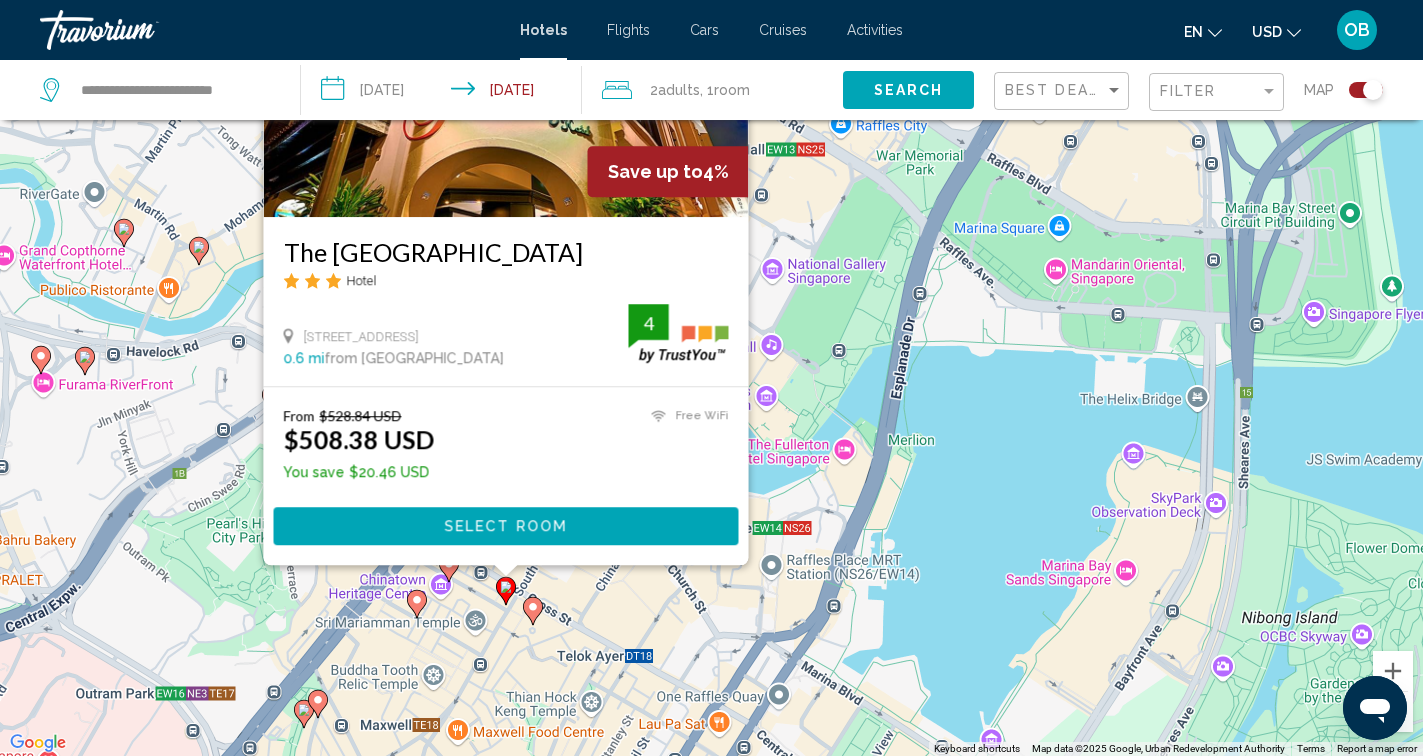 drag, startPoint x: 615, startPoint y: 722, endPoint x: 615, endPoint y: 591, distance: 131 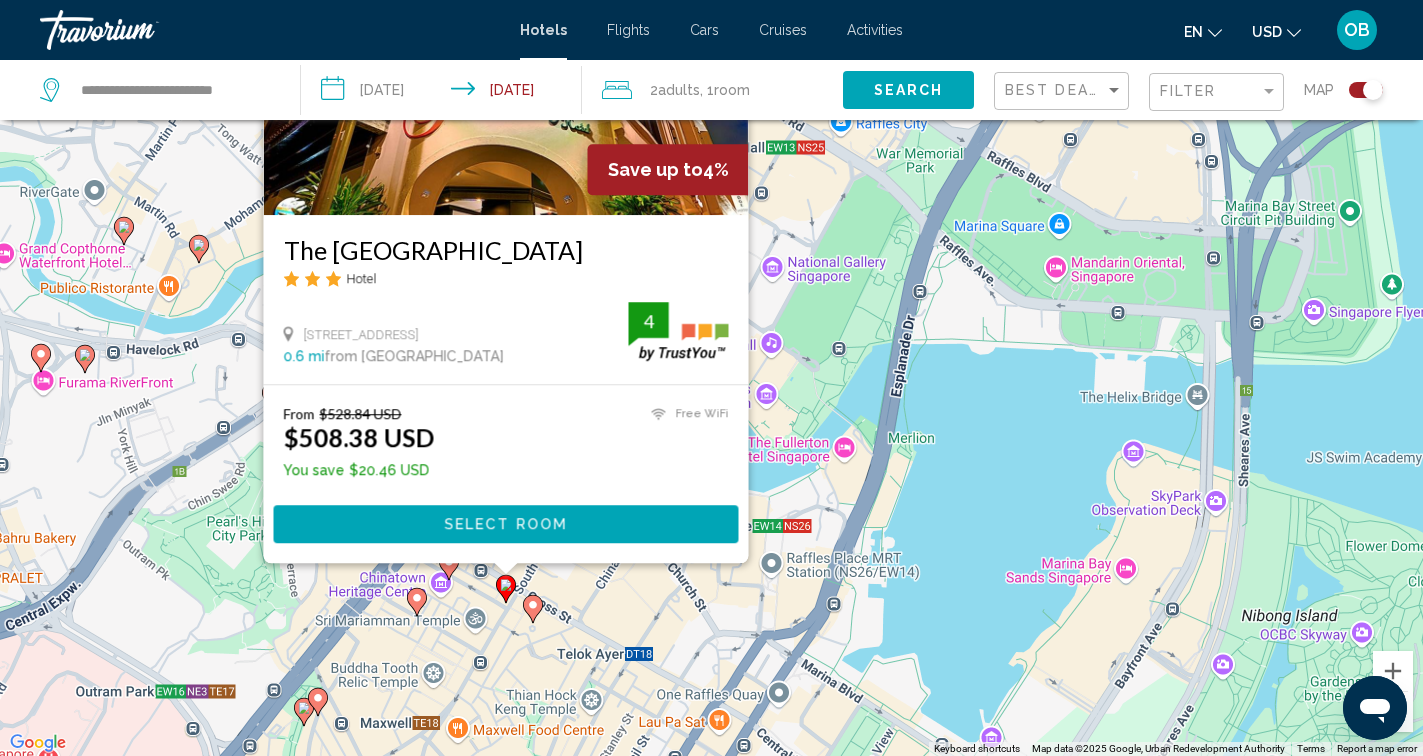 click 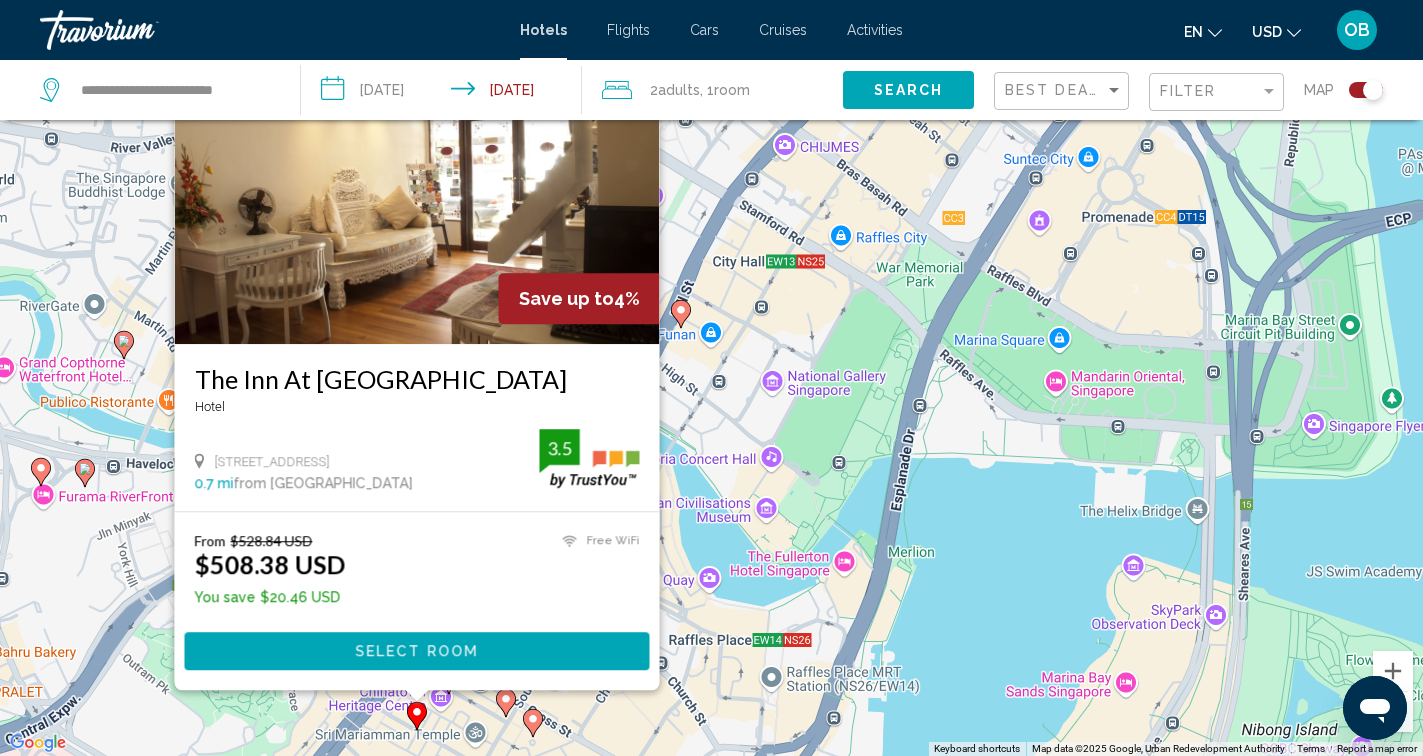 click on "To navigate, press the arrow keys. To activate drag with keyboard, press Alt + Enter. Once in keyboard drag state, use the arrow keys to move the marker. To complete the drag, press the Enter key. To cancel, press Escape. Save up to  4%   The Inn At [GEOGRAPHIC_DATA]
[STREET_ADDRESS] 0.7 mi  from [GEOGRAPHIC_DATA] from hotel 3.5 From $528.84 USD $508.38 USD  You save  $20.46 USD
Free WiFi  3.5 Select Room" at bounding box center [711, 378] 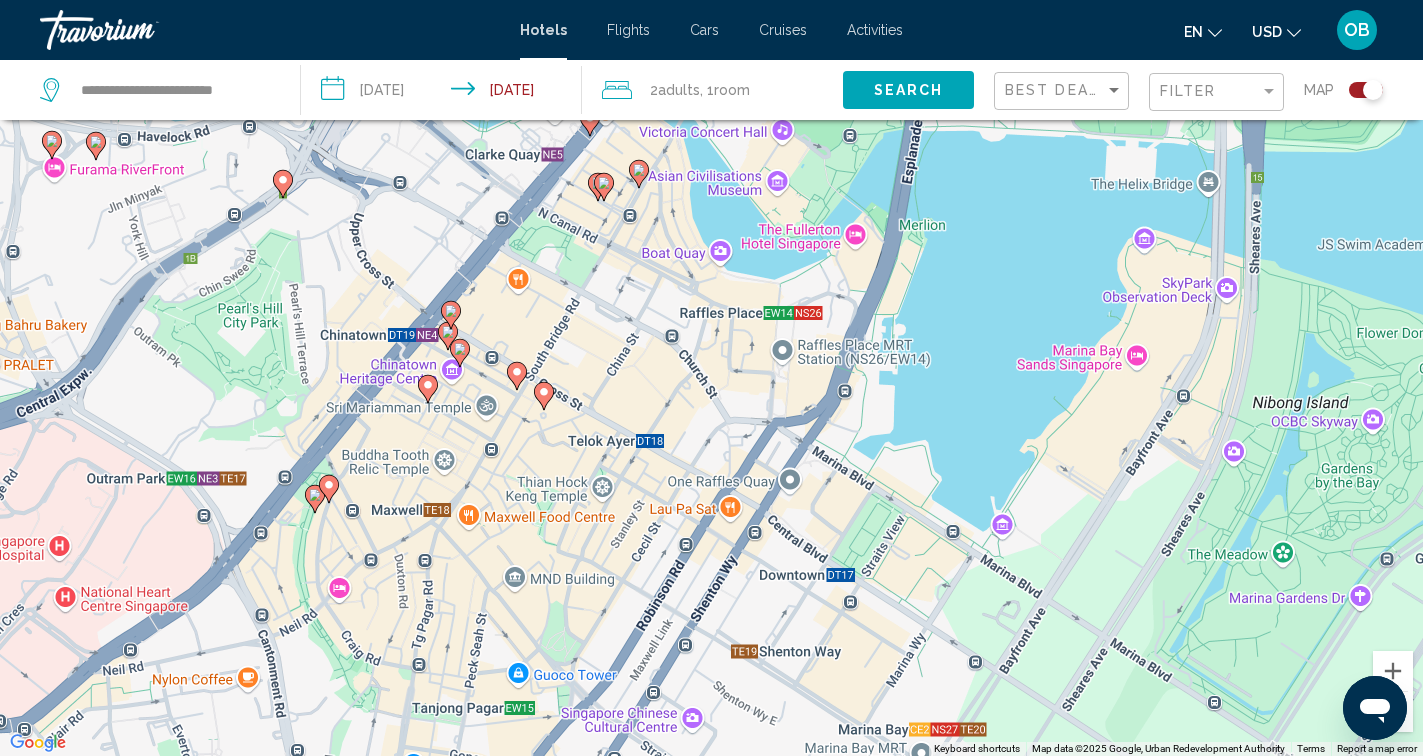 drag, startPoint x: 633, startPoint y: 705, endPoint x: 639, endPoint y: 332, distance: 373.04825 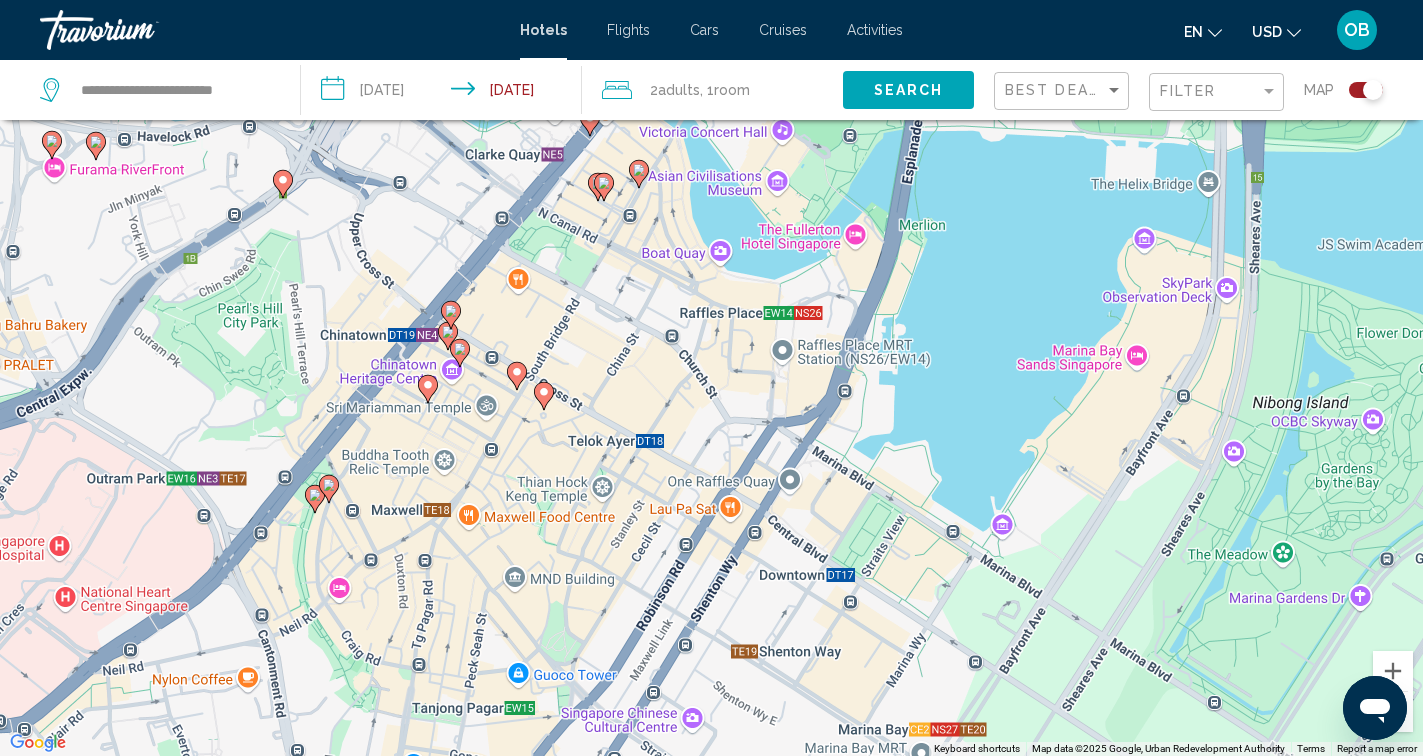 click on "To navigate, press the arrow keys. To activate drag with keyboard, press Alt + Enter. Once in keyboard drag state, use the arrow keys to move the marker. To complete the drag, press the Enter key. To cancel, press Escape." at bounding box center [711, 378] 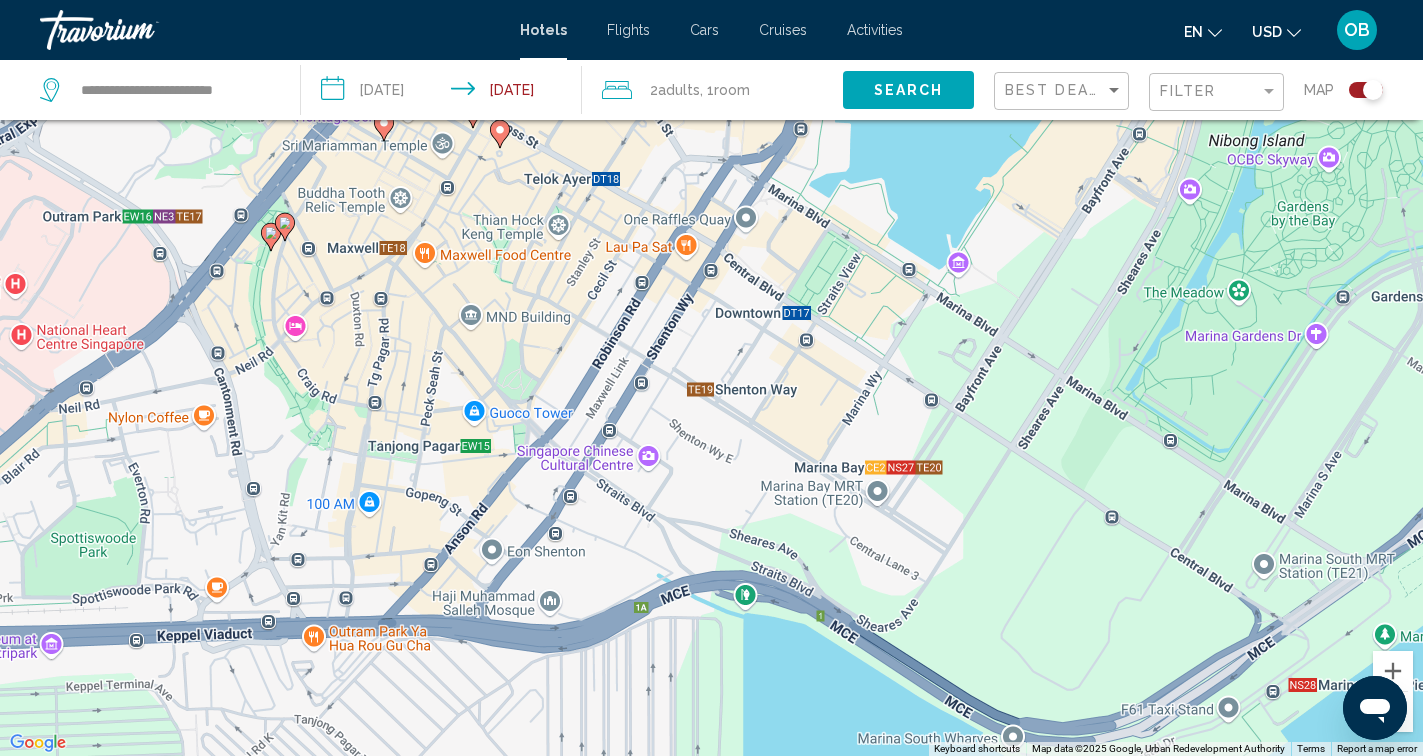 drag, startPoint x: 810, startPoint y: 616, endPoint x: 770, endPoint y: 393, distance: 226.55904 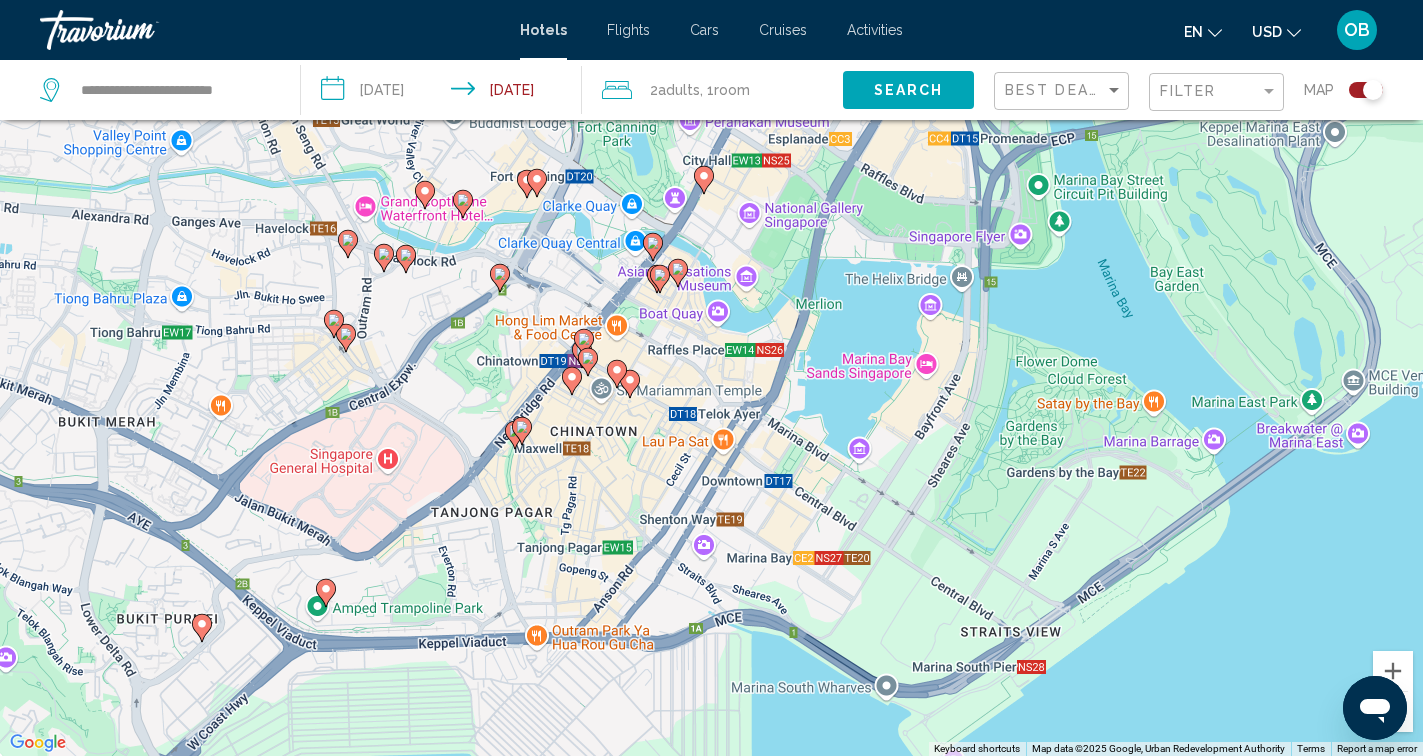 drag, startPoint x: 975, startPoint y: 266, endPoint x: 969, endPoint y: 397, distance: 131.13733 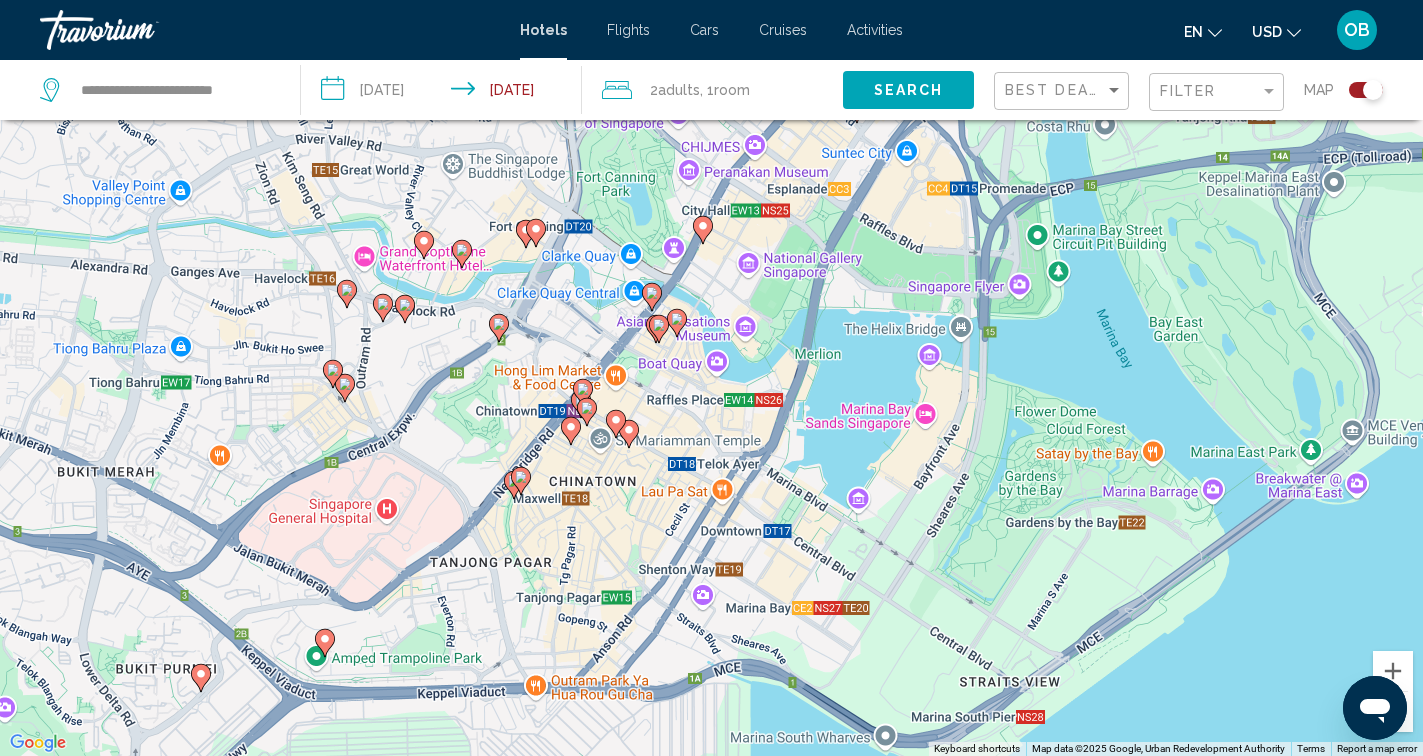 drag, startPoint x: 740, startPoint y: 314, endPoint x: 740, endPoint y: 380, distance: 66 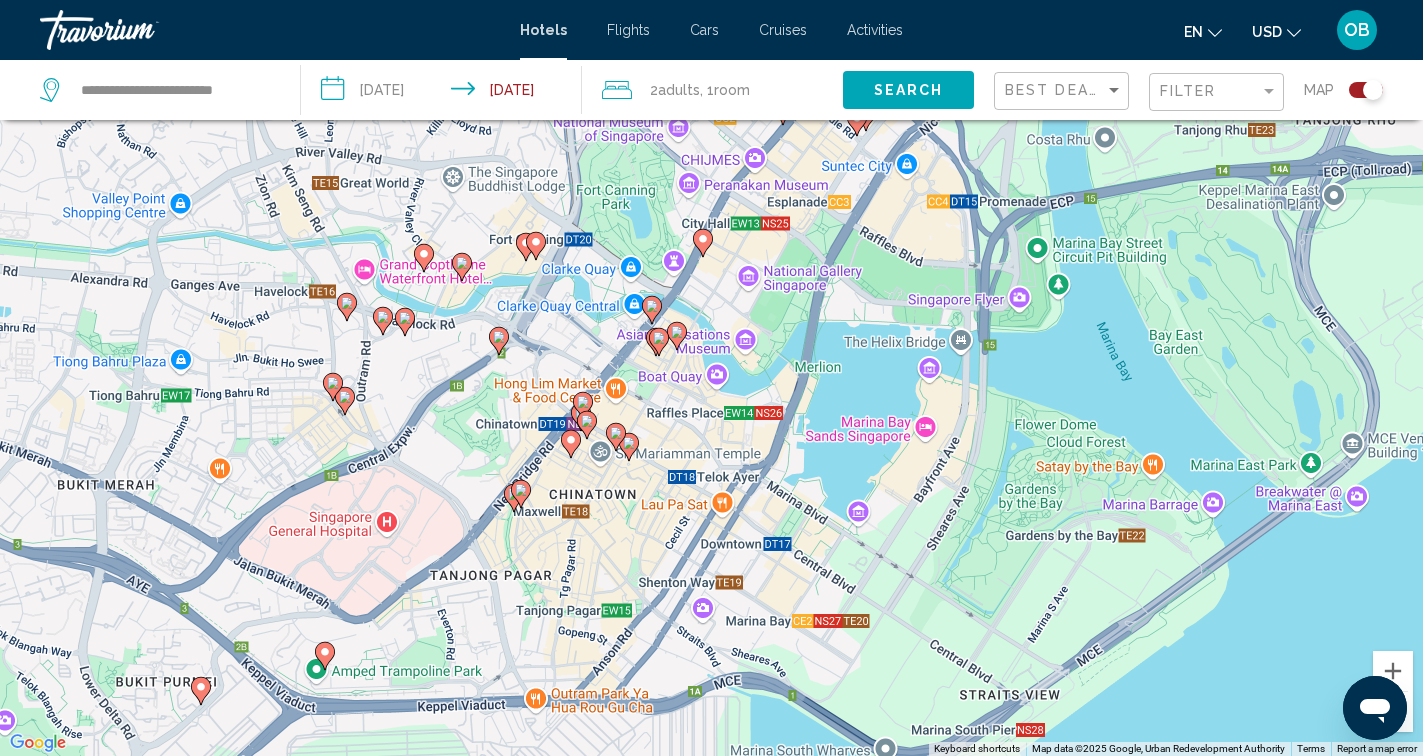 click 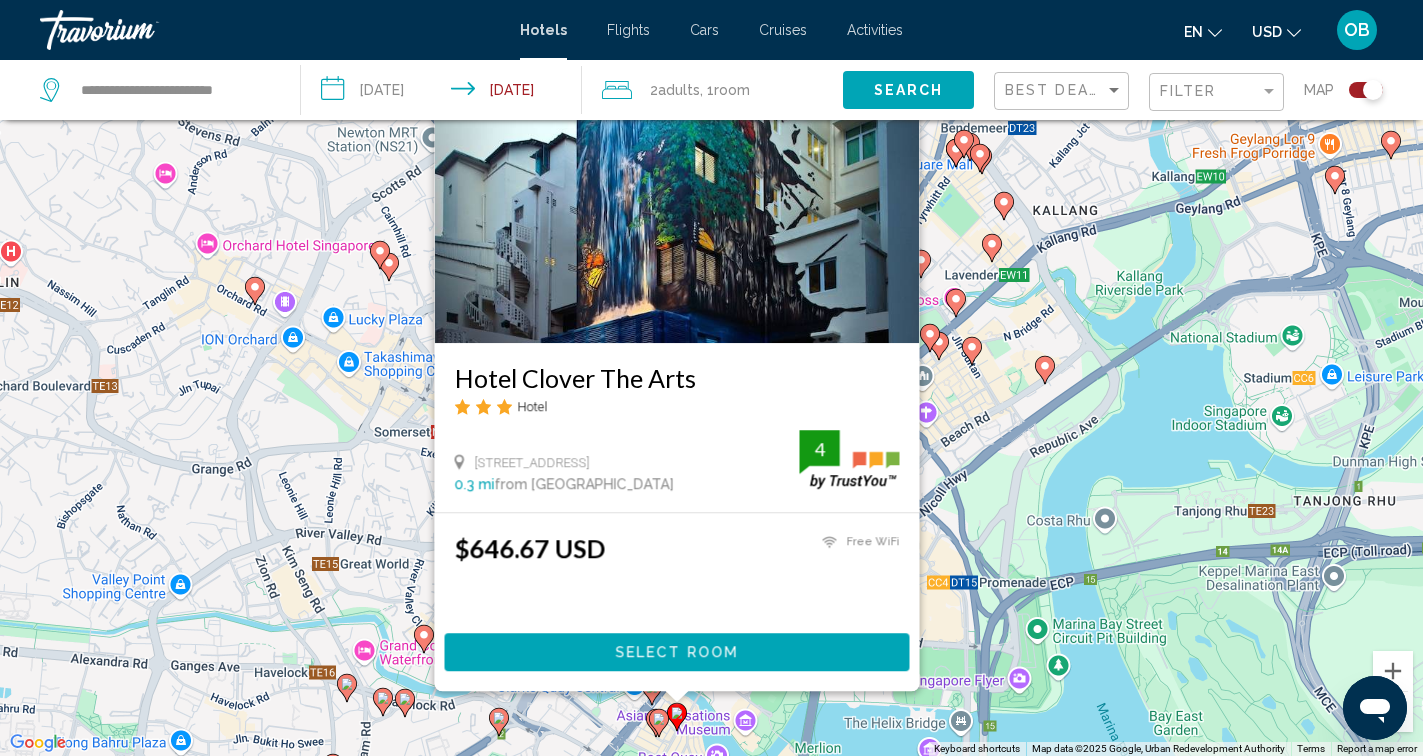 click 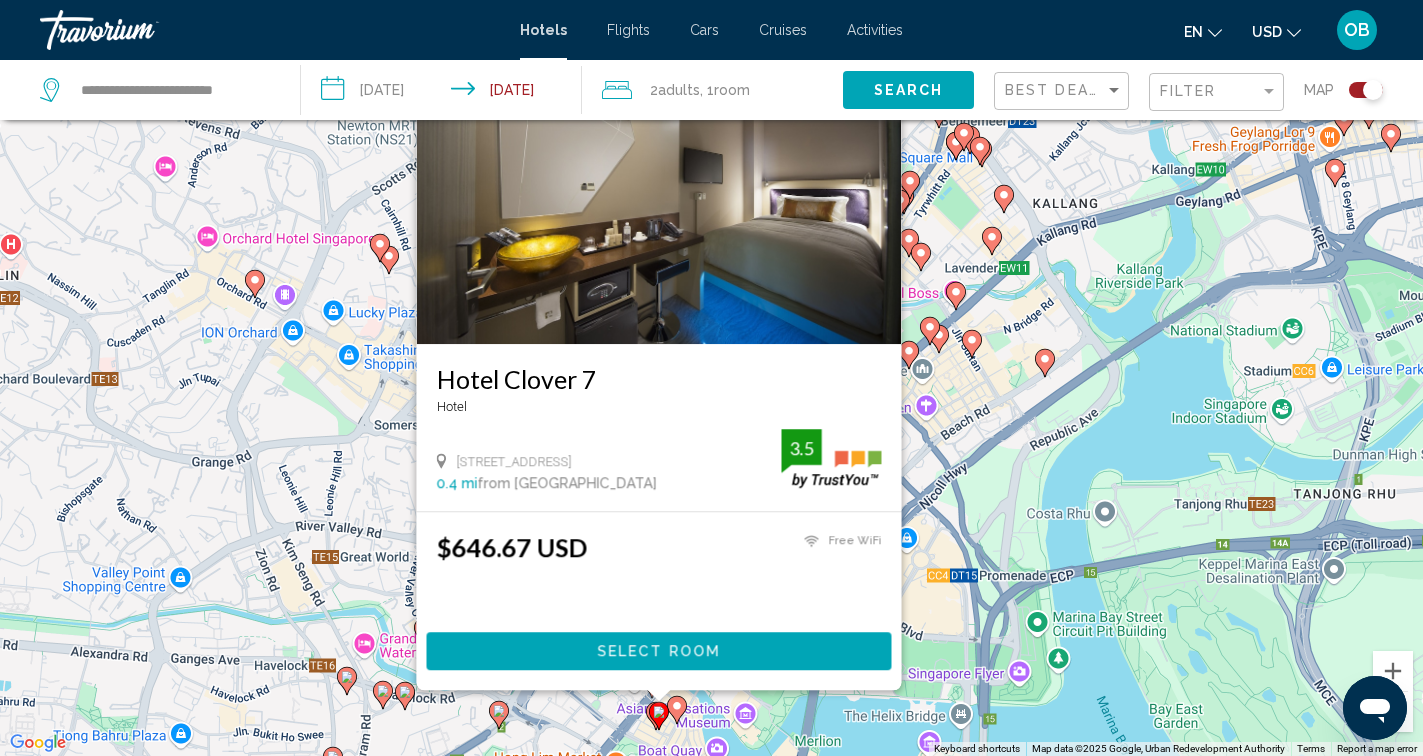 click on "To navigate, press the arrow keys. To activate drag with keyboard, press Alt + Enter. Once in keyboard drag state, use the arrow keys to move the marker. To complete the drag, press the Enter key. To cancel, press Escape.  [GEOGRAPHIC_DATA]
[STREET_ADDRESS] 0.4 mi  from [GEOGRAPHIC_DATA] from hotel 3.5 $646.67 USD
Free WiFi  3.5 Select Room" at bounding box center [711, 378] 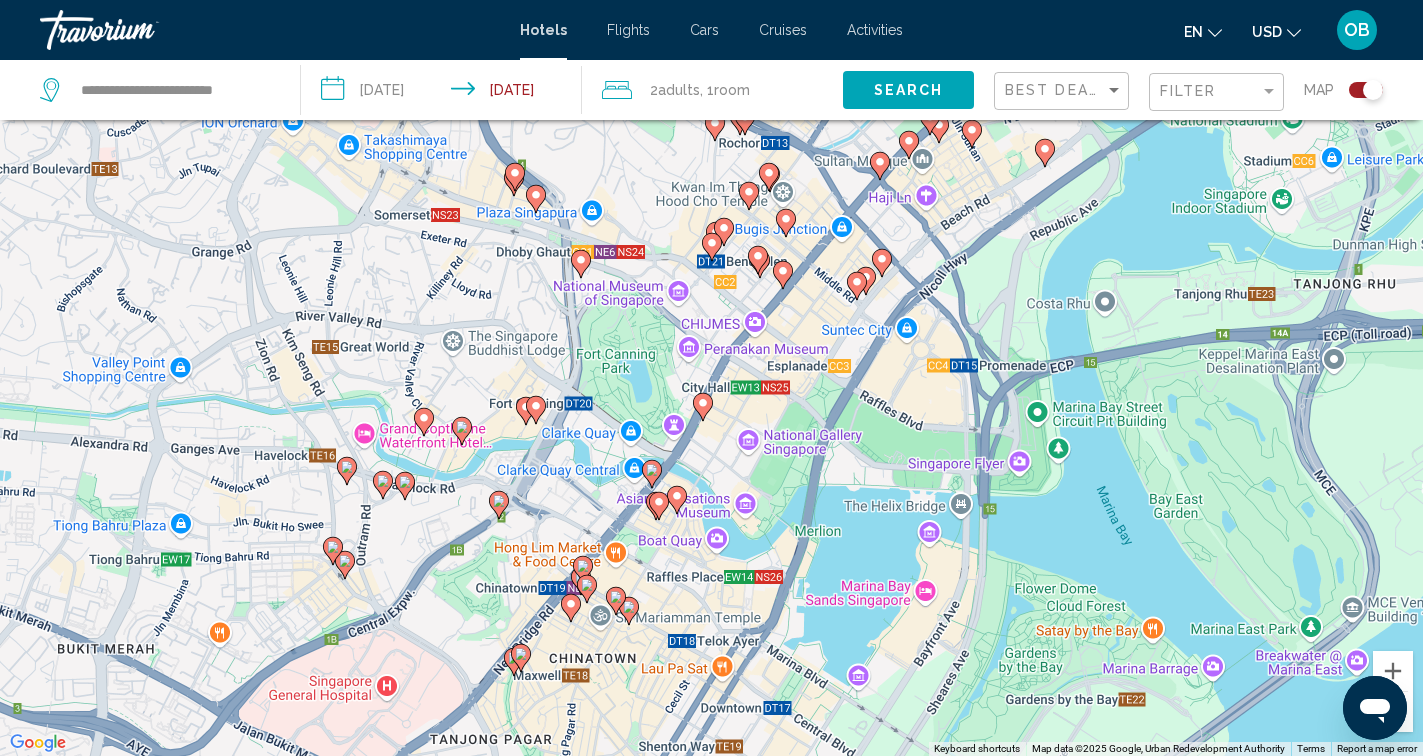drag, startPoint x: 703, startPoint y: 733, endPoint x: 705, endPoint y: 463, distance: 270.00742 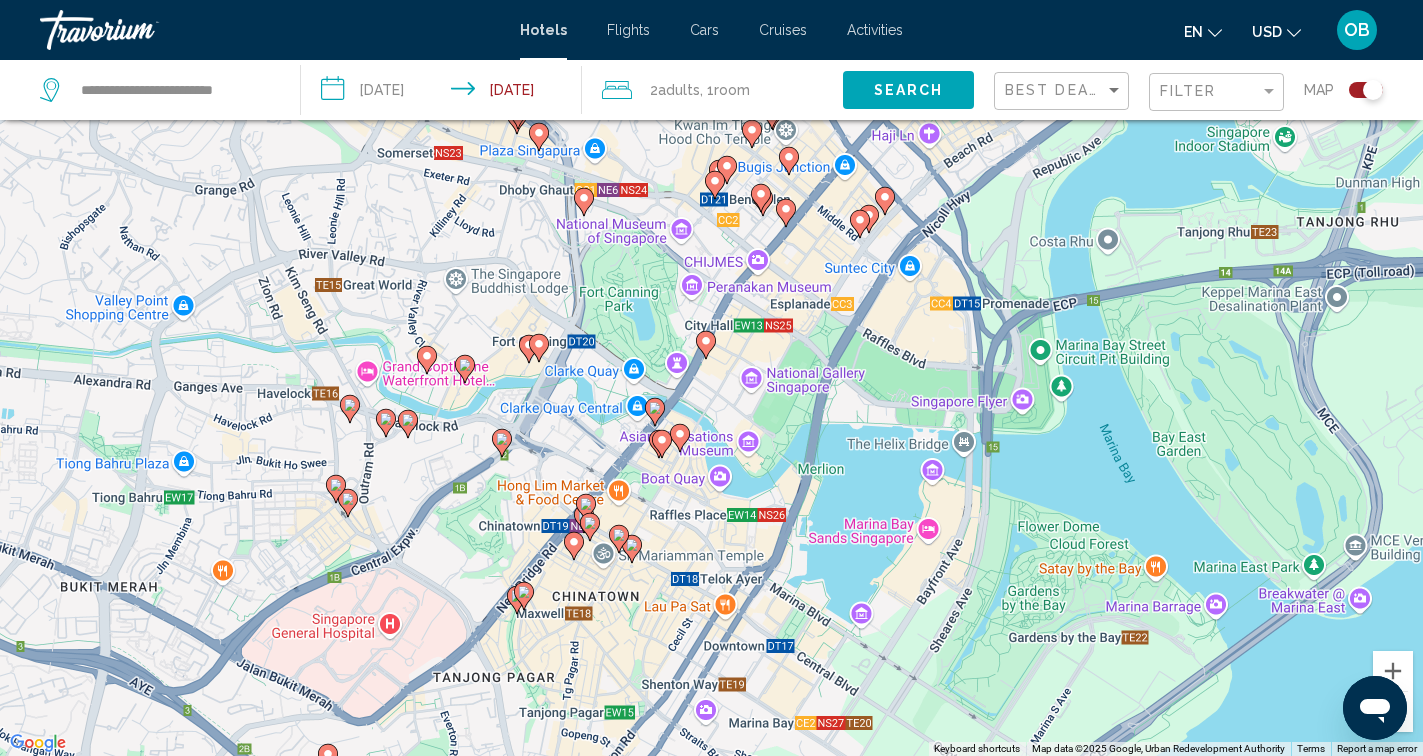 click 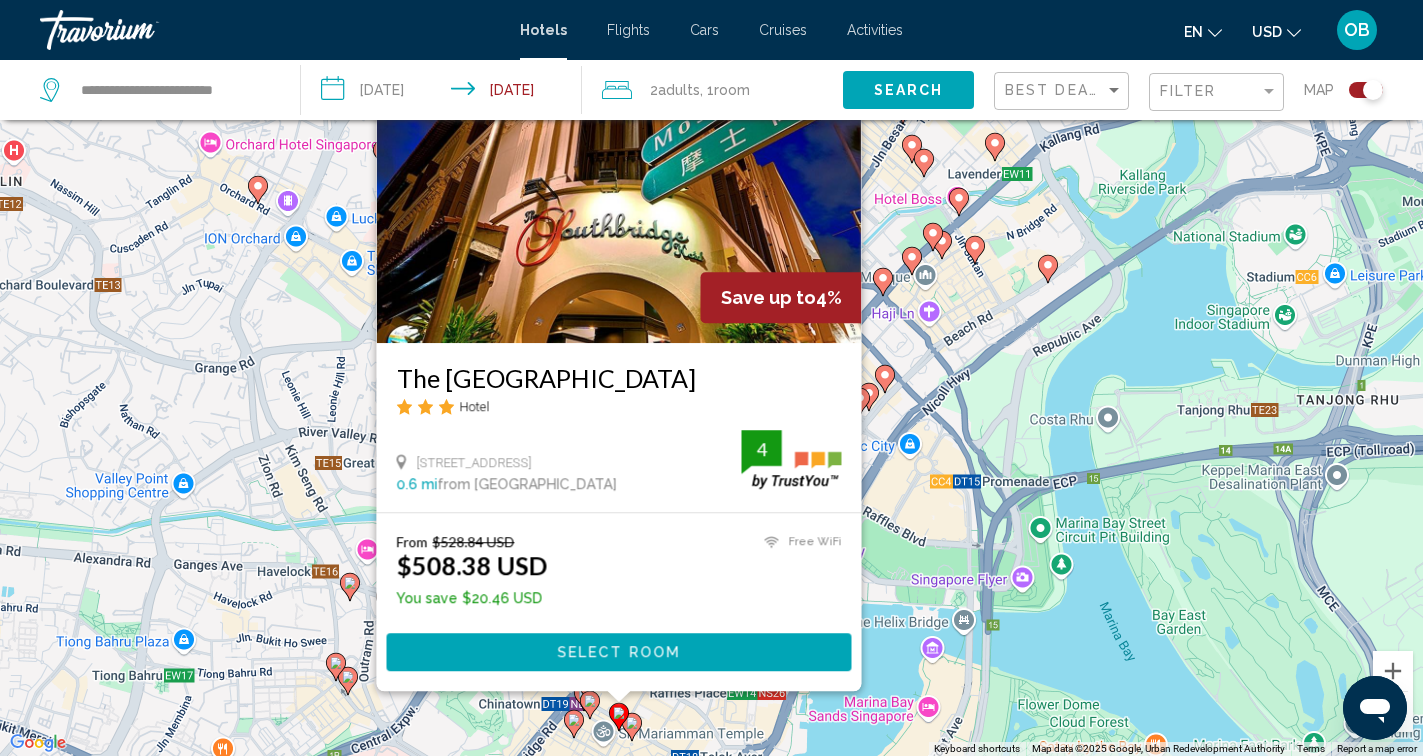 click on "To navigate, press the arrow keys. To activate drag with keyboard, press Alt + Enter. Once in keyboard drag state, use the arrow keys to move the marker. To complete the drag, press the Enter key. To cancel, press Escape. Save up to  4%   The [GEOGRAPHIC_DATA]
Hotel
[STREET_ADDRESS] 0.6 mi  from [GEOGRAPHIC_DATA] from hotel 4 From $528.84 USD $508.38 USD  You save  $20.46 USD
Free WiFi  4 Select Room" at bounding box center (711, 378) 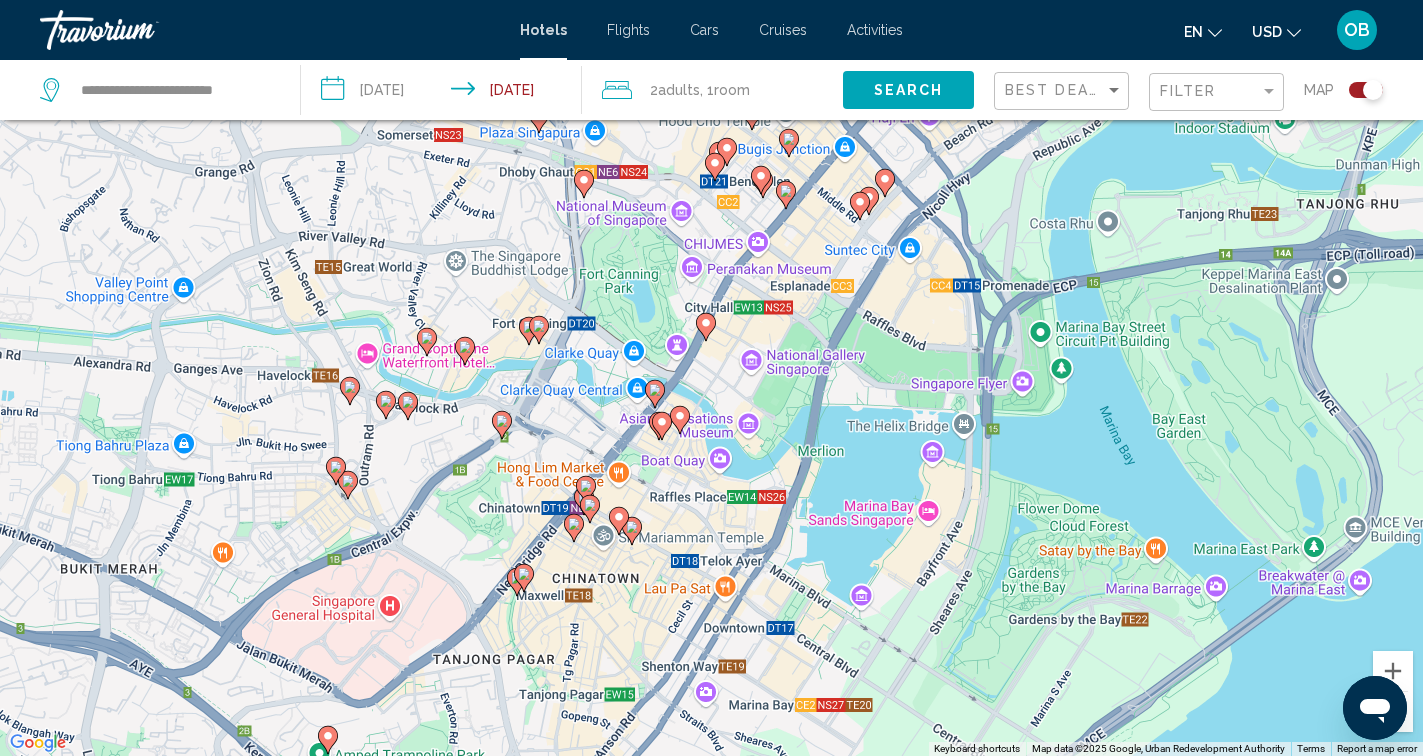 drag, startPoint x: 780, startPoint y: 587, endPoint x: 789, endPoint y: 348, distance: 239.1694 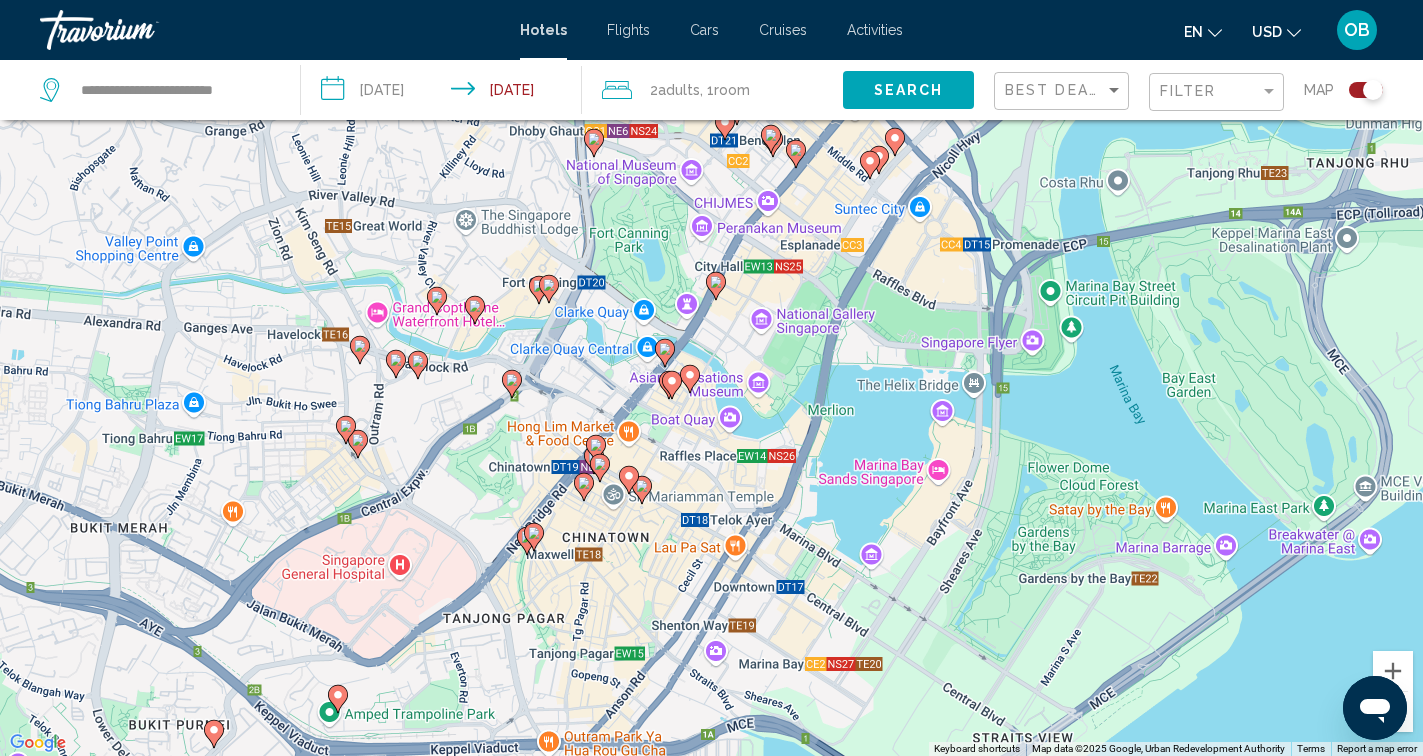click 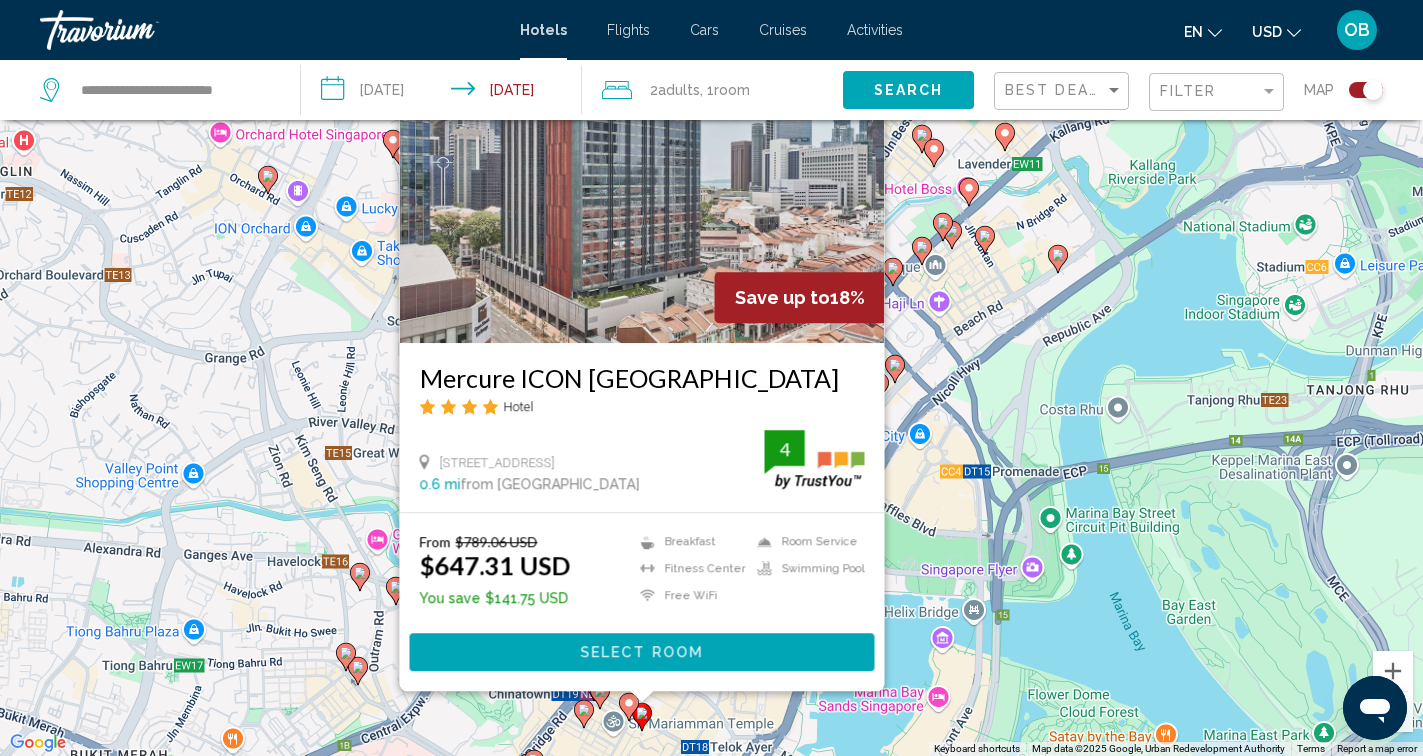 click on "To navigate, press the arrow keys. To activate drag with keyboard, press Alt + Enter. Once in keyboard drag state, use the arrow keys to move the marker. To complete the drag, press the Enter key. To cancel, press Escape. Save up to  18%   Mercure ICON [GEOGRAPHIC_DATA]
Hotel
[STREET_ADDRESS] 0.6 mi  from [GEOGRAPHIC_DATA] from hotel 4 From $789.06 USD $647.31 USD  You save  $141.75 USD
Breakfast
[GEOGRAPHIC_DATA]
Free WiFi
Room Service
Swimming Pool  4 Select Room" at bounding box center [711, 378] 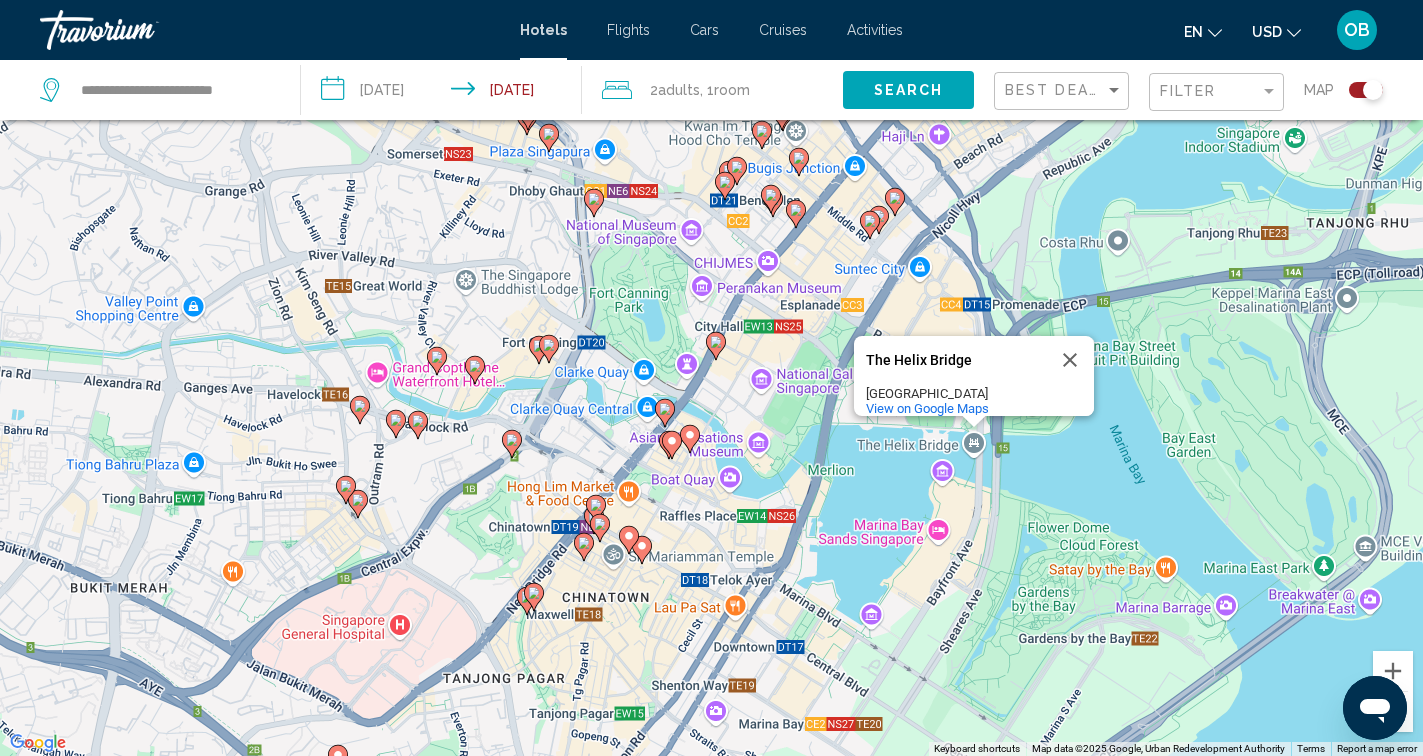 drag, startPoint x: 749, startPoint y: 583, endPoint x: 749, endPoint y: 414, distance: 169 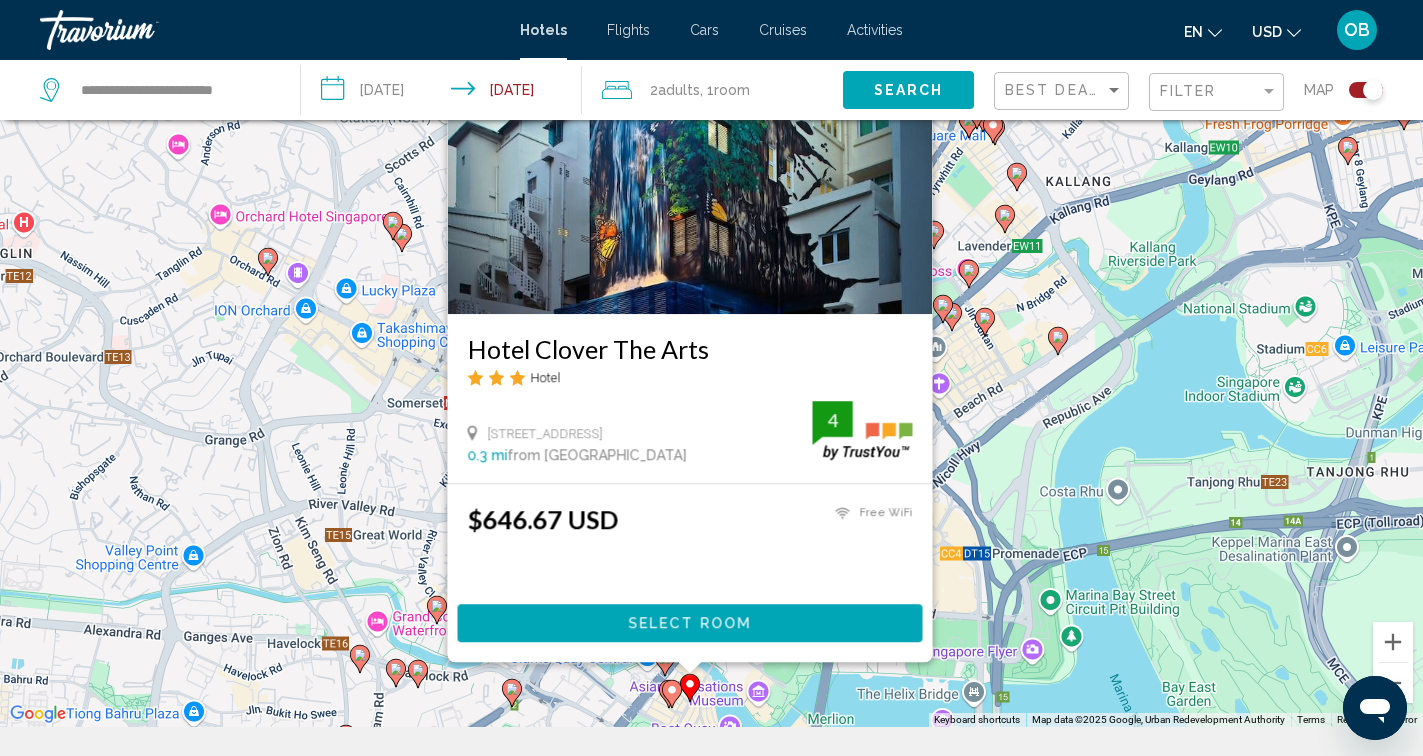 scroll, scrollTop: 240, scrollLeft: 0, axis: vertical 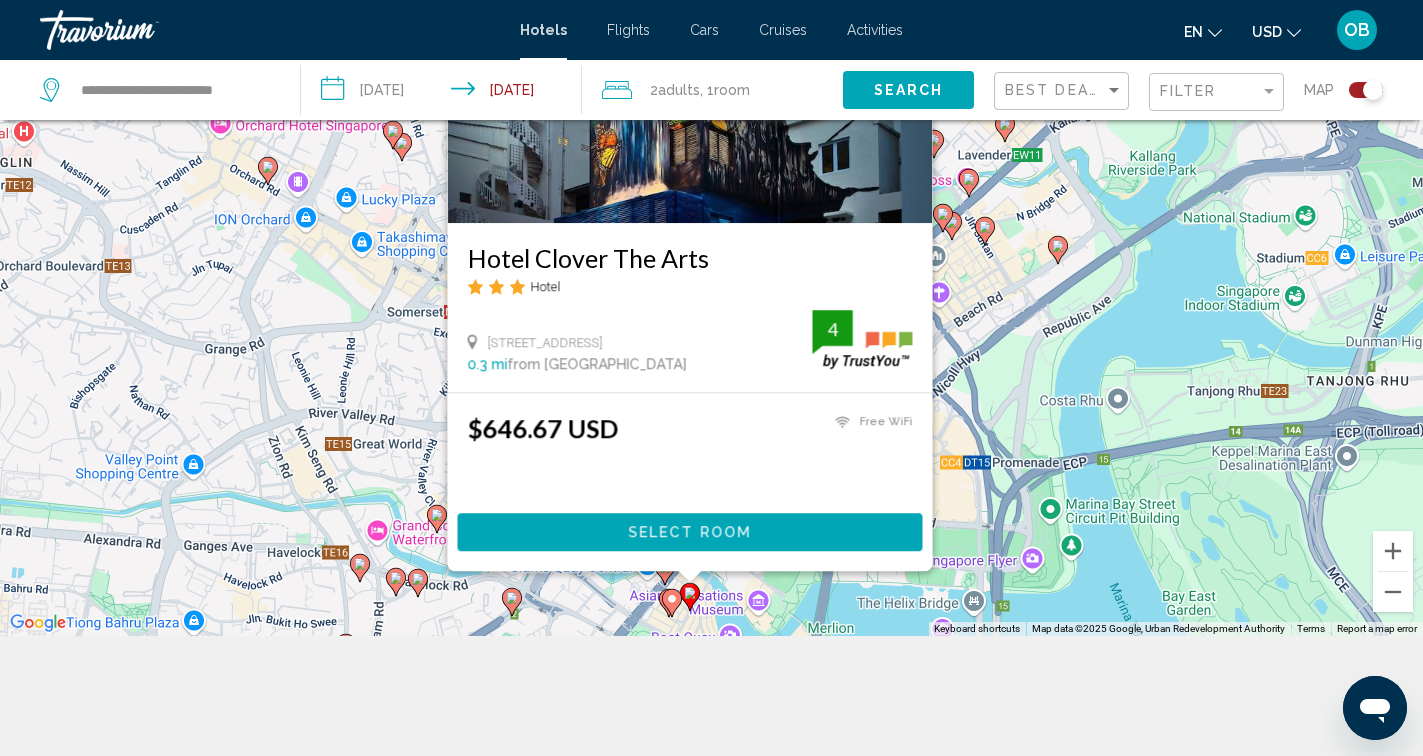 click 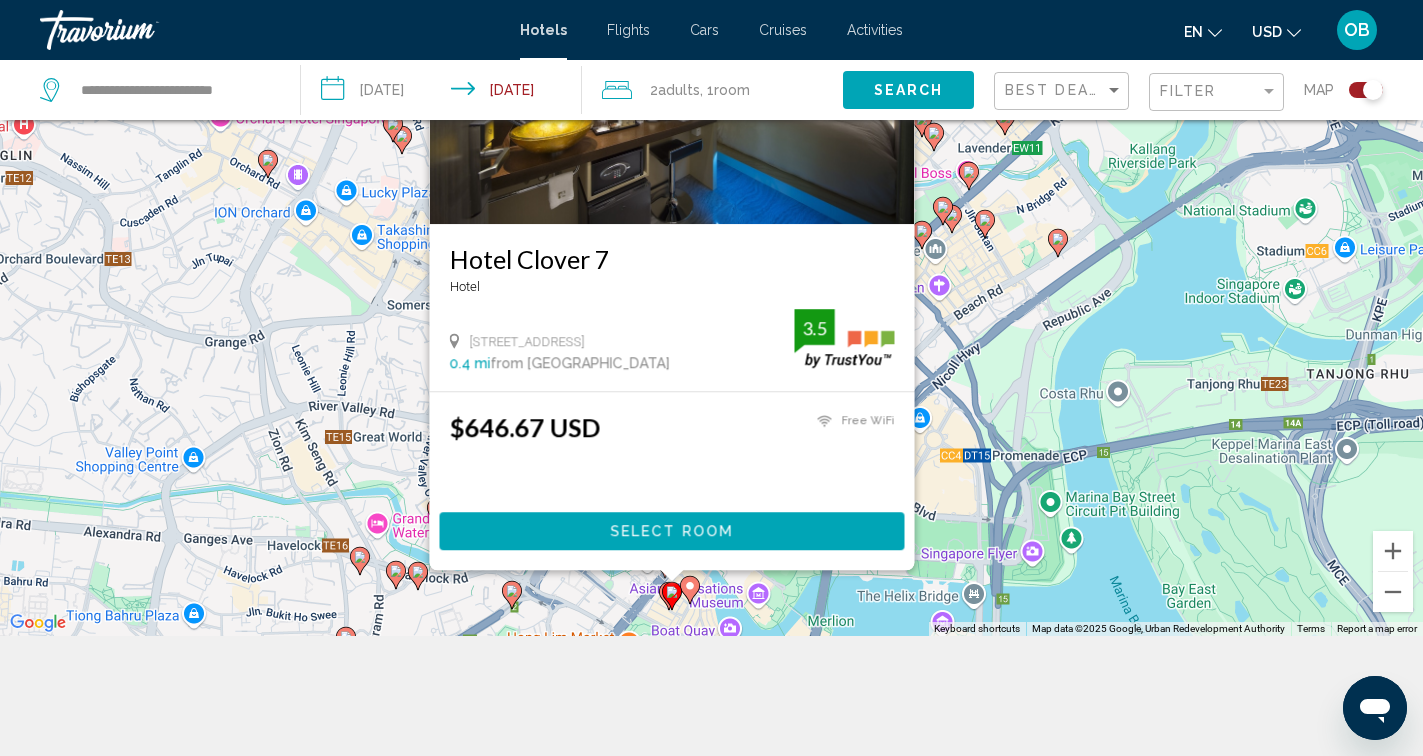 click on "To navigate, press the arrow keys. To activate drag with keyboard, press Alt + Enter. Once in keyboard drag state, use the arrow keys to move the marker. To complete the drag, press the Enter key. To cancel, press Escape.  [GEOGRAPHIC_DATA]
[STREET_ADDRESS] 0.4 mi  from [GEOGRAPHIC_DATA] from hotel 3.5 $646.67 USD
Free WiFi  3.5 Select Room" at bounding box center [711, 258] 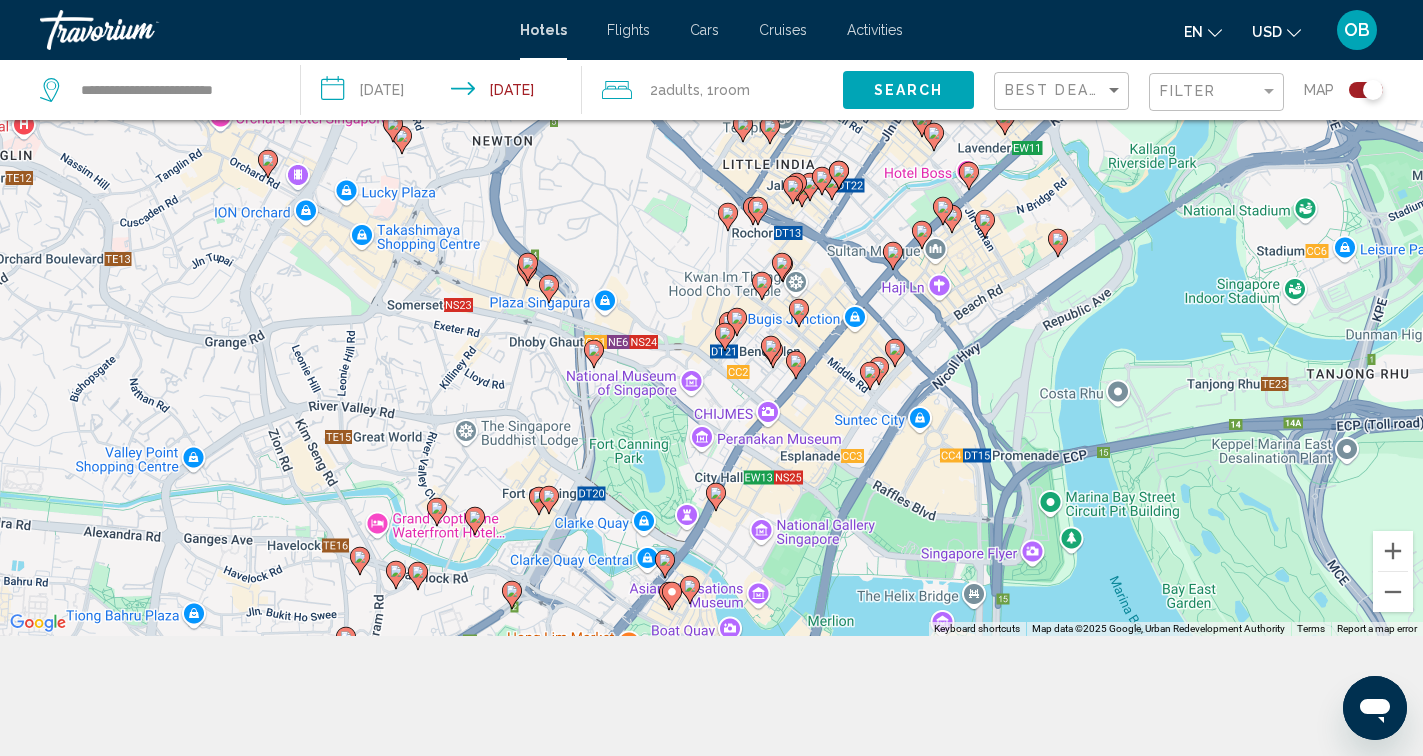 click 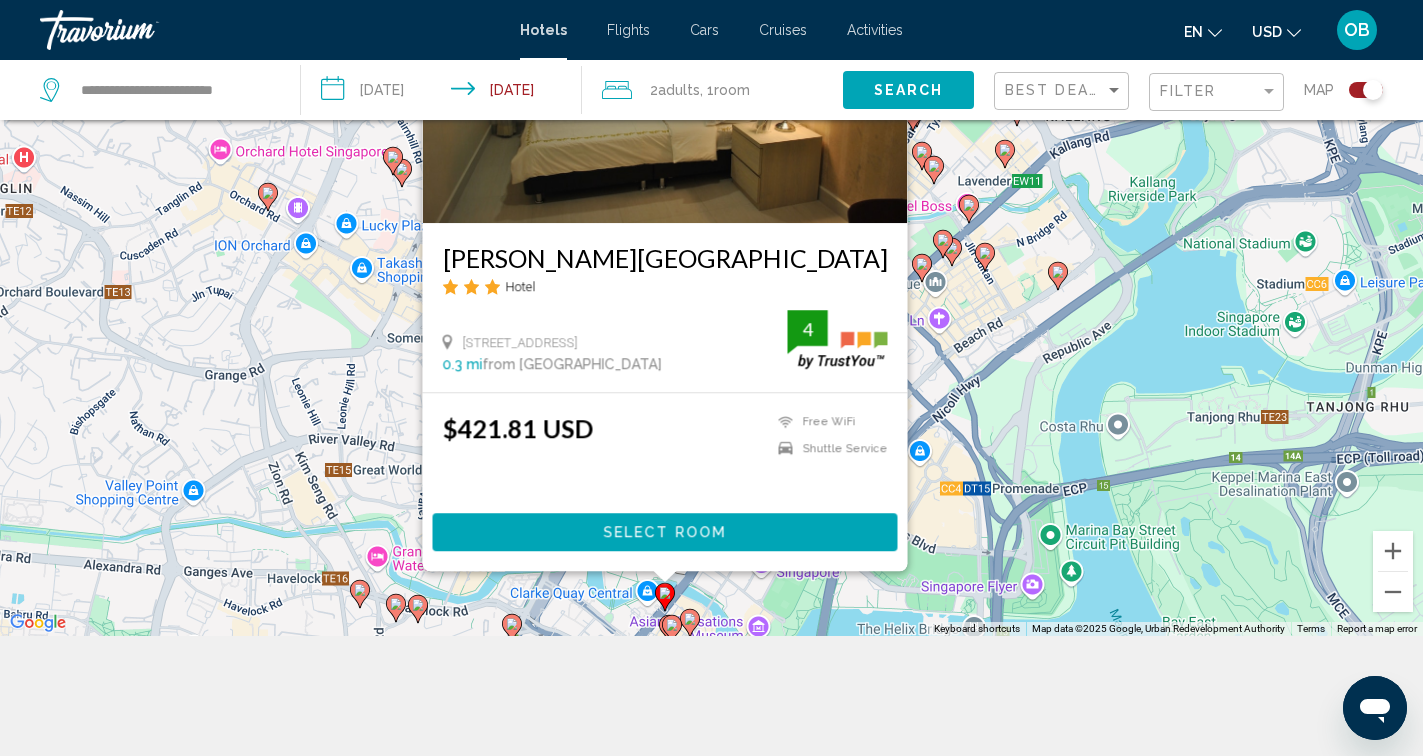click on "To navigate, press the arrow keys. To activate drag with keyboard, press Alt + Enter. Once in keyboard drag state, use the arrow keys to move the marker. To complete the drag, press the Enter key. To cancel, press Escape.  [PERSON_NAME][GEOGRAPHIC_DATA]
Hotel
[STREET_ADDRESS] 0.3 mi  from [GEOGRAPHIC_DATA] from hotel 4 $421.81 USD
Free WiFi
Shuttle Service  4 Select Room" at bounding box center [711, 258] 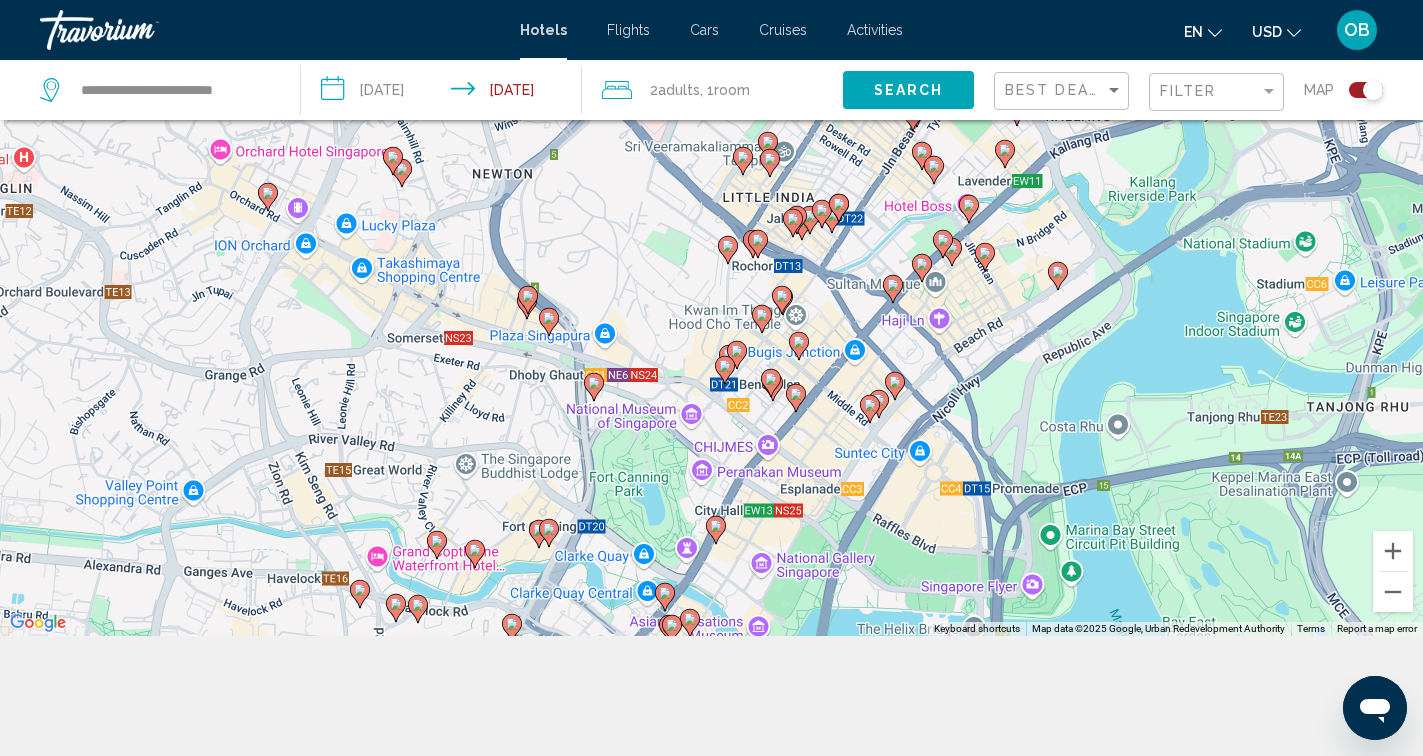click 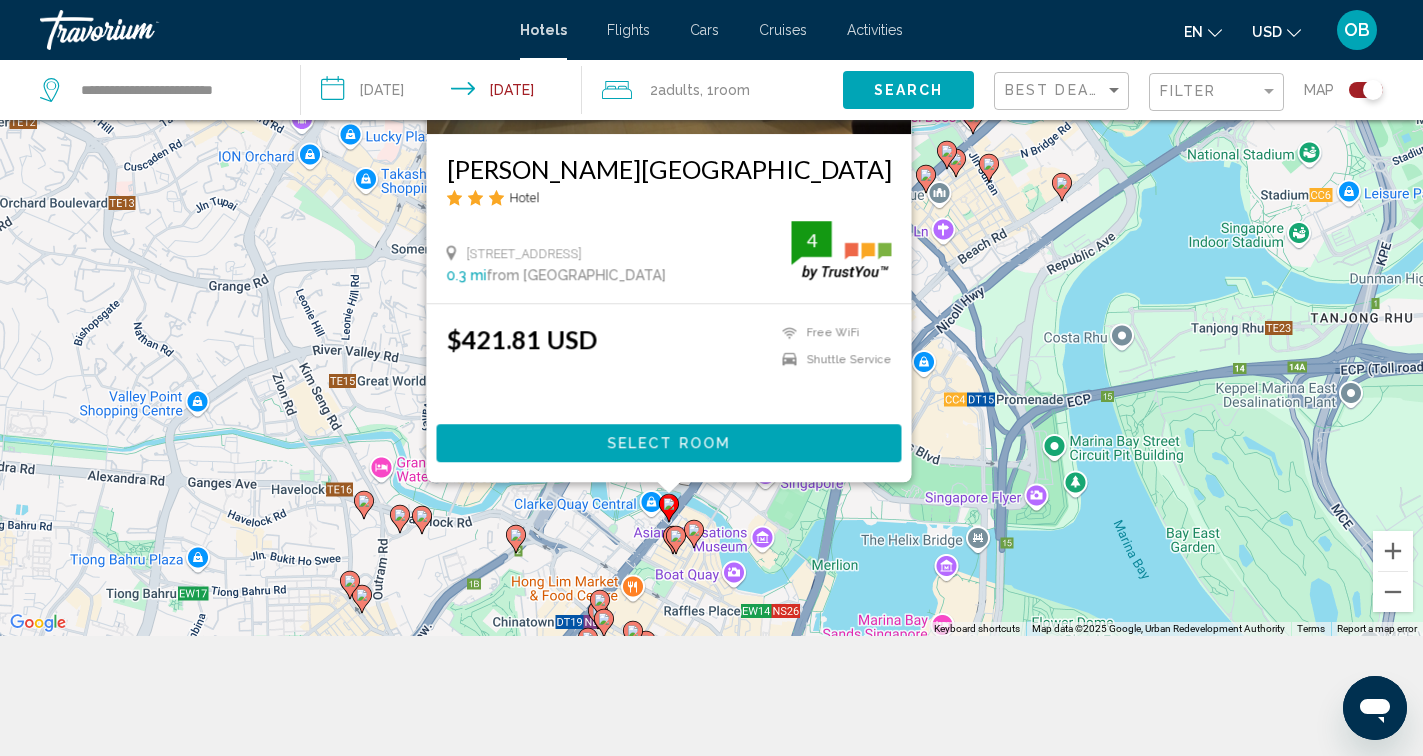 drag, startPoint x: 701, startPoint y: 585, endPoint x: 488, endPoint y: 812, distance: 311.28442 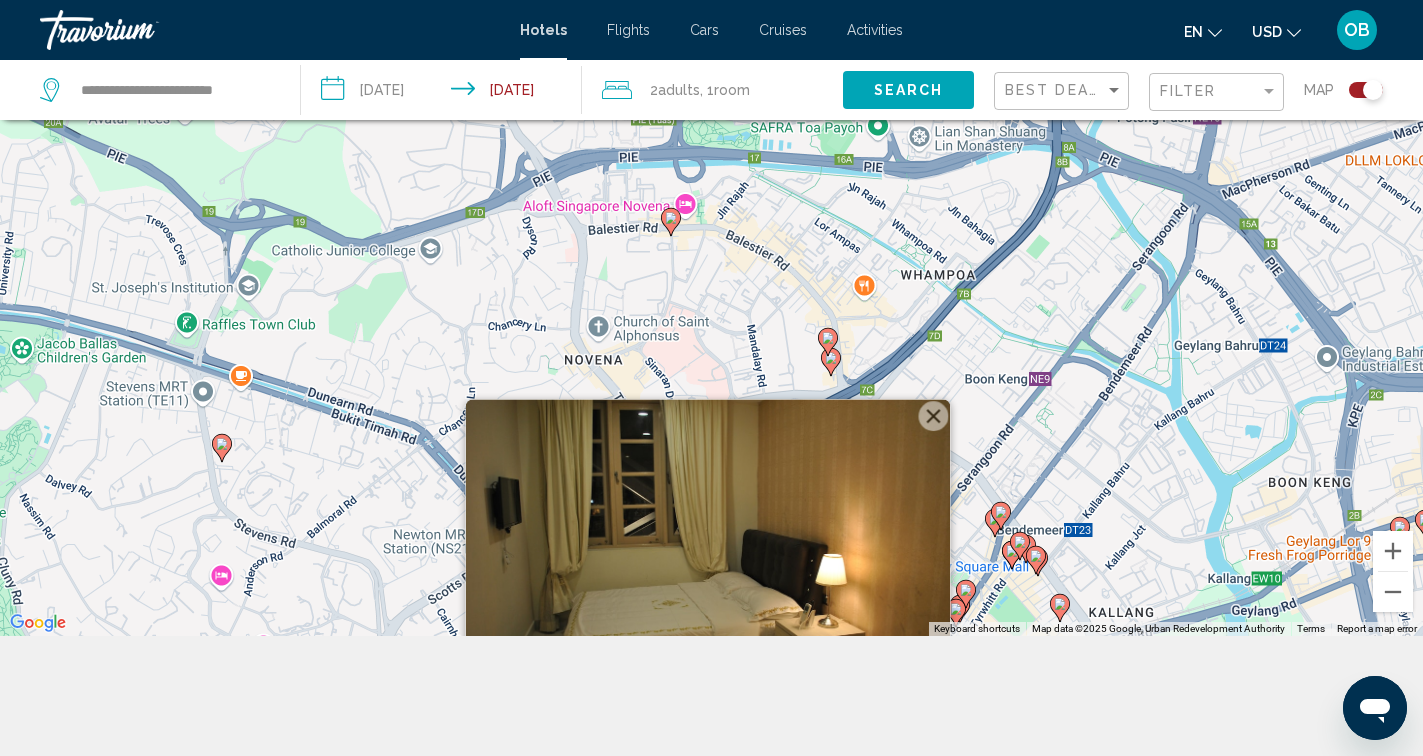click at bounding box center (933, 416) 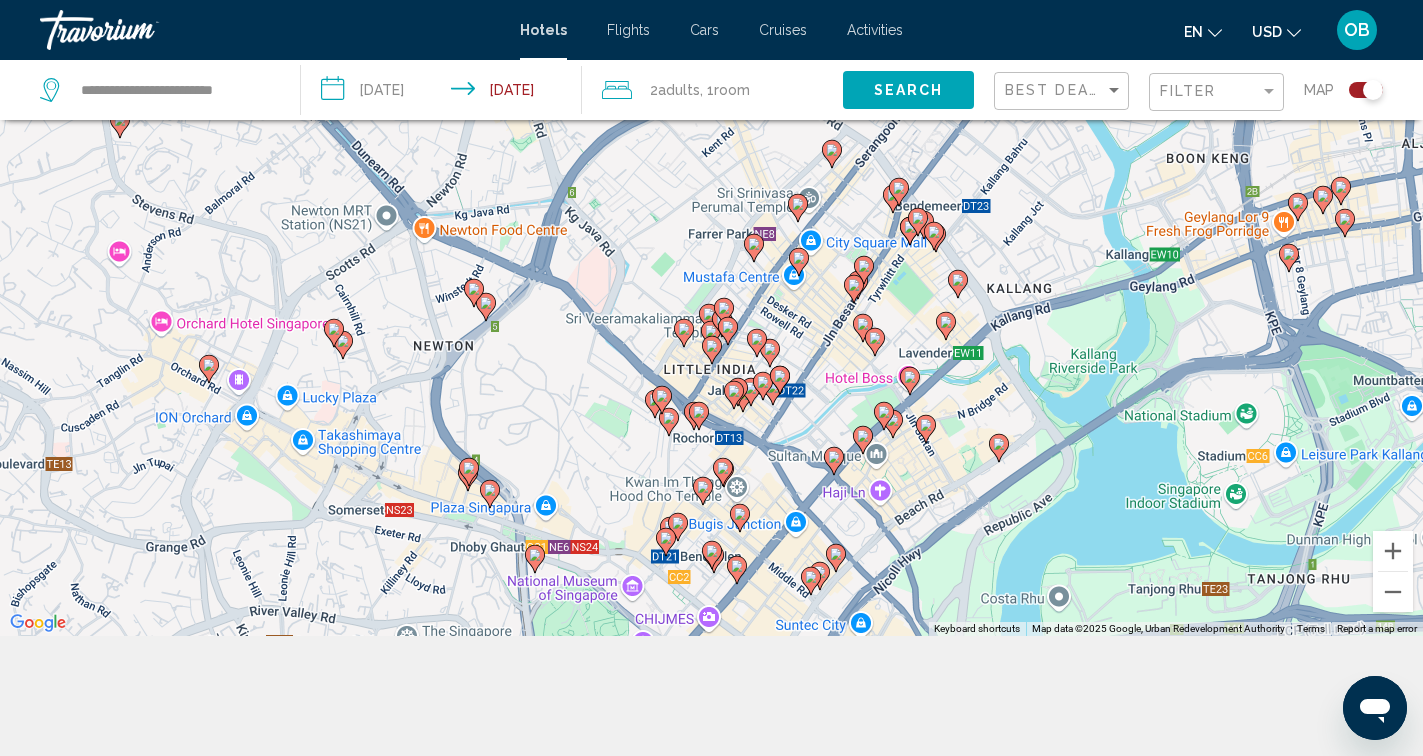 drag, startPoint x: 764, startPoint y: 552, endPoint x: 662, endPoint y: 223, distance: 344.44882 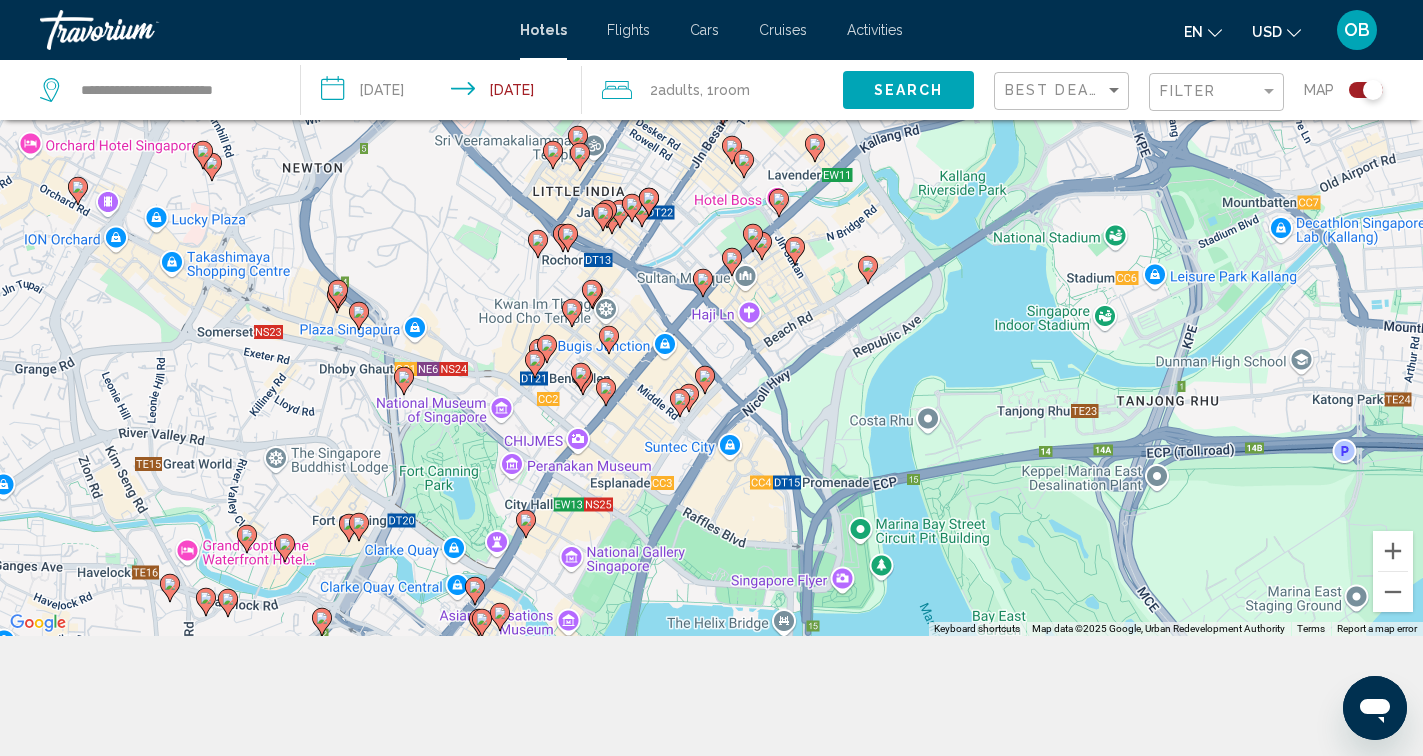 drag, startPoint x: 848, startPoint y: 494, endPoint x: 721, endPoint y: 318, distance: 217.03687 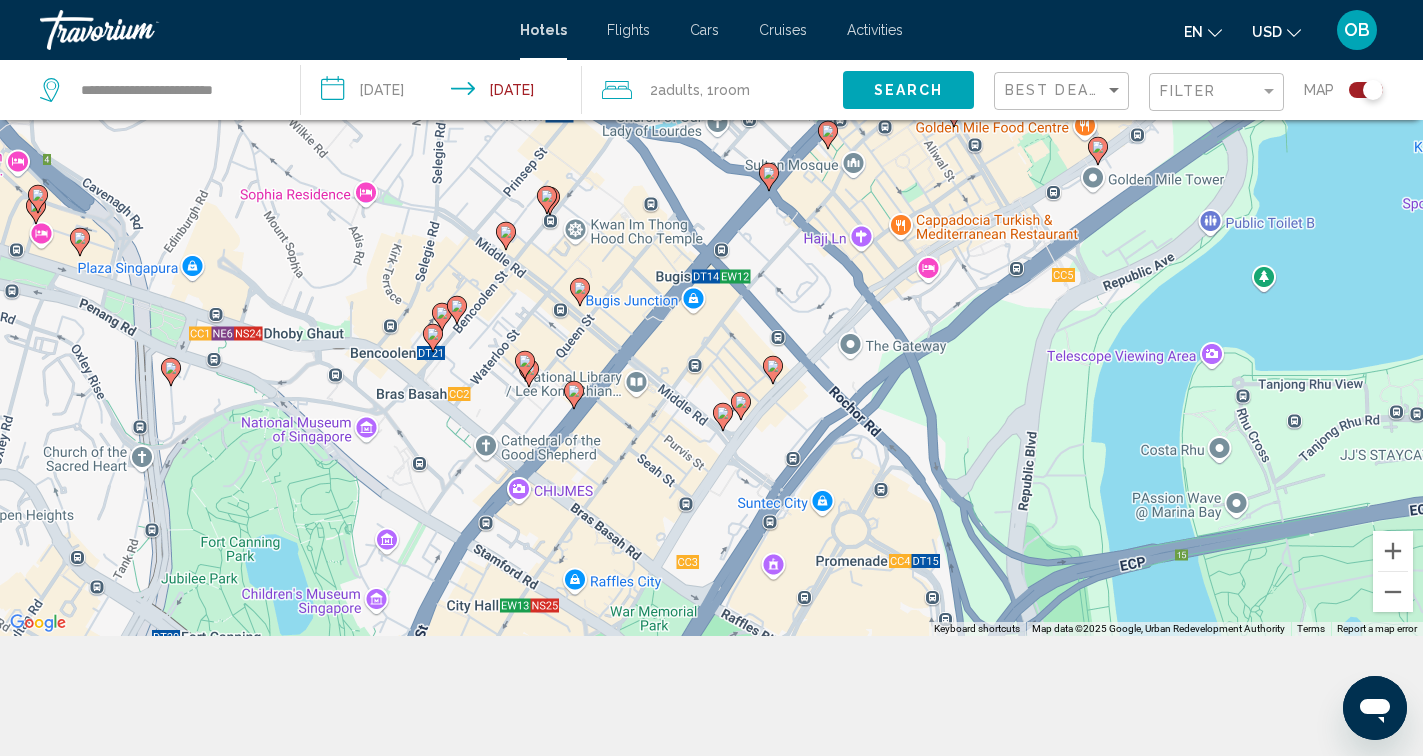 click 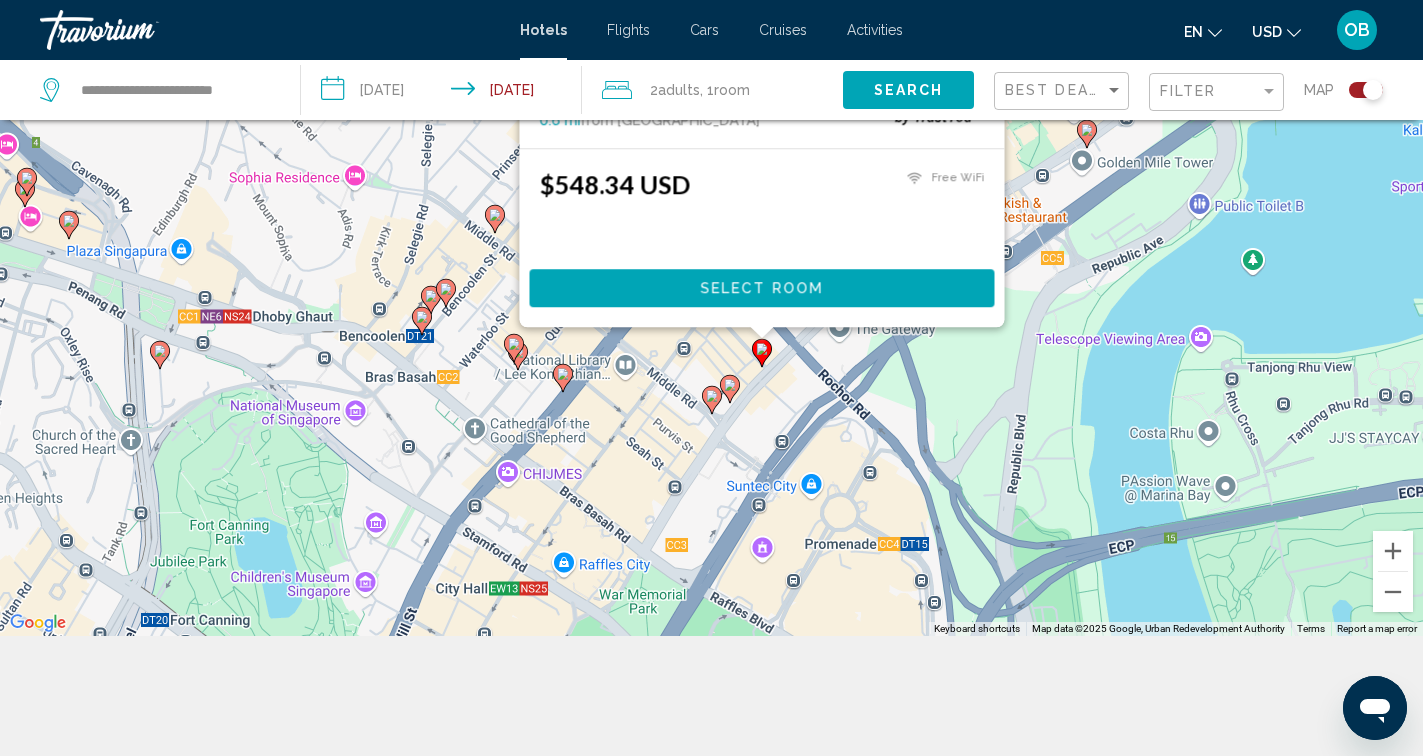 drag, startPoint x: 730, startPoint y: 585, endPoint x: 719, endPoint y: 338, distance: 247.24481 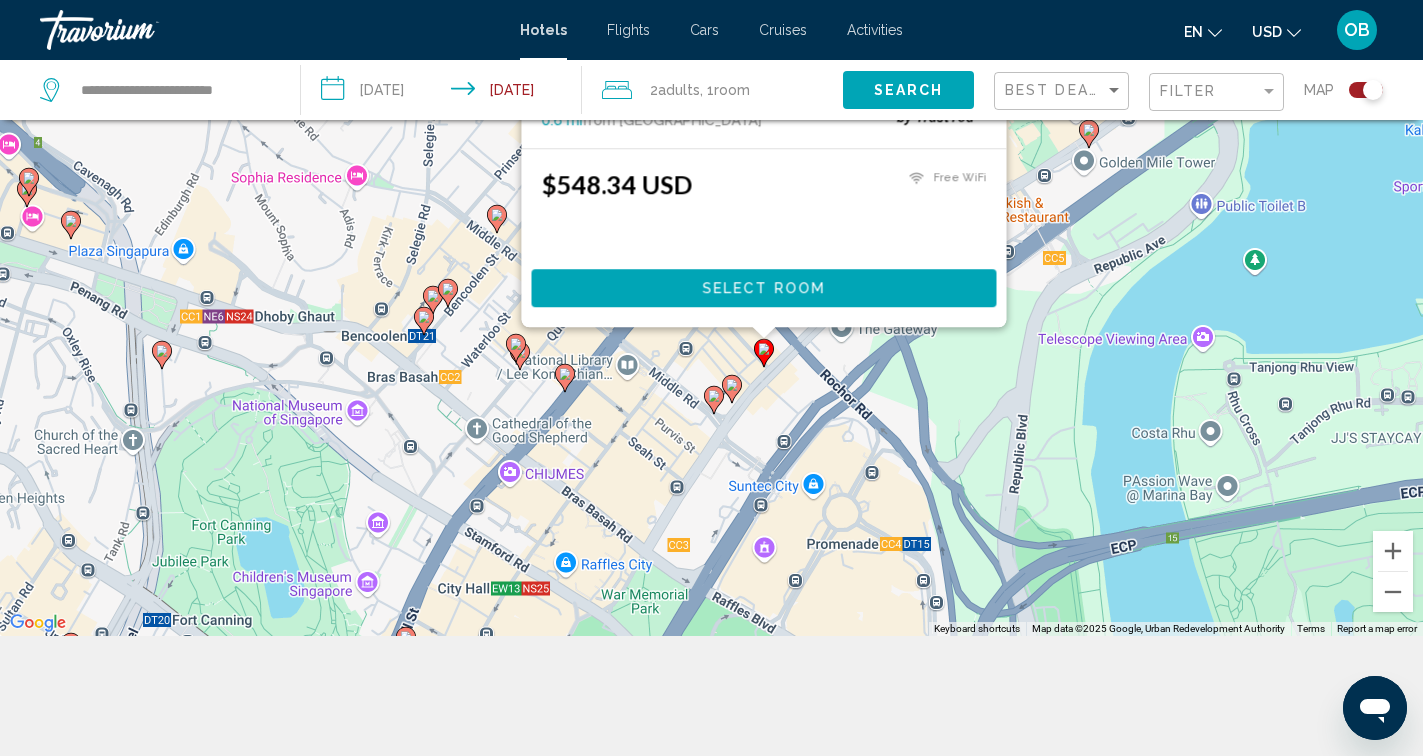 click at bounding box center [732, 389] 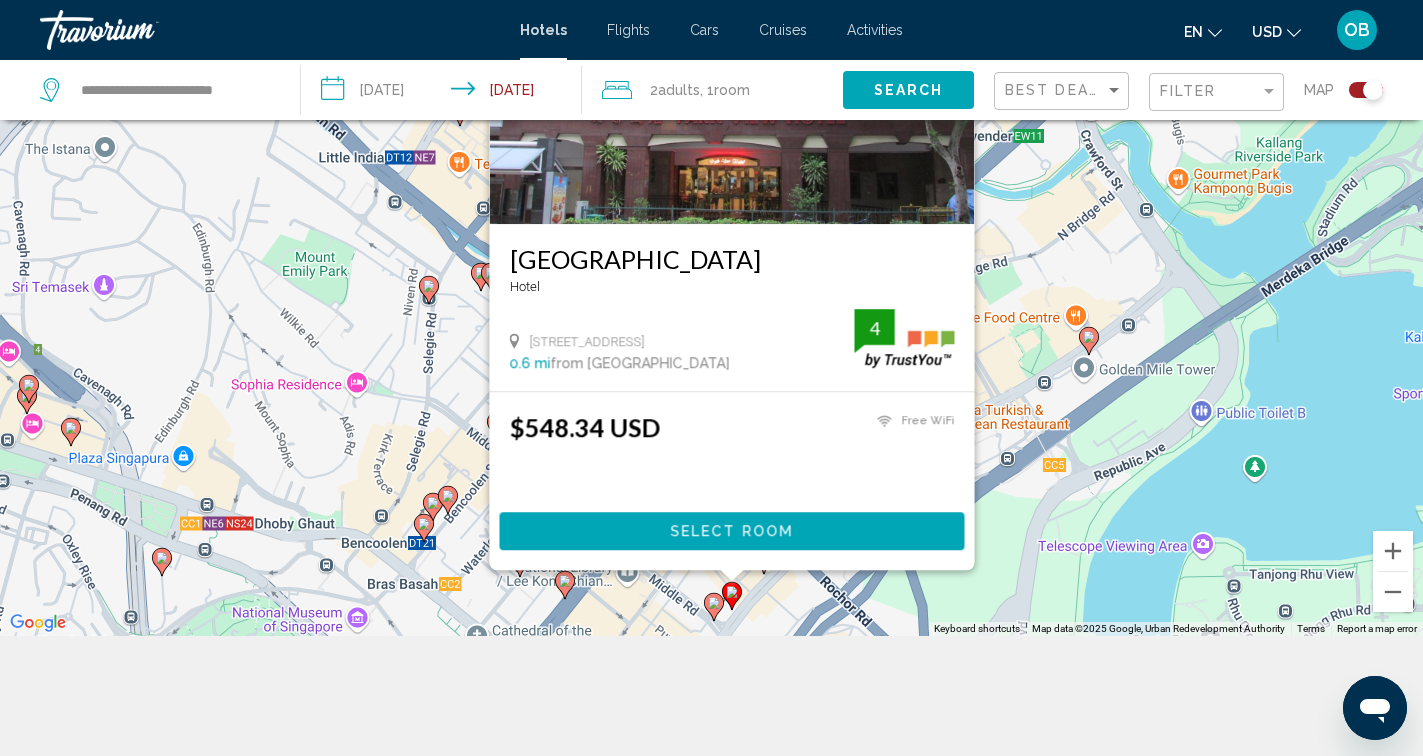click 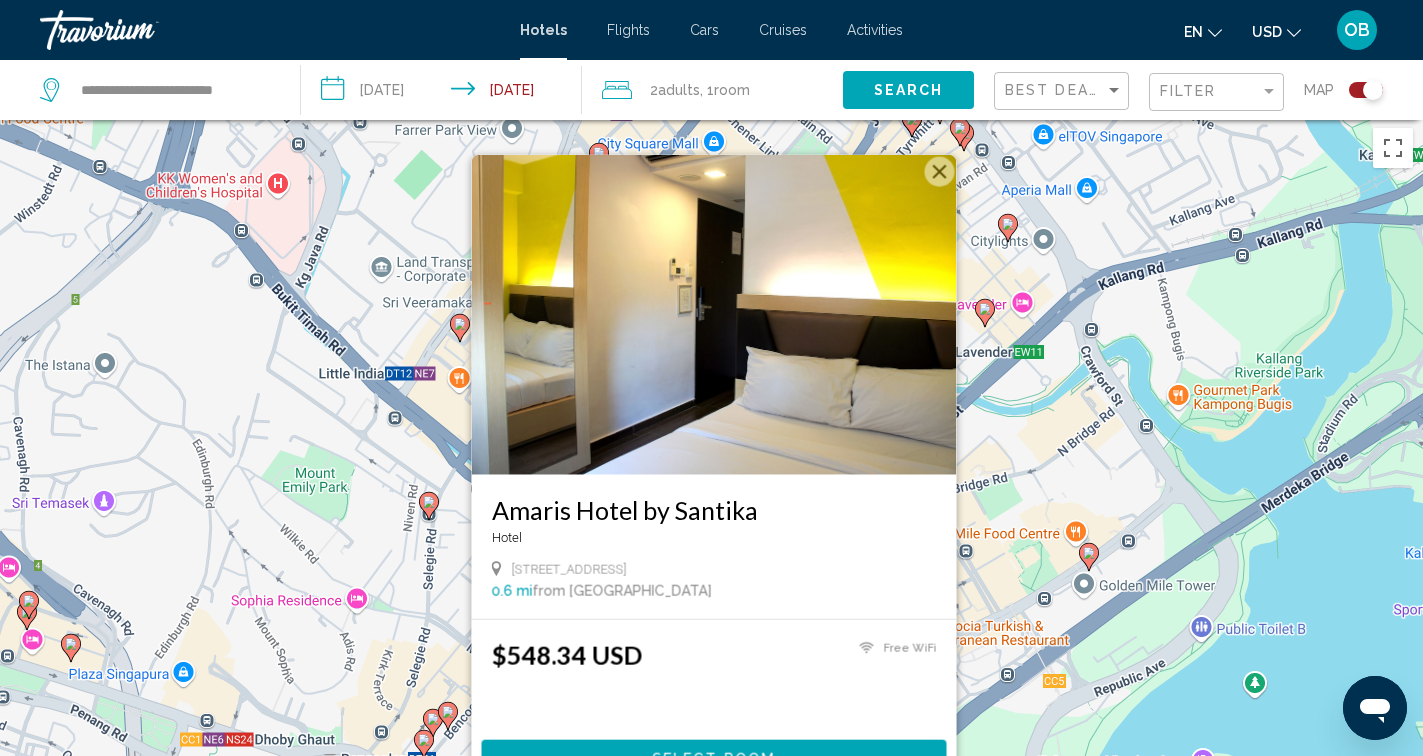 scroll, scrollTop: 0, scrollLeft: 0, axis: both 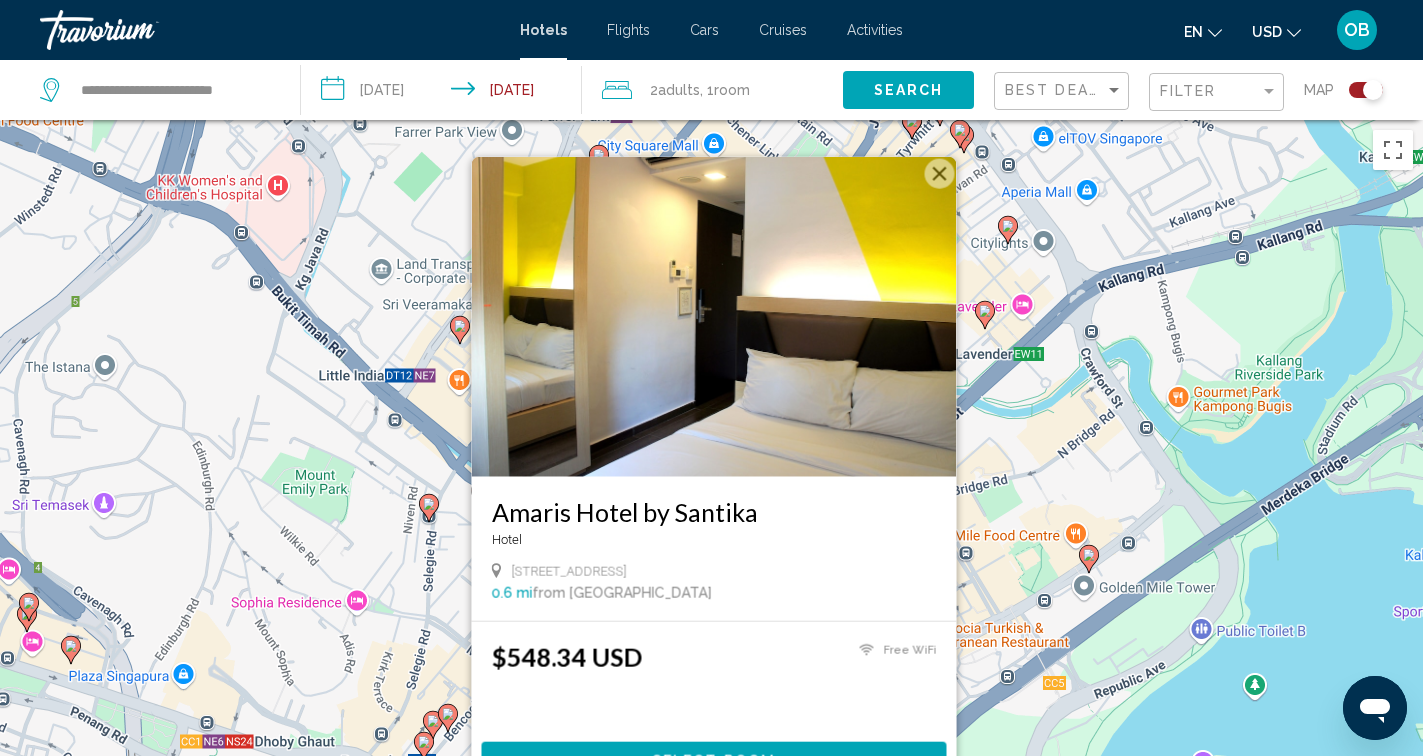 click at bounding box center (939, 174) 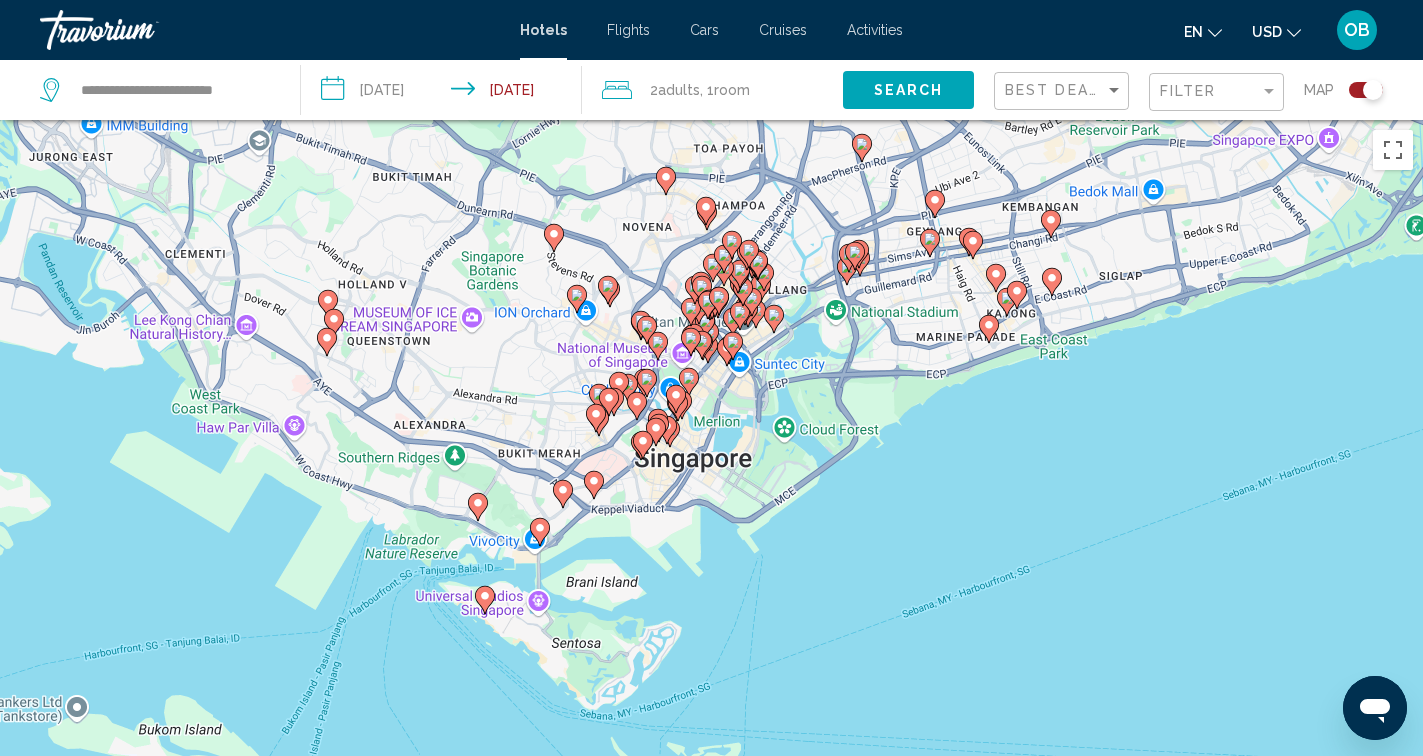 drag, startPoint x: 747, startPoint y: 618, endPoint x: 776, endPoint y: 372, distance: 247.70345 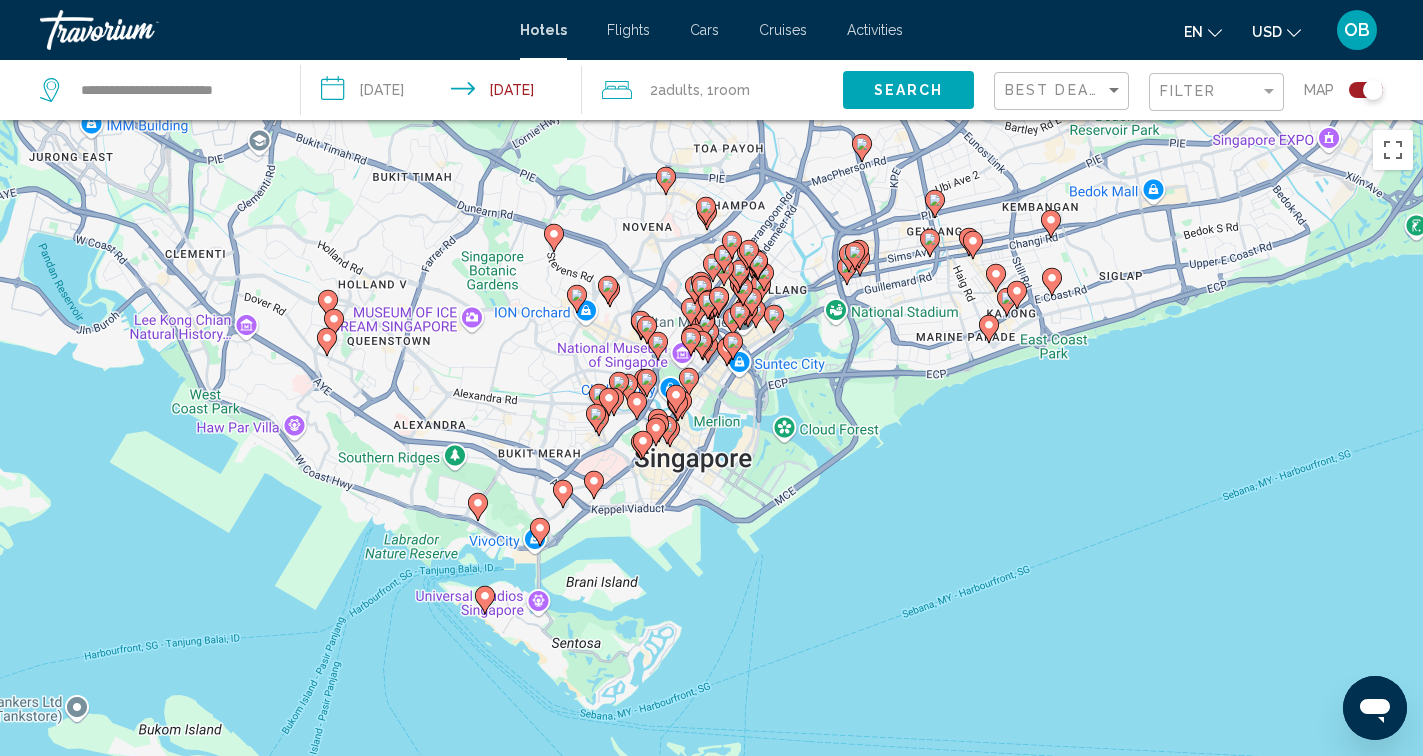 click on "To navigate, press the arrow keys. To activate drag with keyboard, press Alt + Enter. Once in keyboard drag state, use the arrow keys to move the marker. To complete the drag, press the Enter key. To cancel, press Escape." at bounding box center [711, 498] 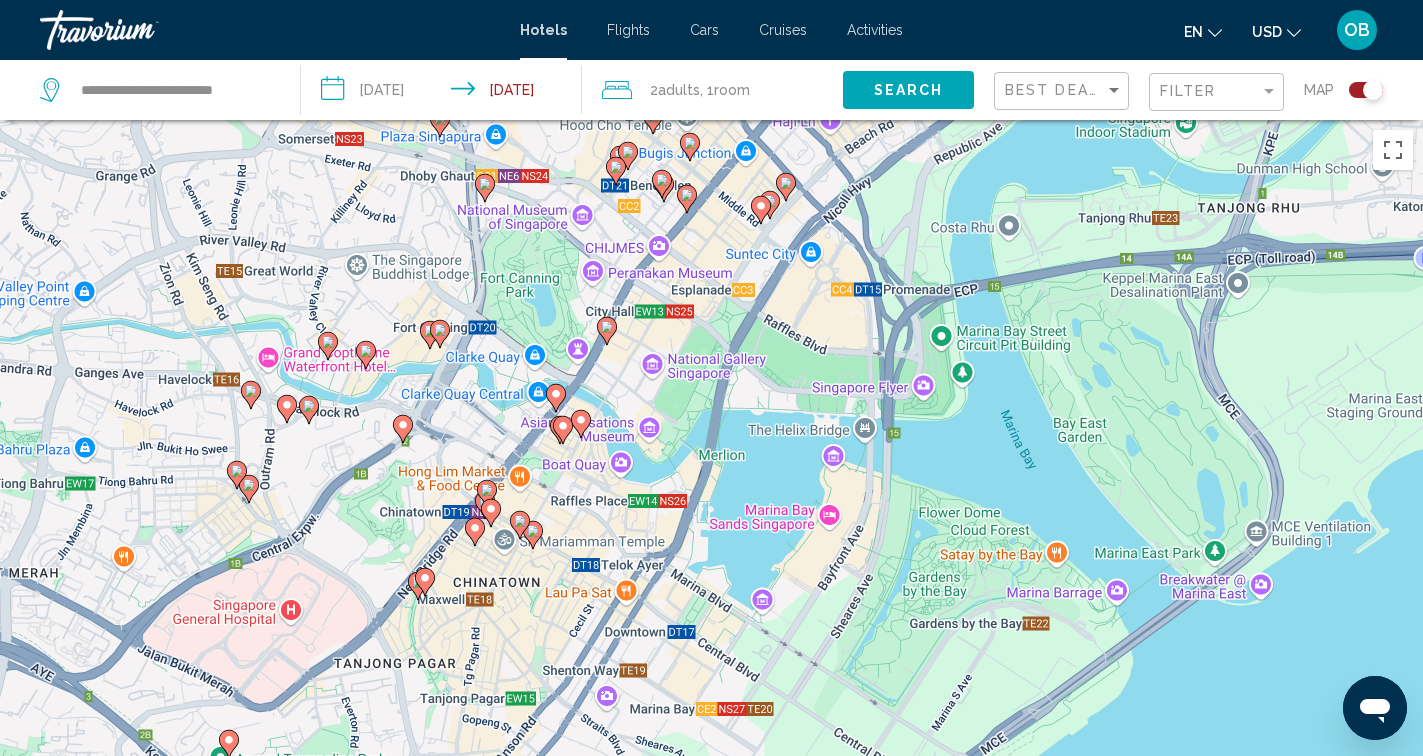 drag, startPoint x: 709, startPoint y: 466, endPoint x: 726, endPoint y: 266, distance: 200.7212 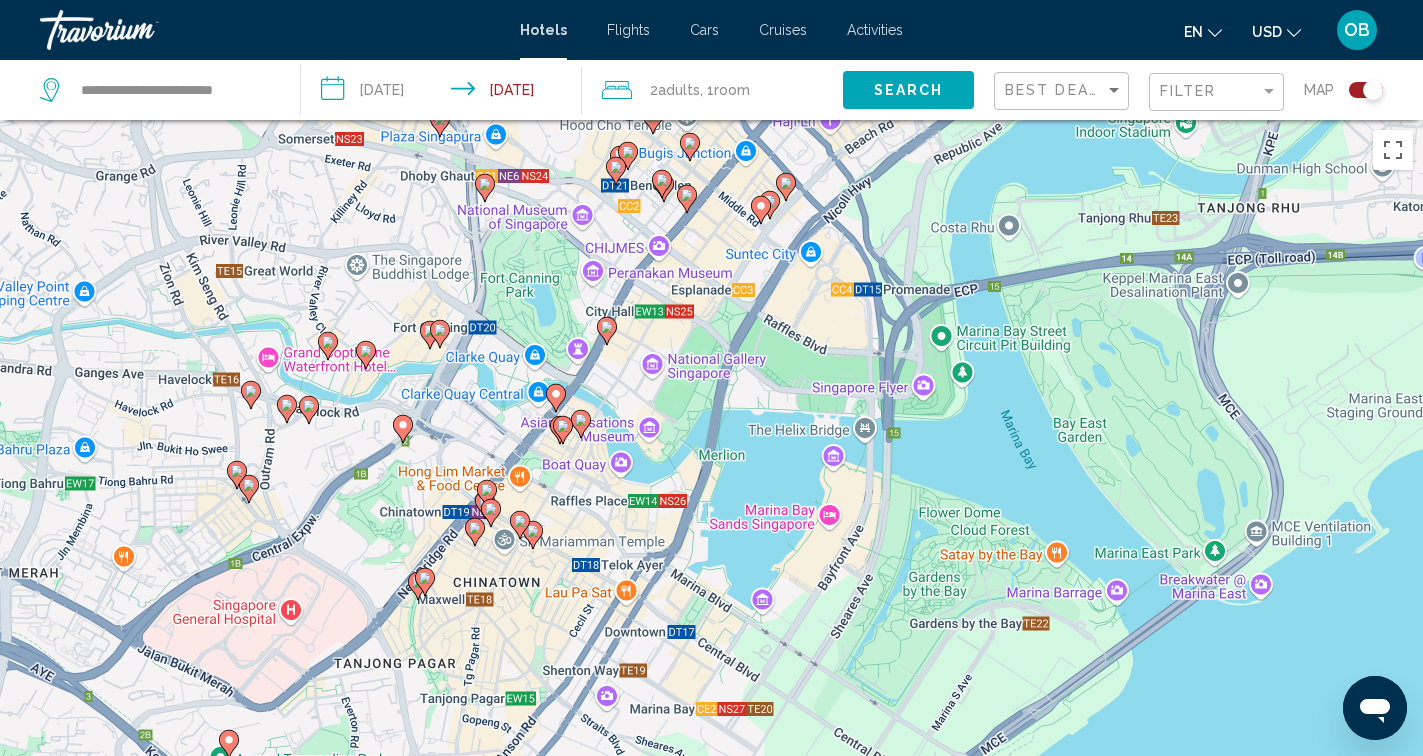 click on "To navigate, press the arrow keys. To activate drag with keyboard, press Alt + Enter. Once in keyboard drag state, use the arrow keys to move the marker. To complete the drag, press the Enter key. To cancel, press Escape." at bounding box center [711, 498] 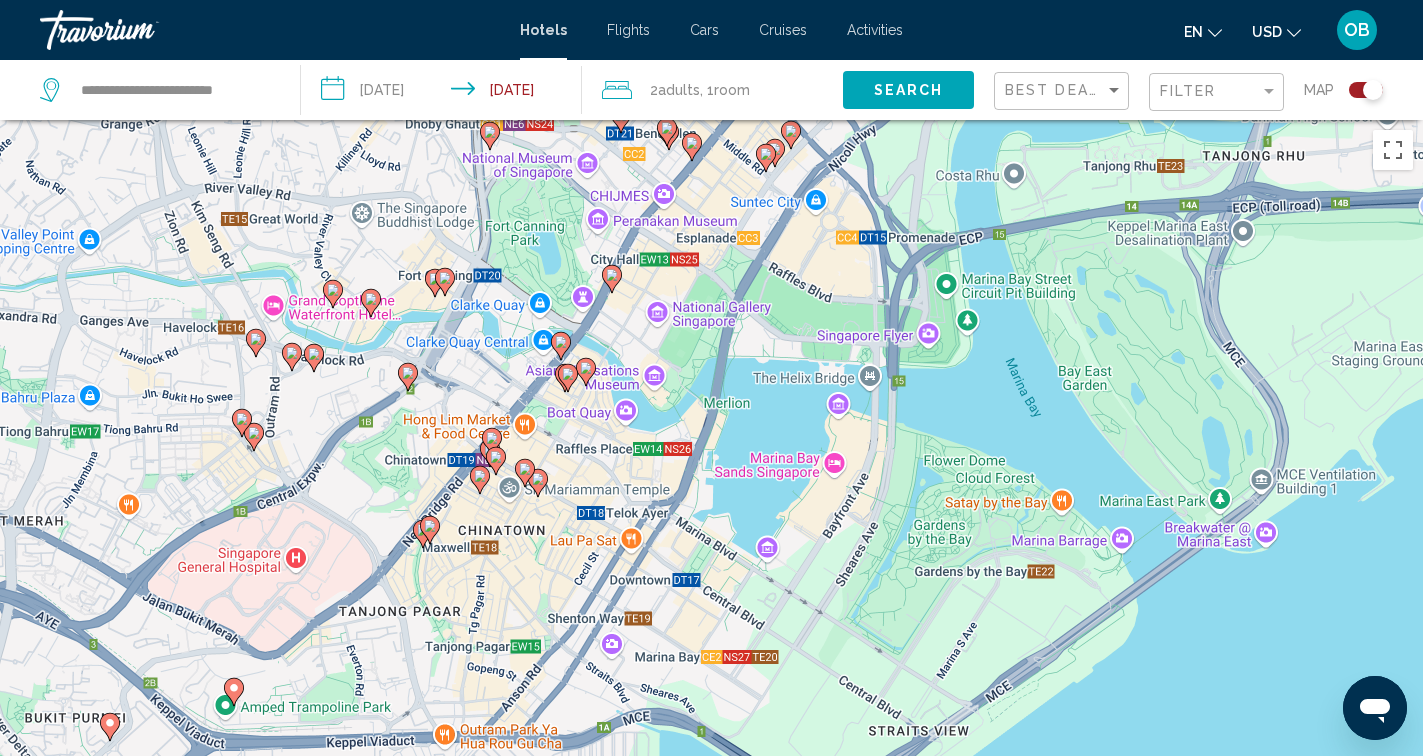 click 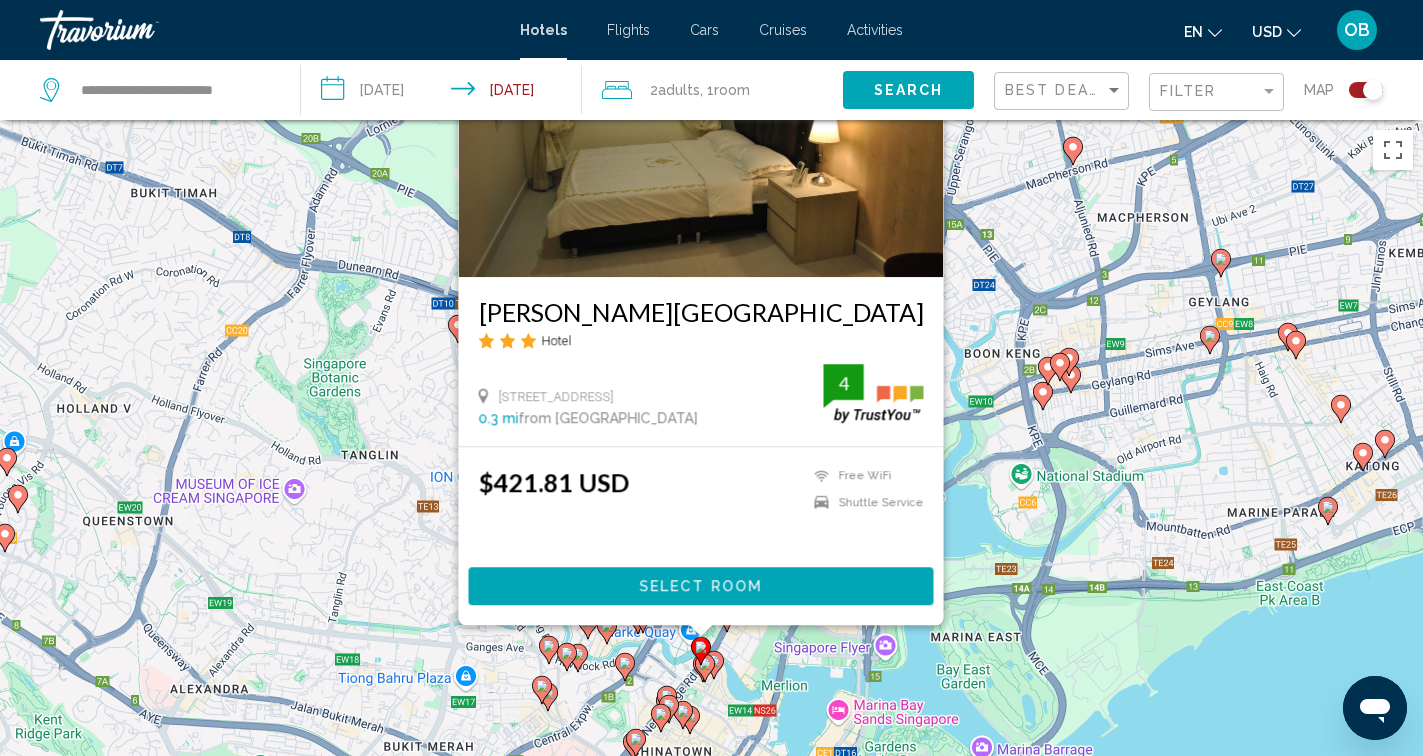 click on "To navigate, press the arrow keys. To activate drag with keyboard, press Alt + Enter. Once in keyboard drag state, use the arrow keys to move the marker. To complete the drag, press the Enter key. To cancel, press Escape.  [PERSON_NAME][GEOGRAPHIC_DATA]
Hotel
[STREET_ADDRESS] 0.3 mi  from [GEOGRAPHIC_DATA] from hotel 4 $421.81 USD
Free WiFi
Shuttle Service  4 Select Room" at bounding box center [711, 498] 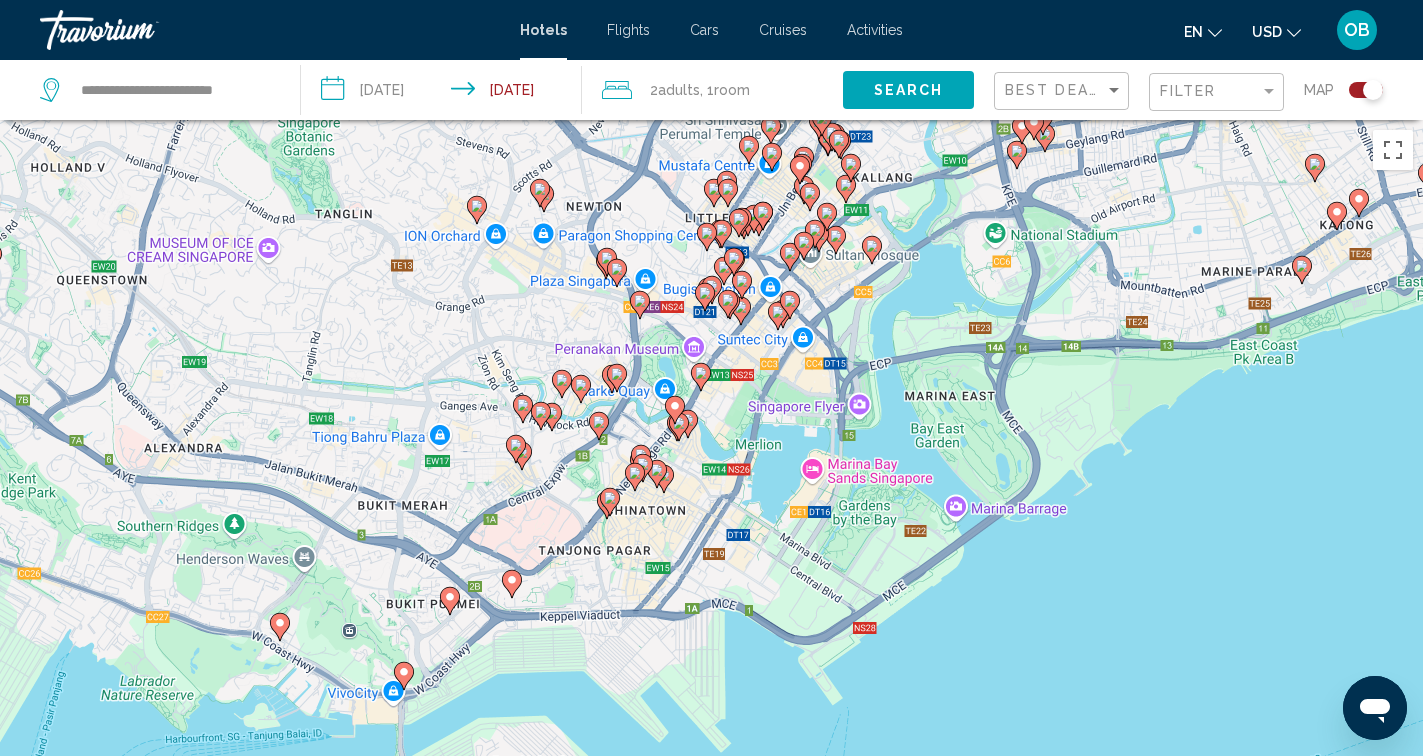 drag, startPoint x: 821, startPoint y: 529, endPoint x: 785, endPoint y: 305, distance: 226.87442 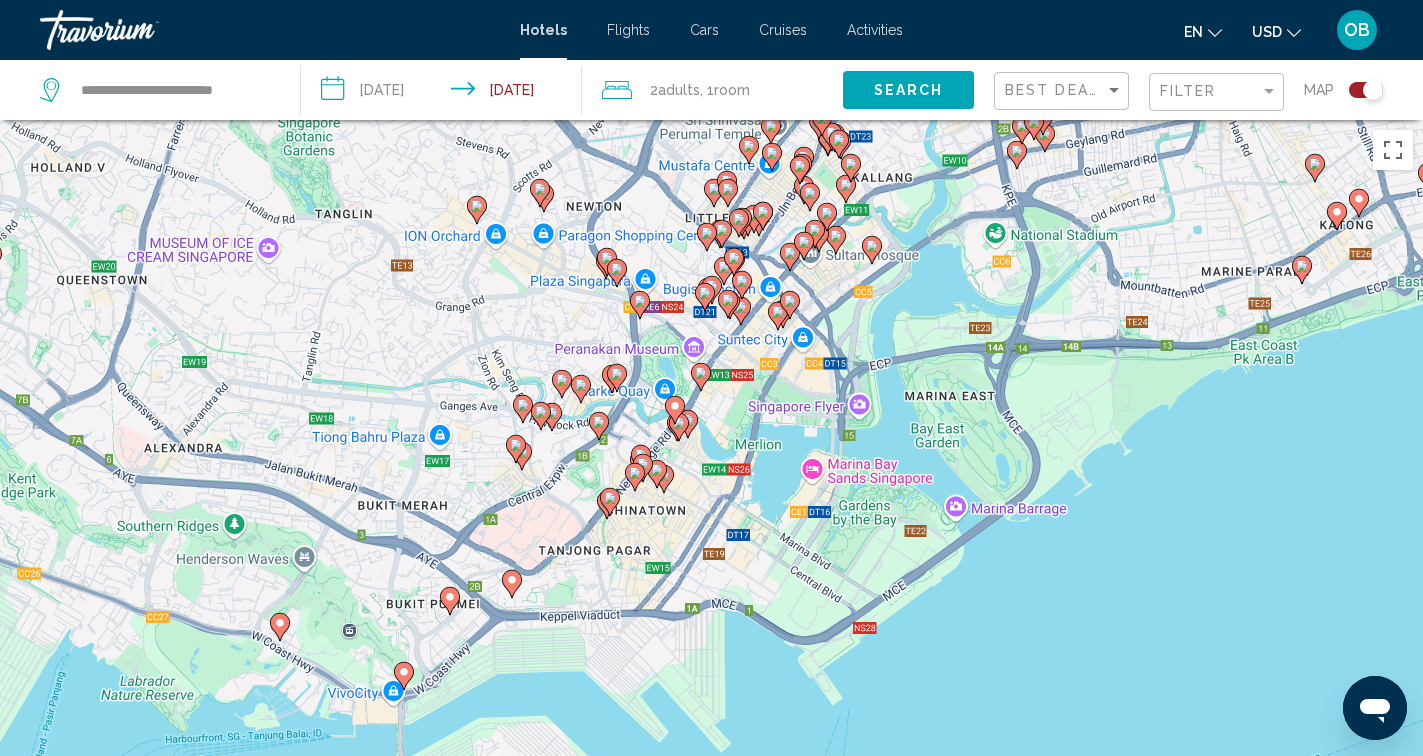click on "To navigate, press the arrow keys. To activate drag with keyboard, press Alt + Enter. Once in keyboard drag state, use the arrow keys to move the marker. To complete the drag, press the Enter key. To cancel, press Escape." at bounding box center (711, 498) 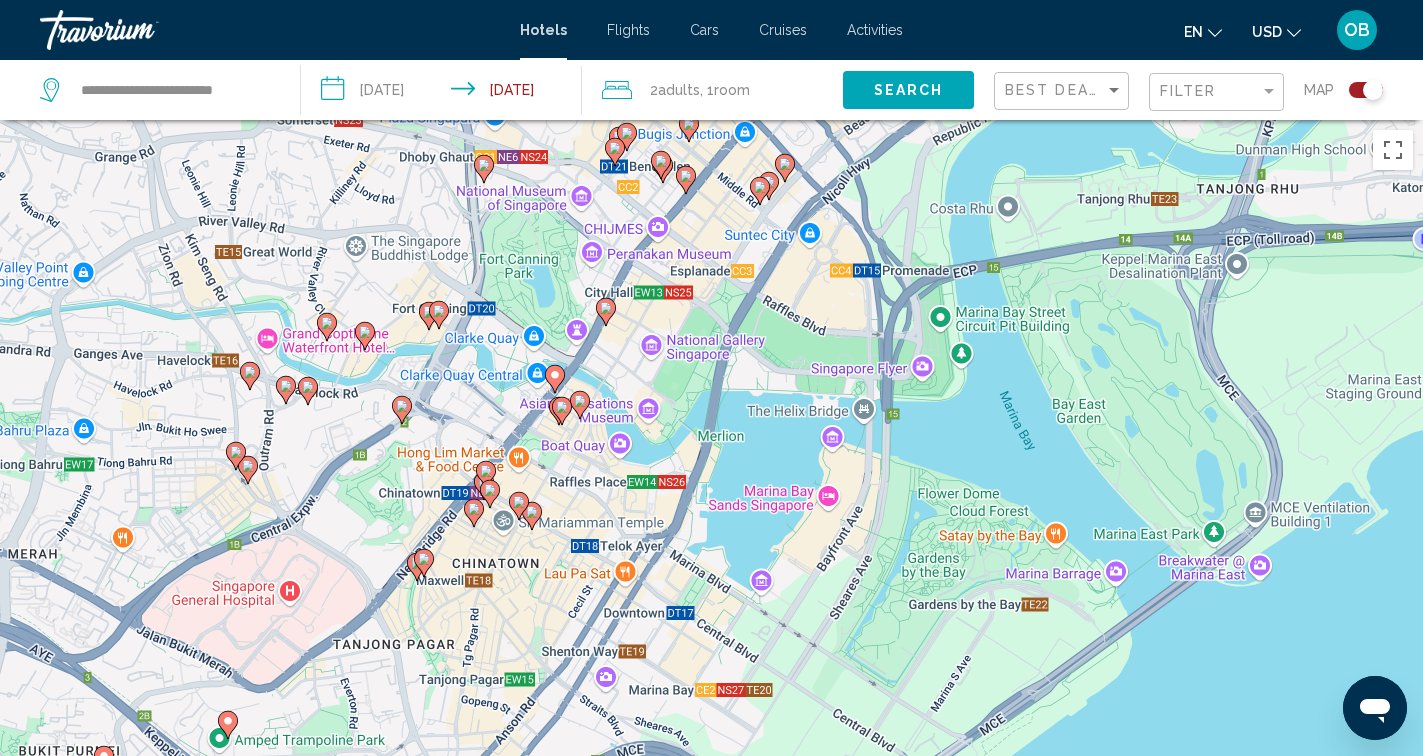 drag, startPoint x: 860, startPoint y: 454, endPoint x: 767, endPoint y: 426, distance: 97.123634 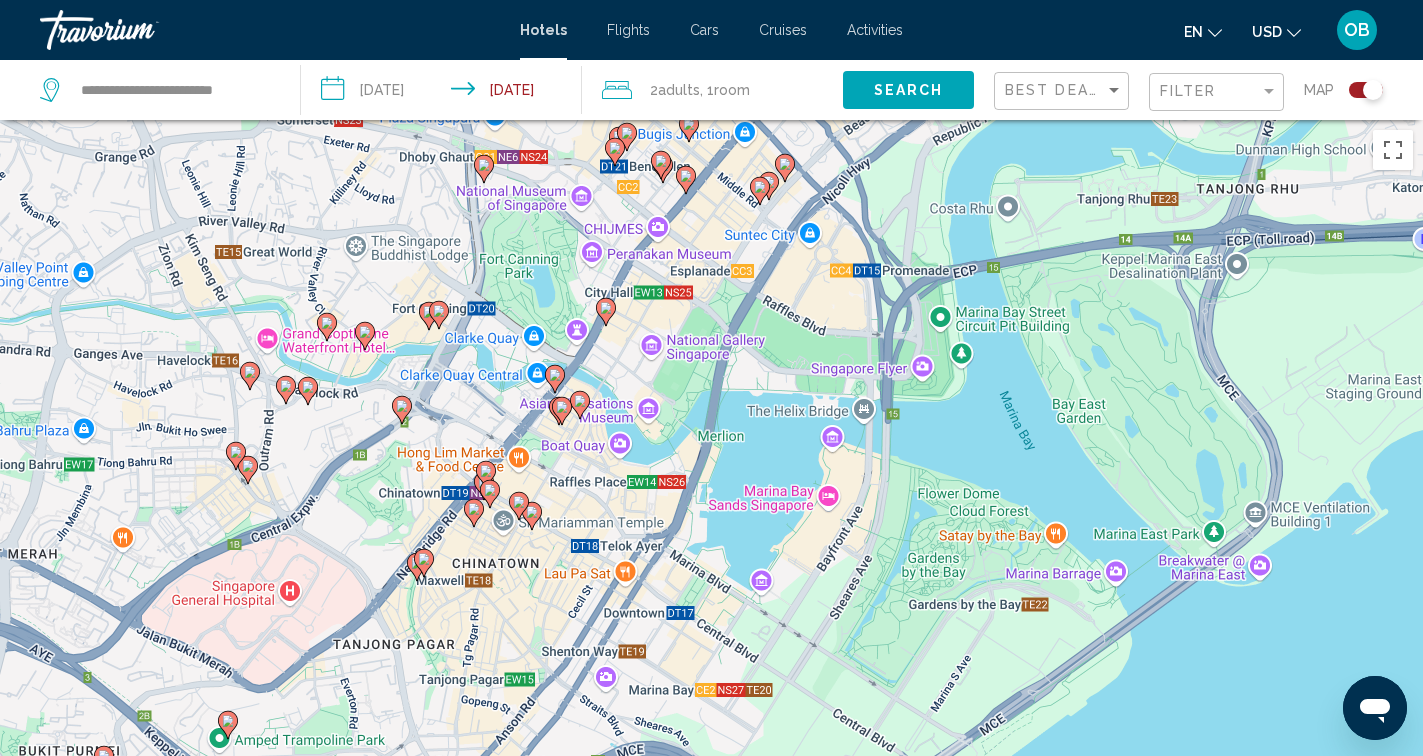 click 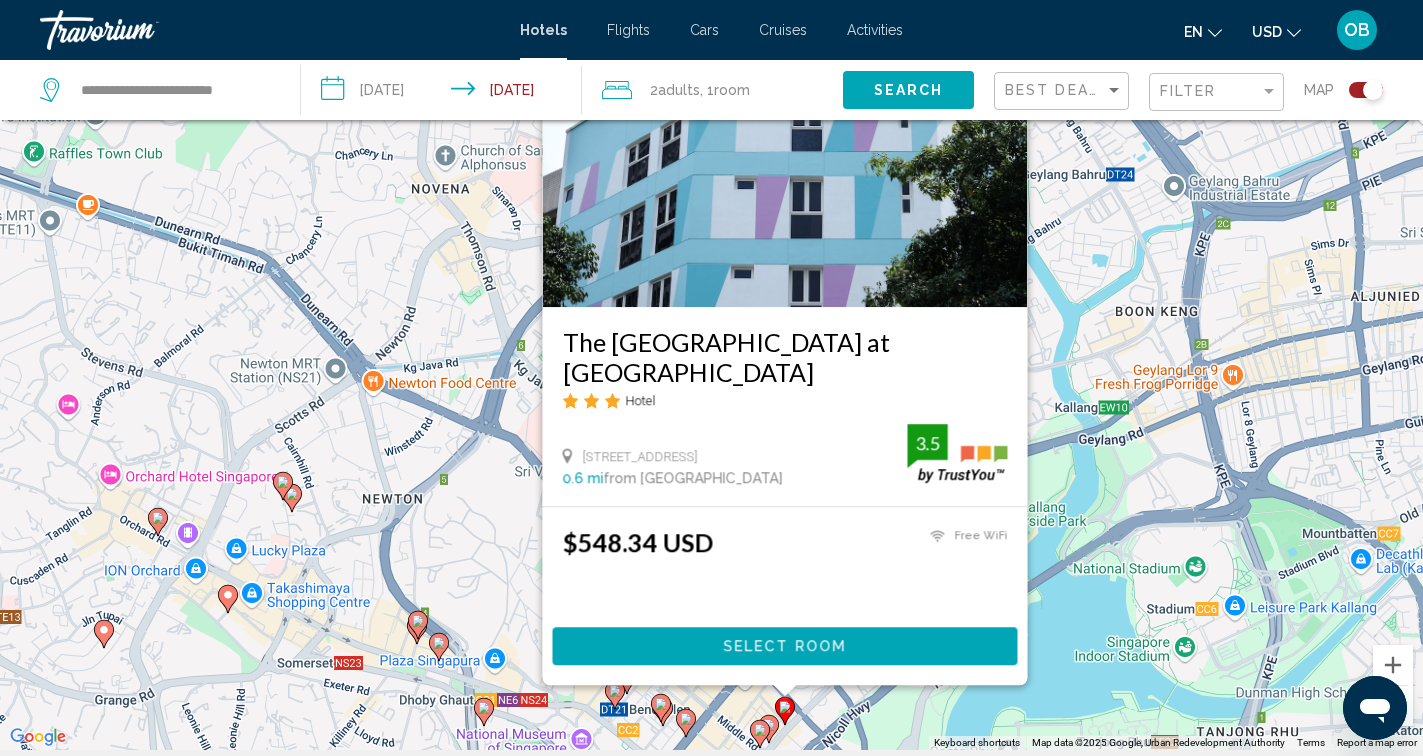 scroll, scrollTop: 240, scrollLeft: 0, axis: vertical 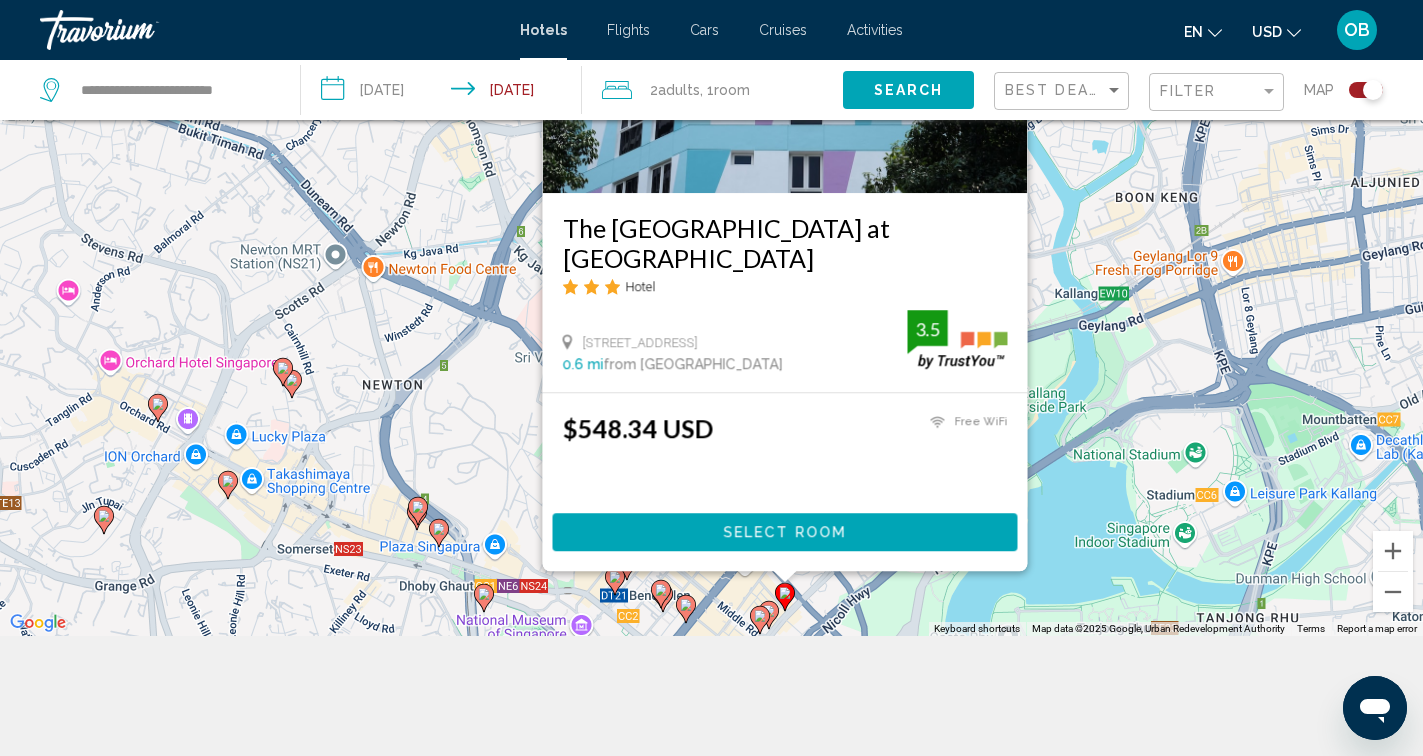 click on "To navigate, press the arrow keys. To activate drag with keyboard, press Alt + Enter. Once in keyboard drag state, use the arrow keys to move the marker. To complete the drag, press the Enter key. To cancel, press Escape.  The [GEOGRAPHIC_DATA] at [GEOGRAPHIC_DATA]
Hotel
[STREET_ADDRESS] 0.6 mi  from [GEOGRAPHIC_DATA] from hotel 3.5 $548.34 USD
Free WiFi  3.5 Select Room" at bounding box center (711, 258) 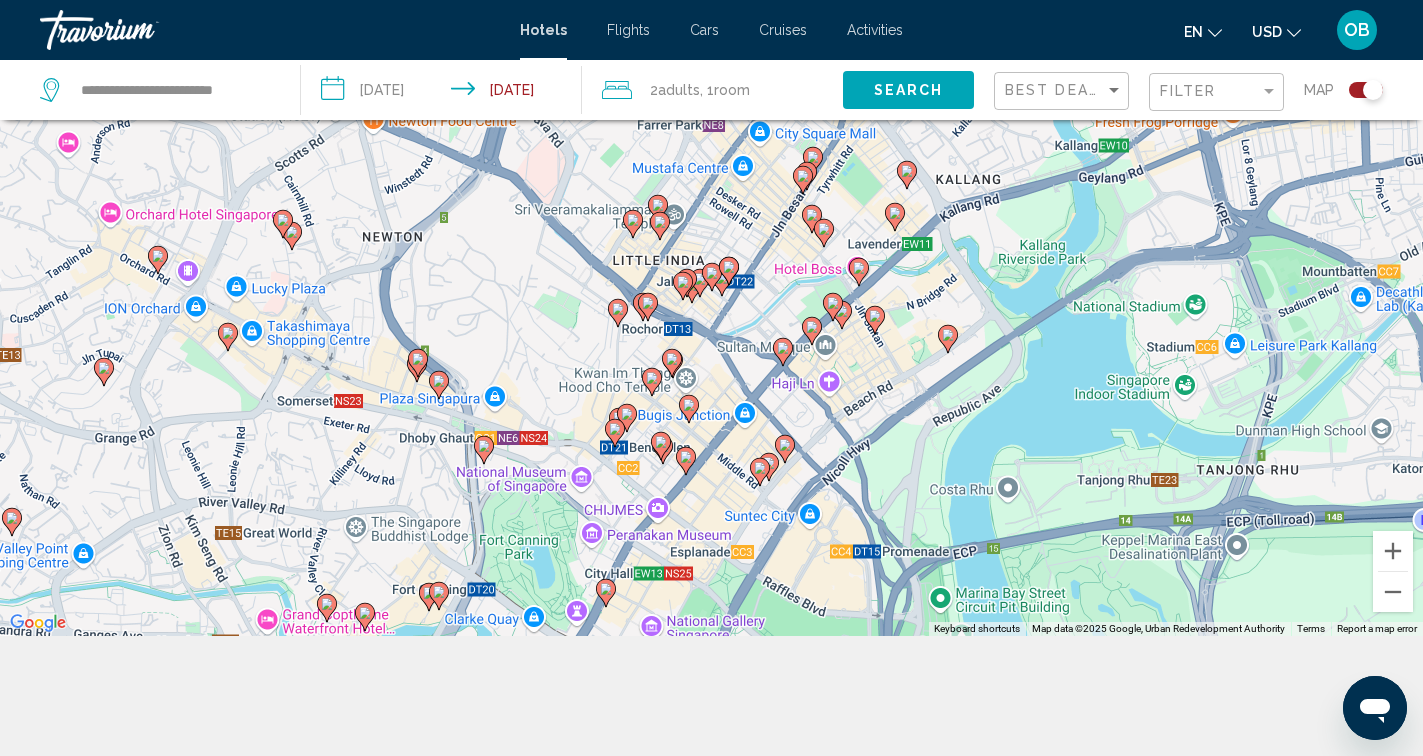 drag, startPoint x: 816, startPoint y: 577, endPoint x: 816, endPoint y: 380, distance: 197 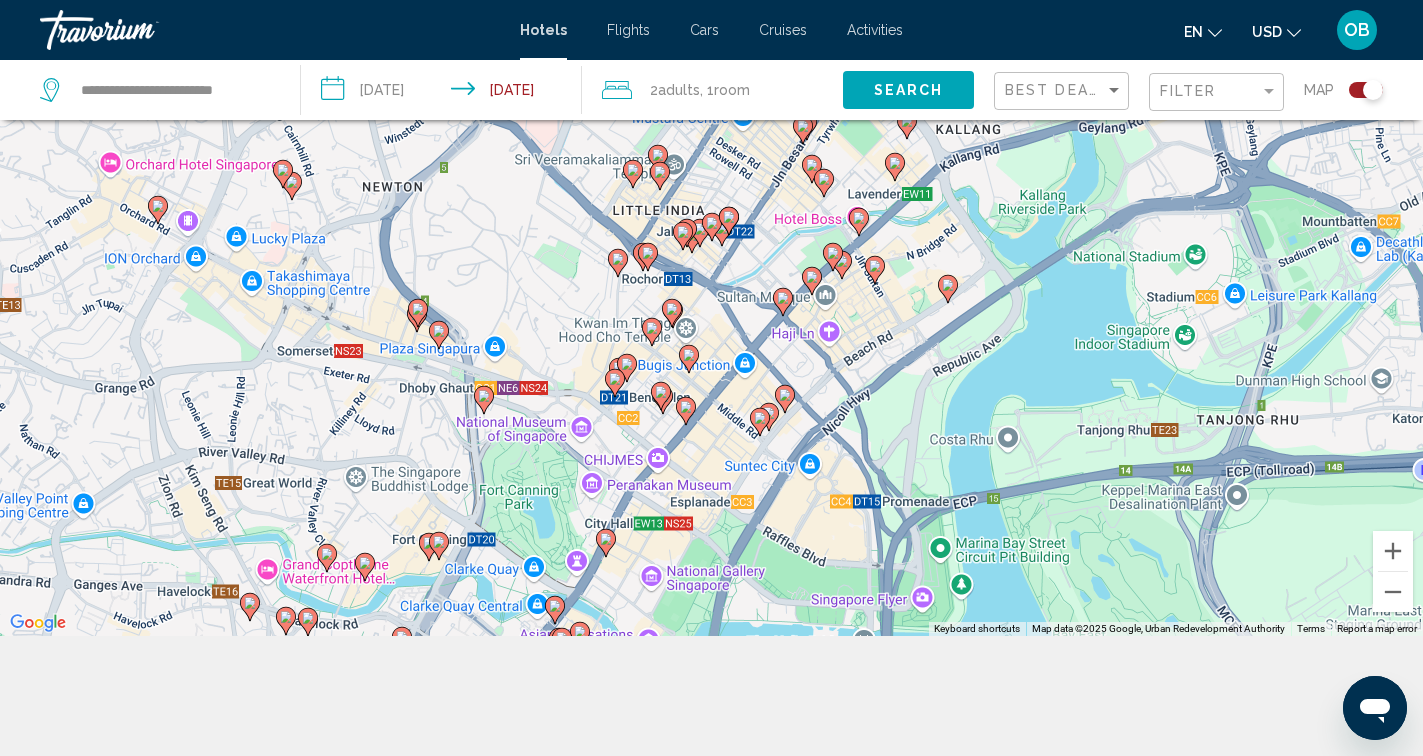 click 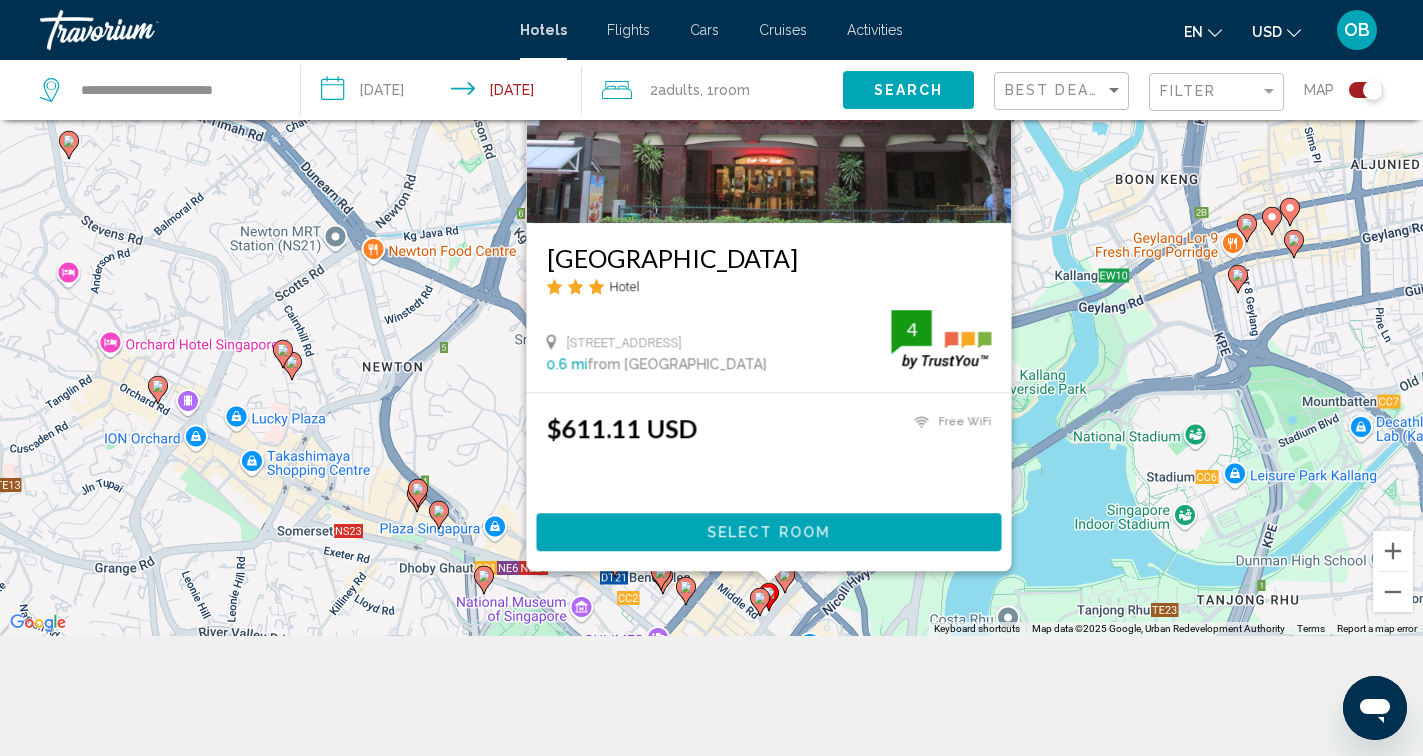 click 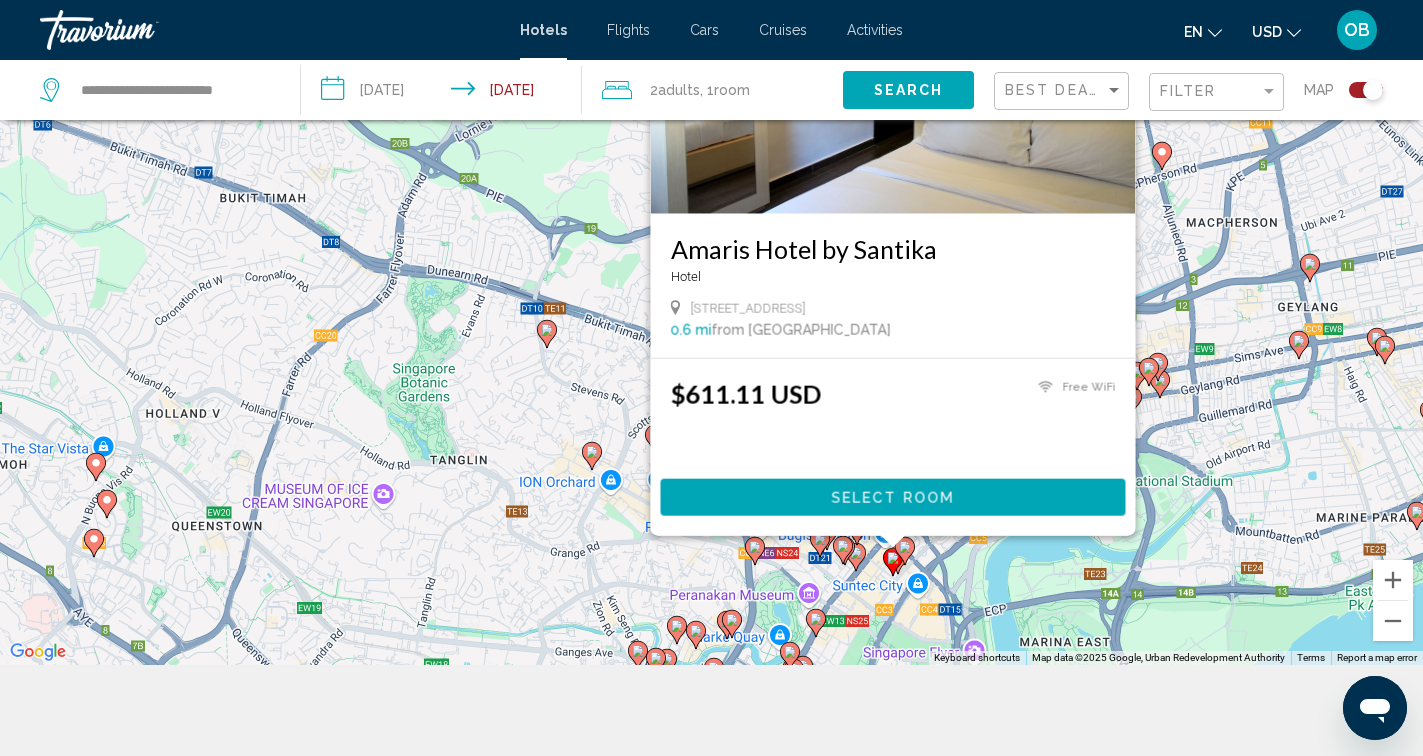 scroll, scrollTop: 212, scrollLeft: 0, axis: vertical 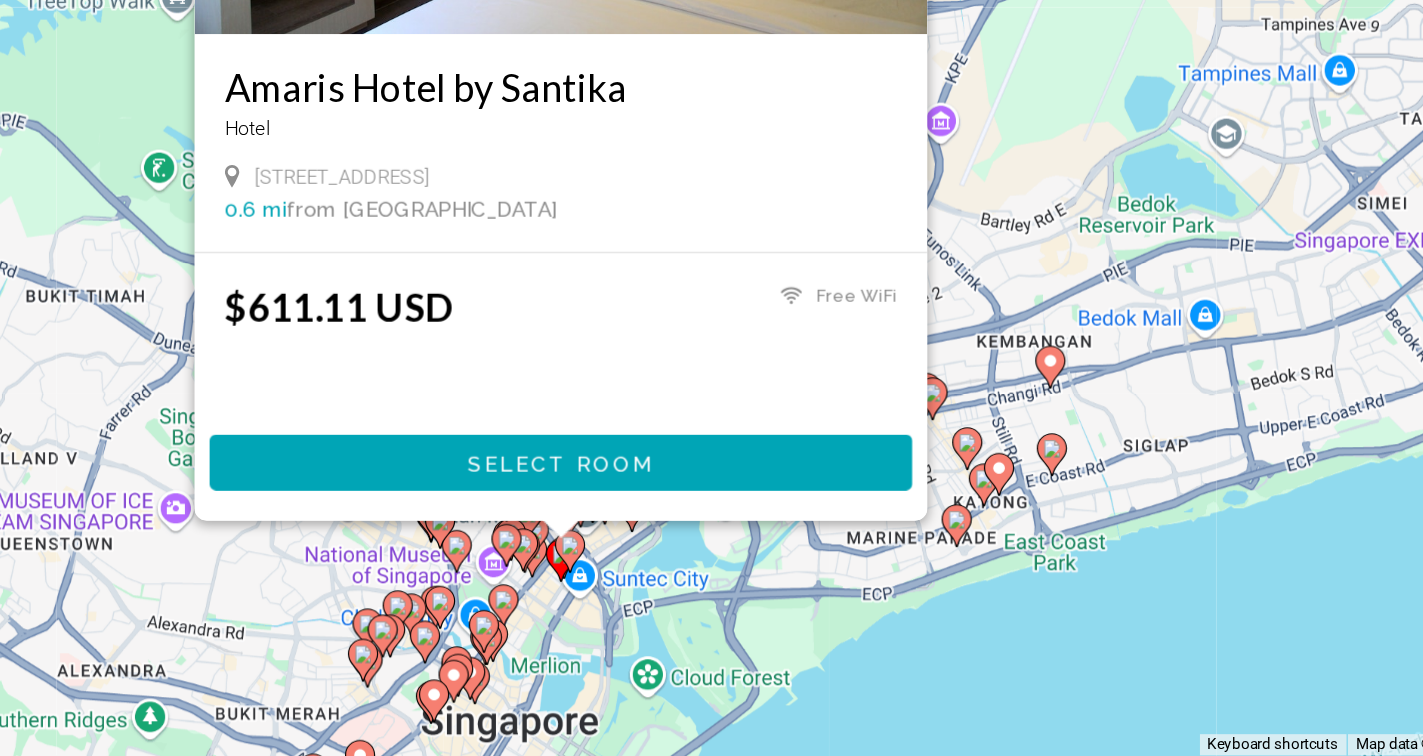 click 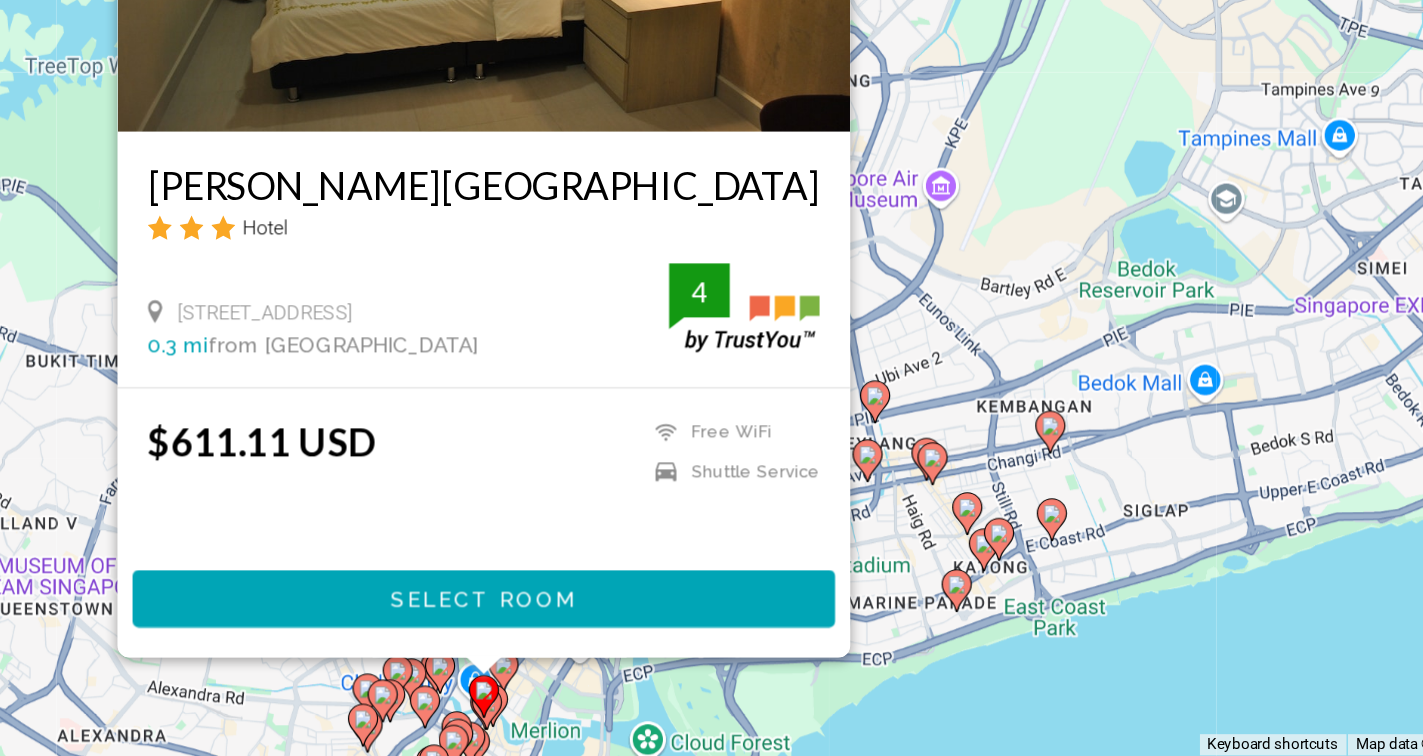 click on "To navigate, press the arrow keys. To activate drag with keyboard, press Alt + Enter. Once in keyboard drag state, use the arrow keys to move the marker. To complete the drag, press the Enter key. To cancel, press Escape.  [PERSON_NAME][GEOGRAPHIC_DATA]
Hotel
[STREET_ADDRESS] 0.3 mi  from [GEOGRAPHIC_DATA] from hotel 4 $611.11 USD
Free WiFi
Shuttle Service  4 Select Room" at bounding box center [711, 286] 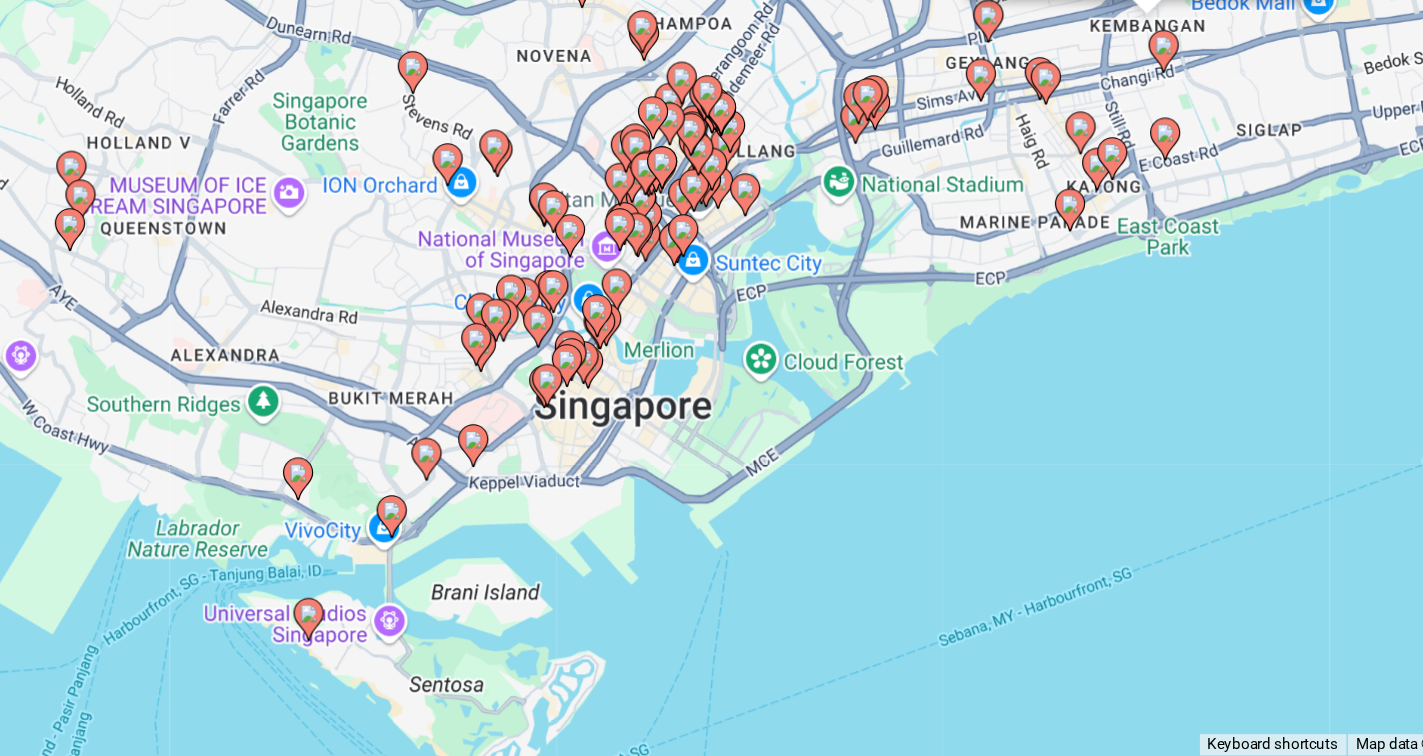 drag, startPoint x: 738, startPoint y: 488, endPoint x: 811, endPoint y: 222, distance: 275.83508 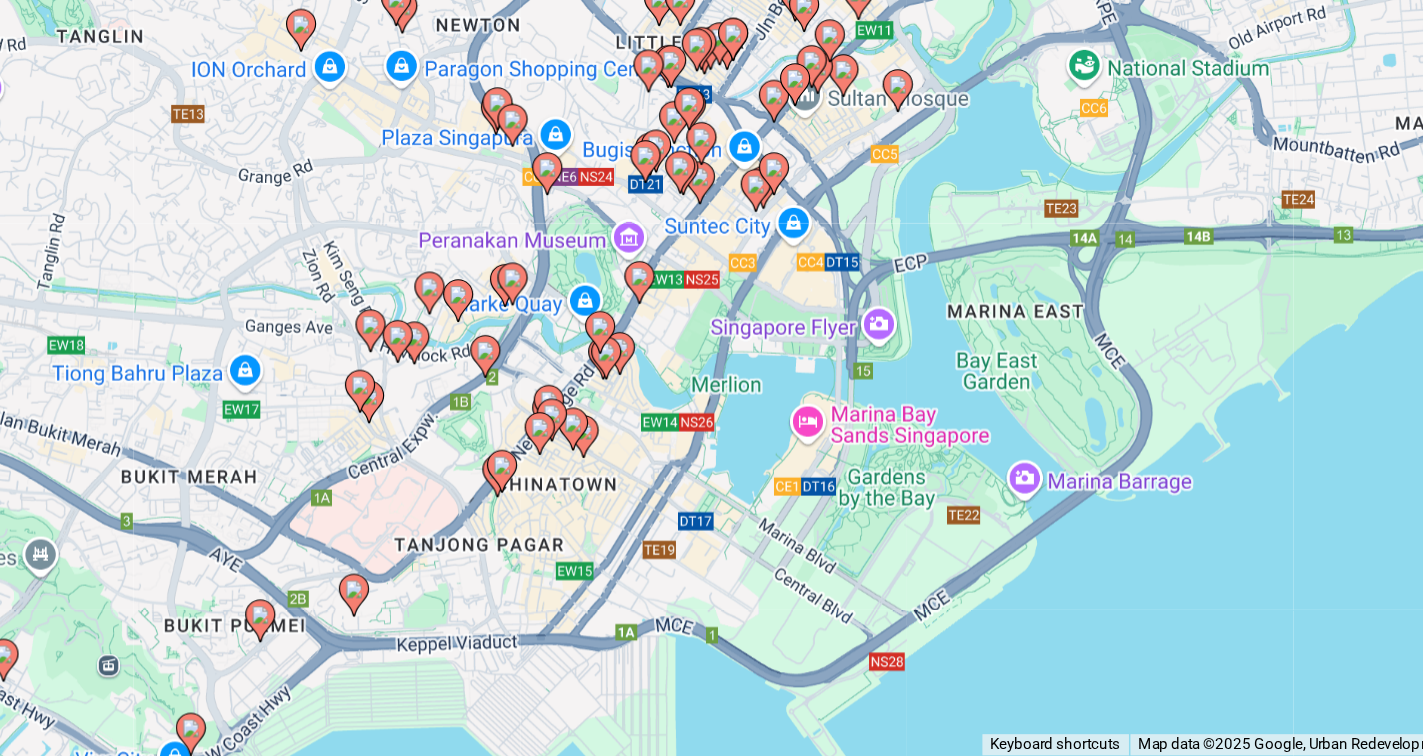 click 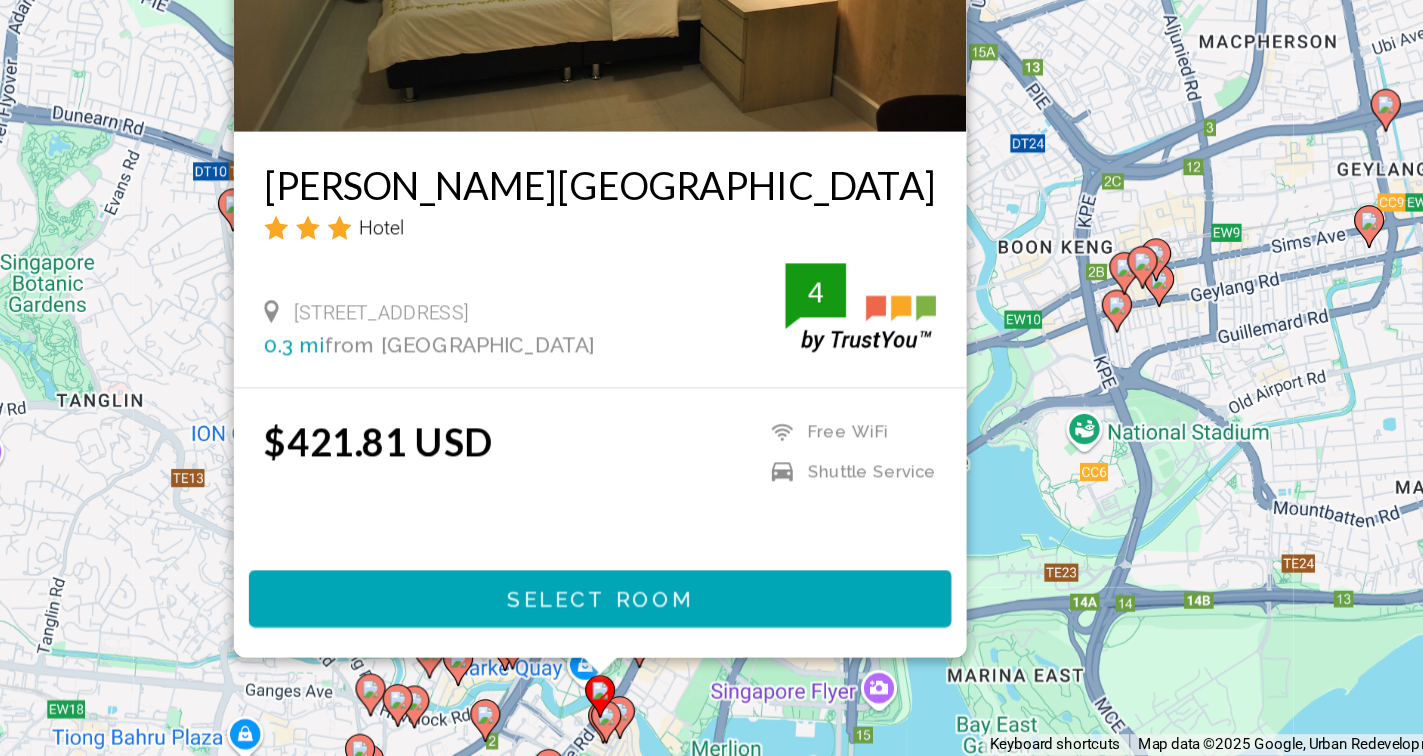 click on "To navigate, press the arrow keys. To activate drag with keyboard, press Alt + Enter. Once in keyboard drag state, use the arrow keys to move the marker. To complete the drag, press the Enter key. To cancel, press Escape.  [PERSON_NAME][GEOGRAPHIC_DATA]
Hotel
[STREET_ADDRESS] 0.3 mi  from [GEOGRAPHIC_DATA] from hotel 4 $421.81 USD
Free WiFi
Shuttle Service  4 Select Room" at bounding box center [711, 286] 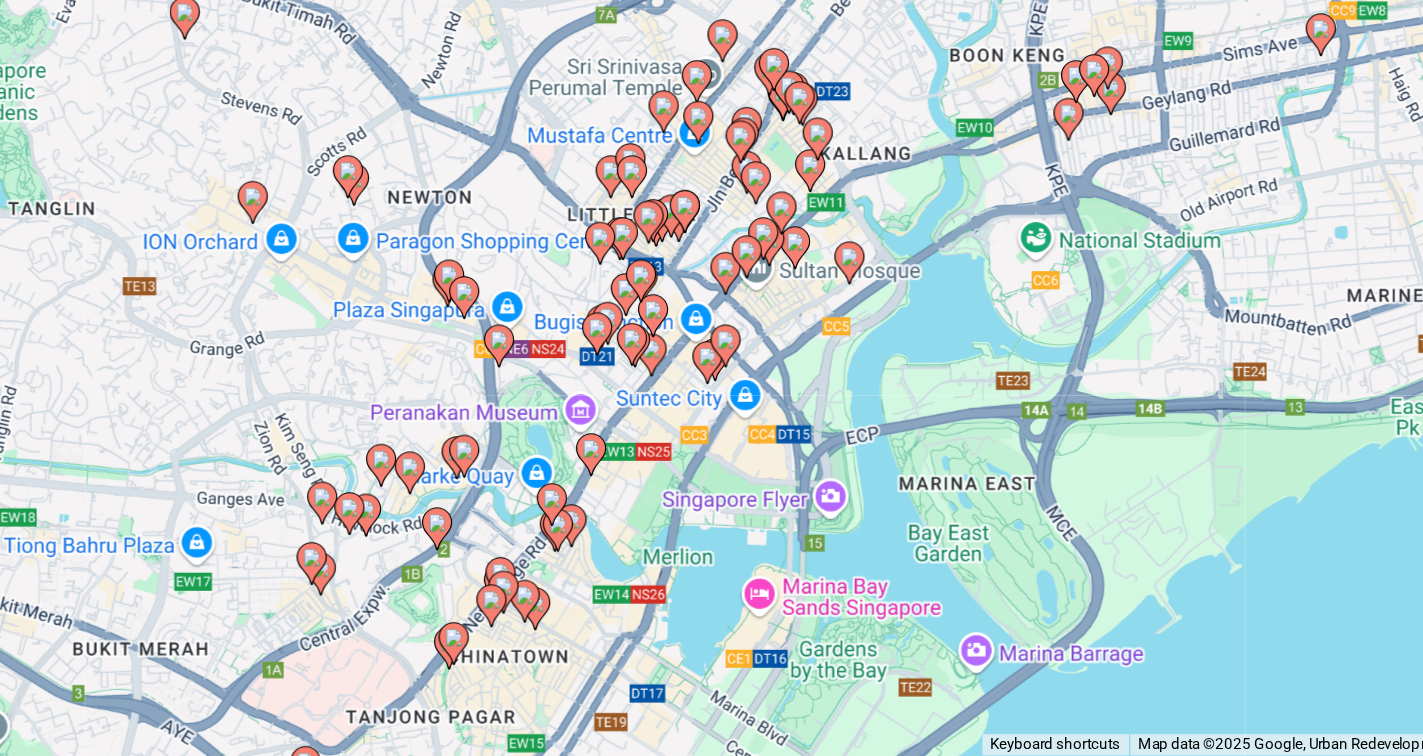 drag, startPoint x: 840, startPoint y: 524, endPoint x: 804, endPoint y: 359, distance: 168.88162 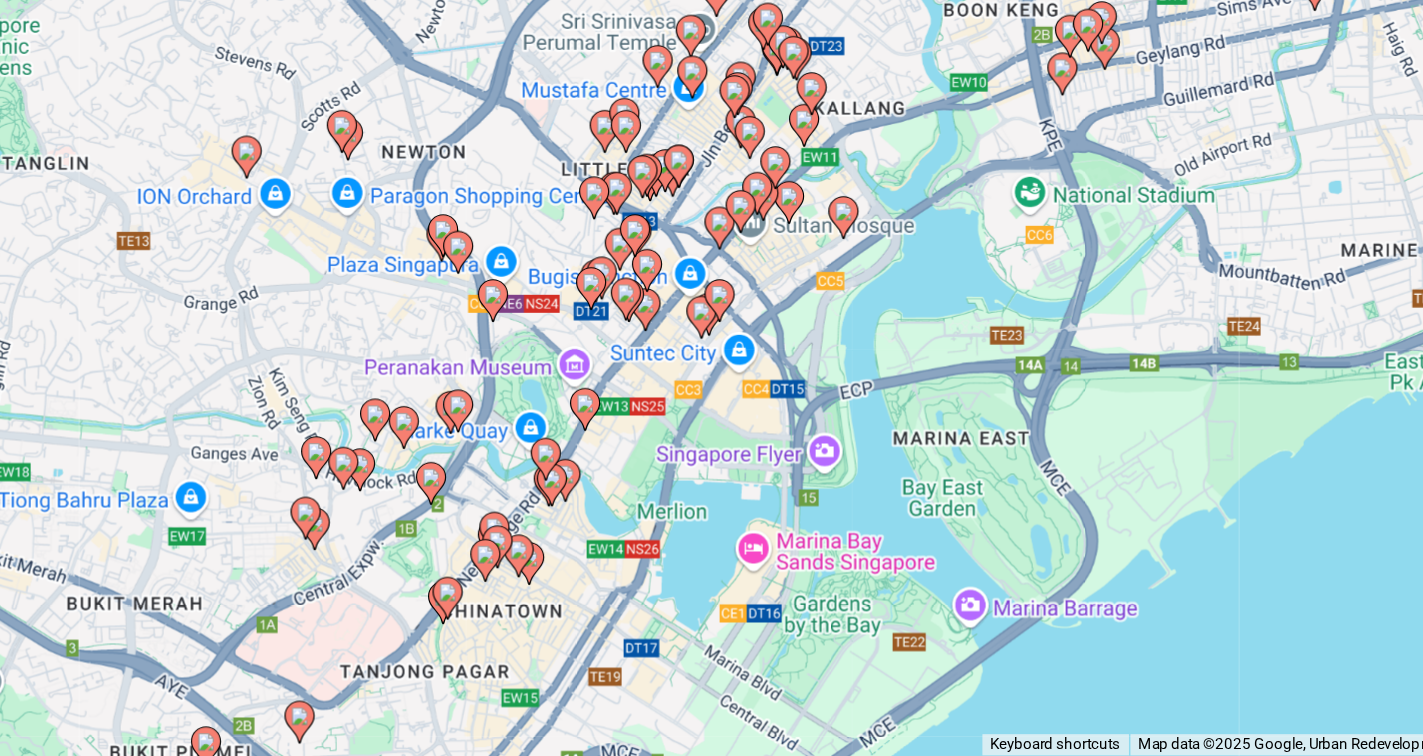 click 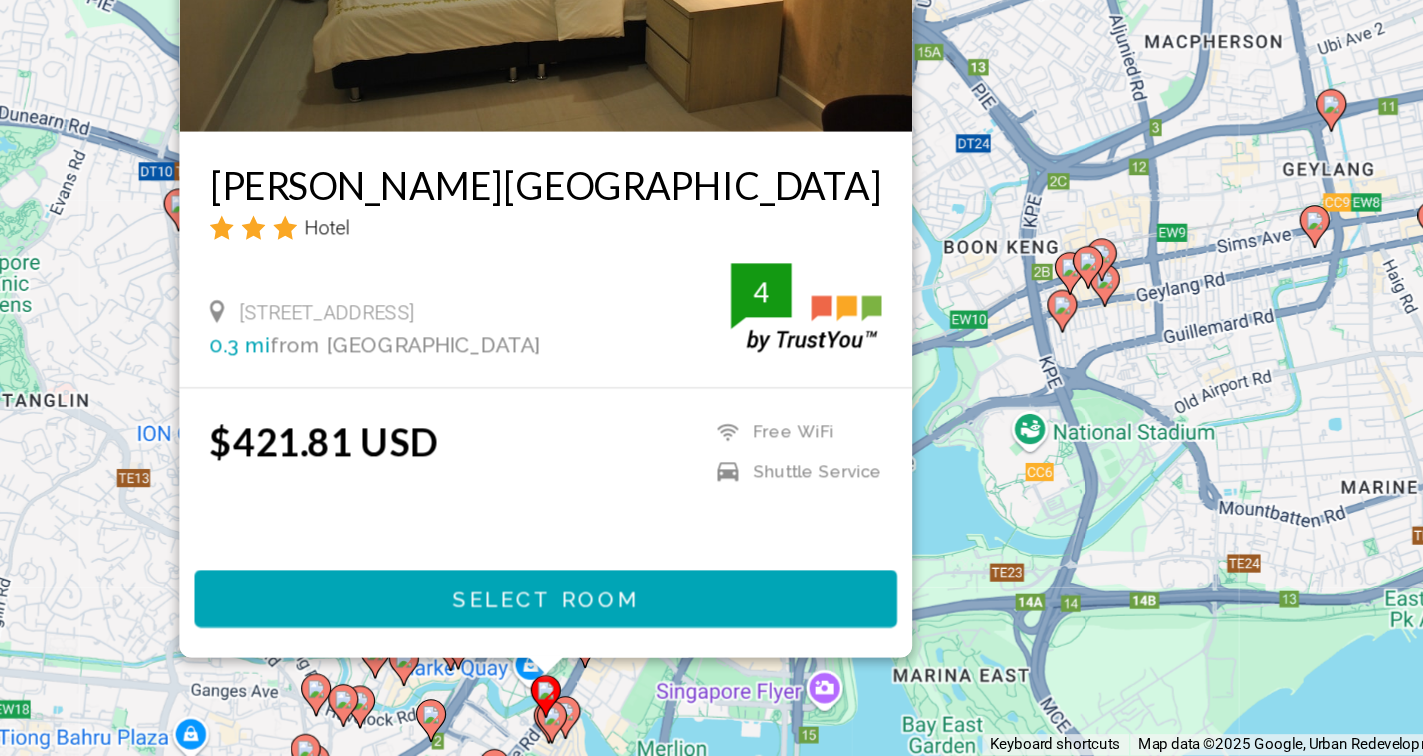 click on "To navigate, press the arrow keys. To activate drag with keyboard, press Alt + Enter. Once in keyboard drag state, use the arrow keys to move the marker. To complete the drag, press the Enter key. To cancel, press Escape.  [PERSON_NAME][GEOGRAPHIC_DATA]
Hotel
[STREET_ADDRESS] 0.3 mi  from [GEOGRAPHIC_DATA] from hotel 4 $421.81 USD
Free WiFi
Shuttle Service  4 Select Room" at bounding box center (711, 286) 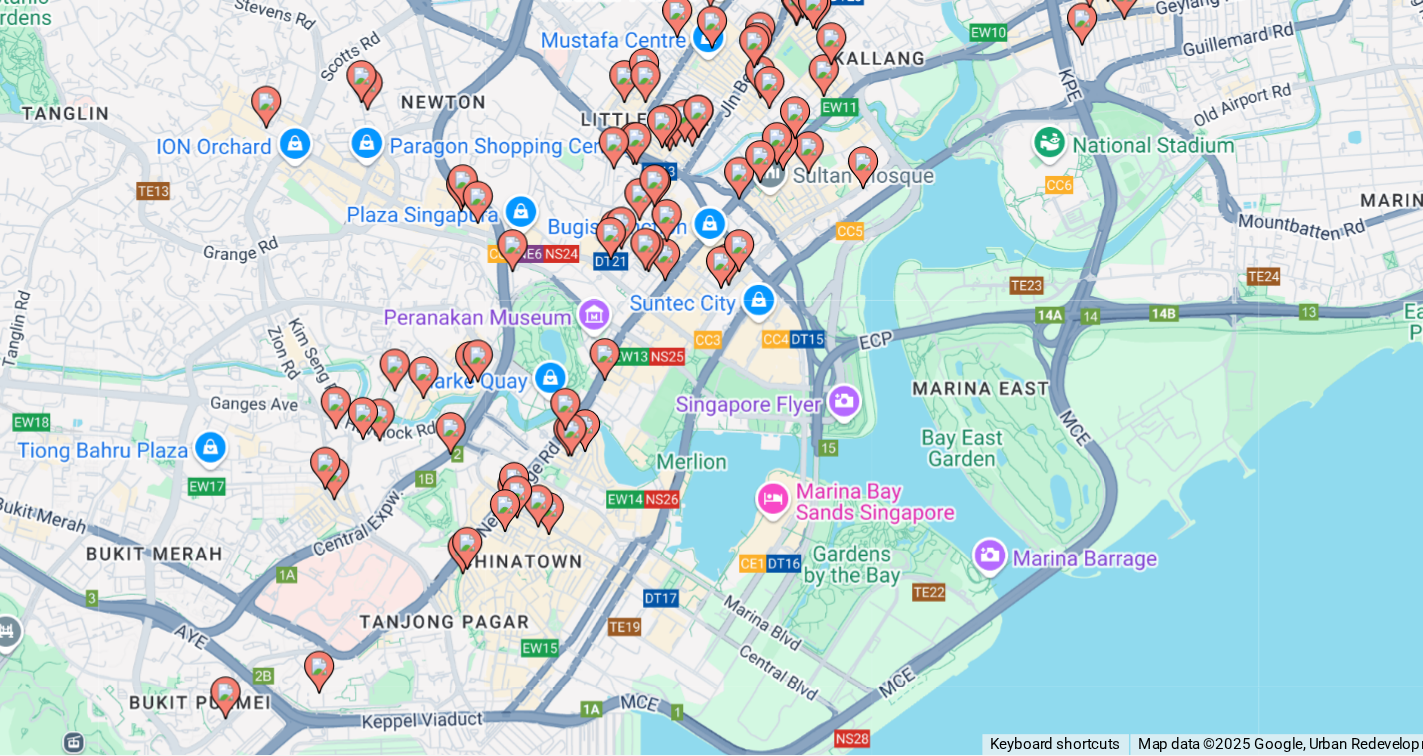 drag, startPoint x: 844, startPoint y: 506, endPoint x: 857, endPoint y: 306, distance: 200.42206 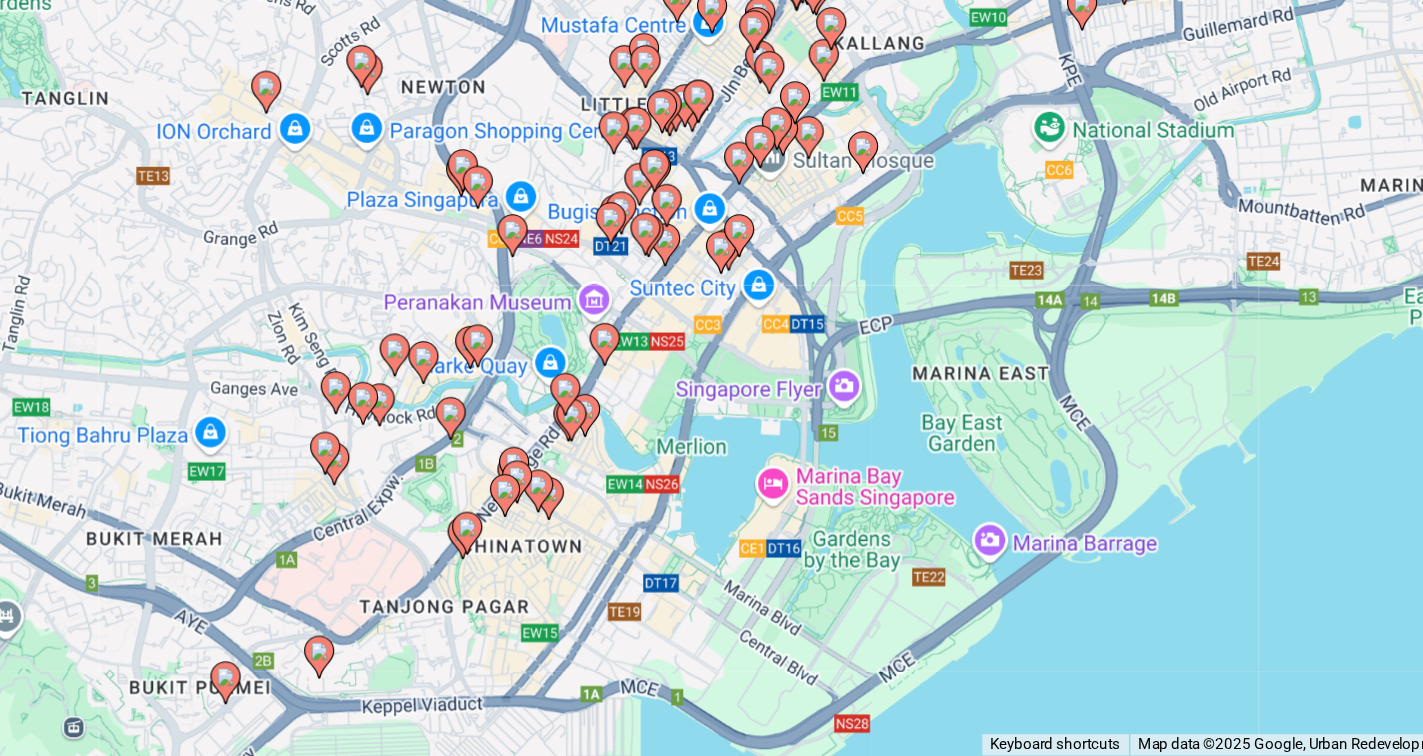 click 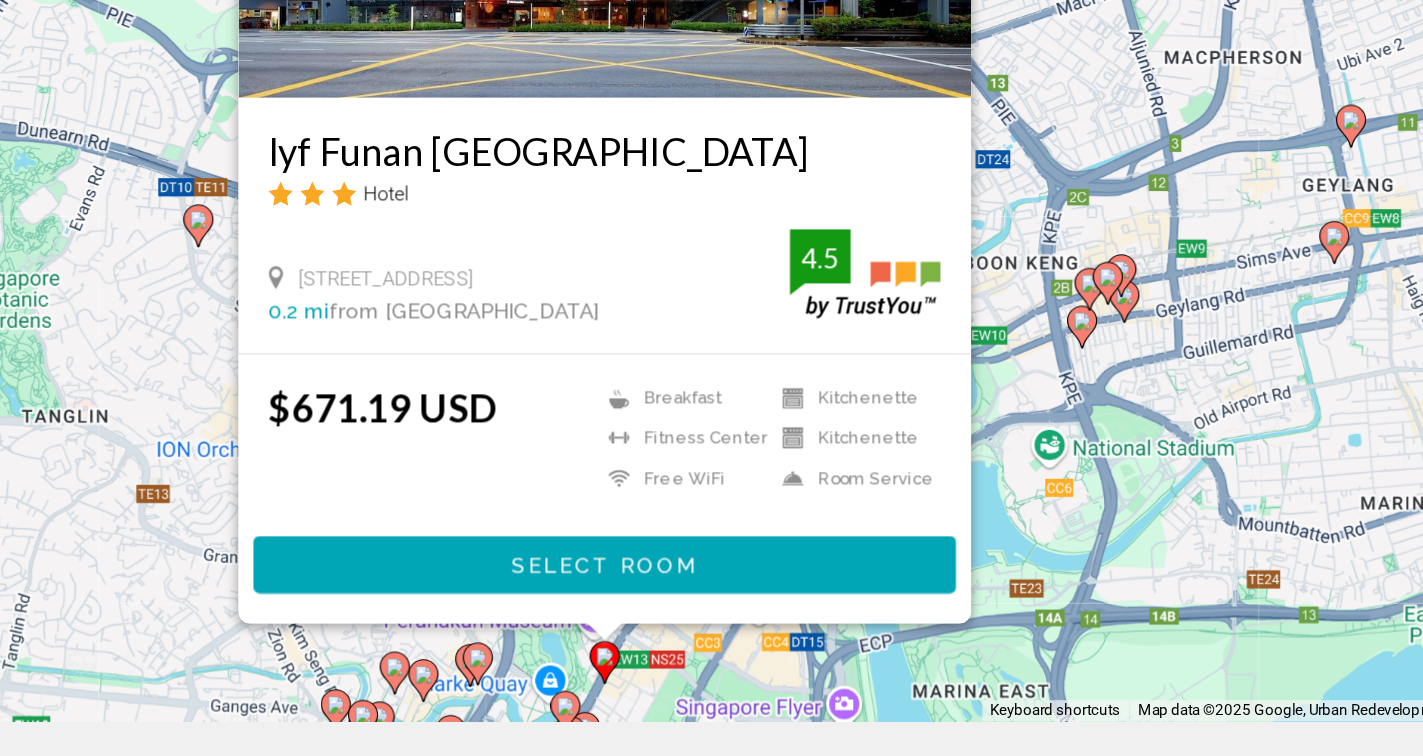 scroll, scrollTop: 240, scrollLeft: 0, axis: vertical 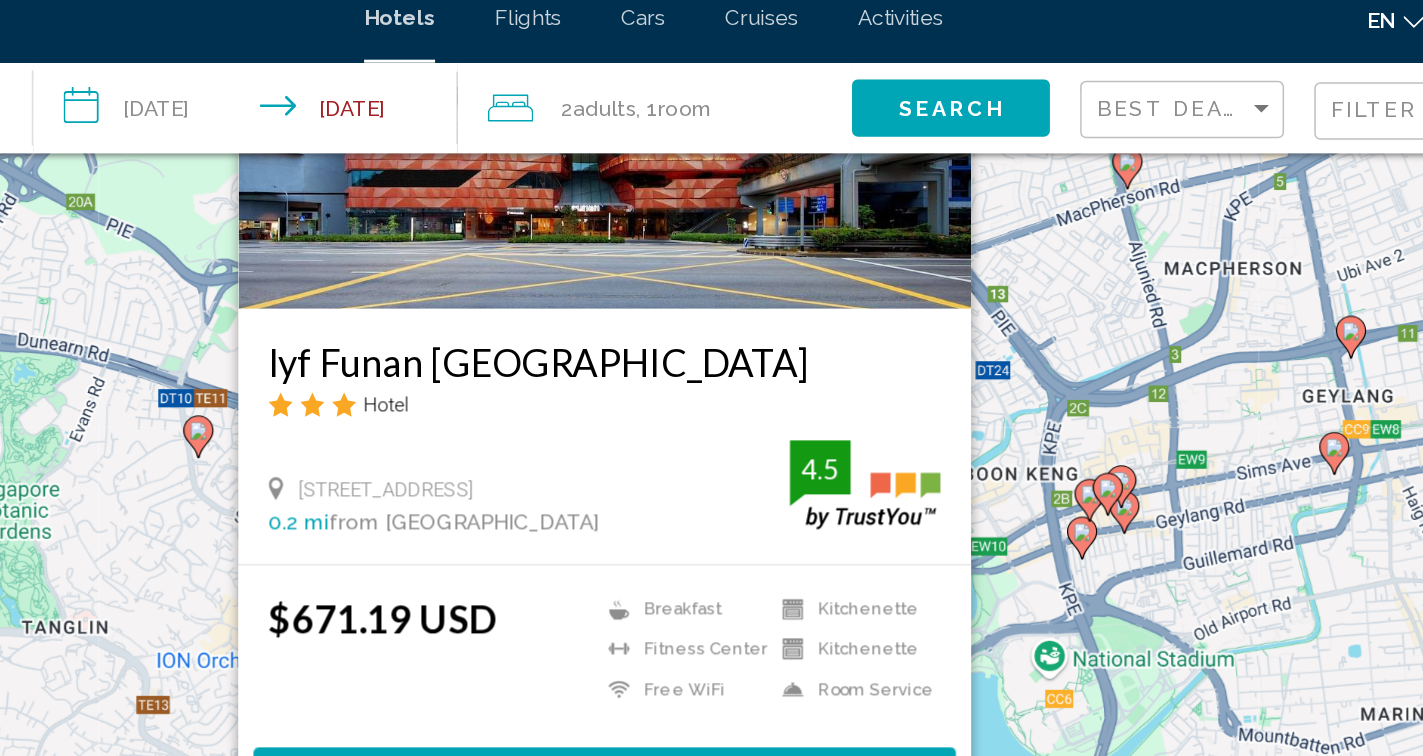 click on "To navigate, press the arrow keys. To activate drag with keyboard, press Alt + Enter. Once in keyboard drag state, use the arrow keys to move the marker. To complete the drag, press the Enter key. To cancel, press Escape.  lyf Funan [GEOGRAPHIC_DATA]
Hotel
[STREET_ADDRESS] 0.2 mi  from [GEOGRAPHIC_DATA] from hotel 4.5 $671.19 USD
Breakfast
[GEOGRAPHIC_DATA]
Free WiFi
Kitchenette
Kitchenette
Room Service  4.5 Select Room" at bounding box center (711, 258) 